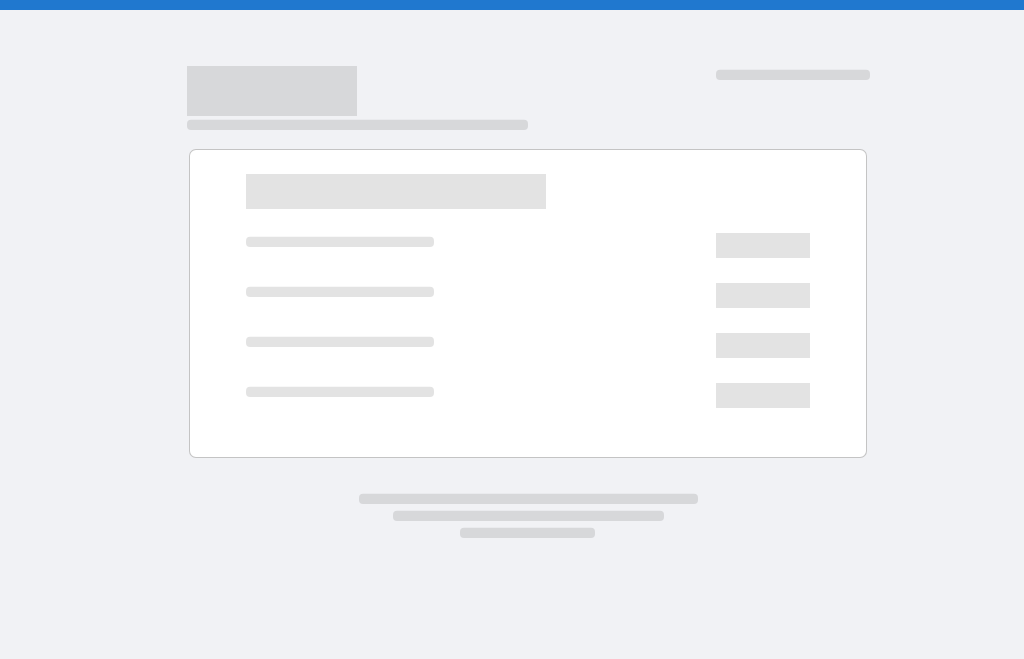 scroll, scrollTop: 0, scrollLeft: 0, axis: both 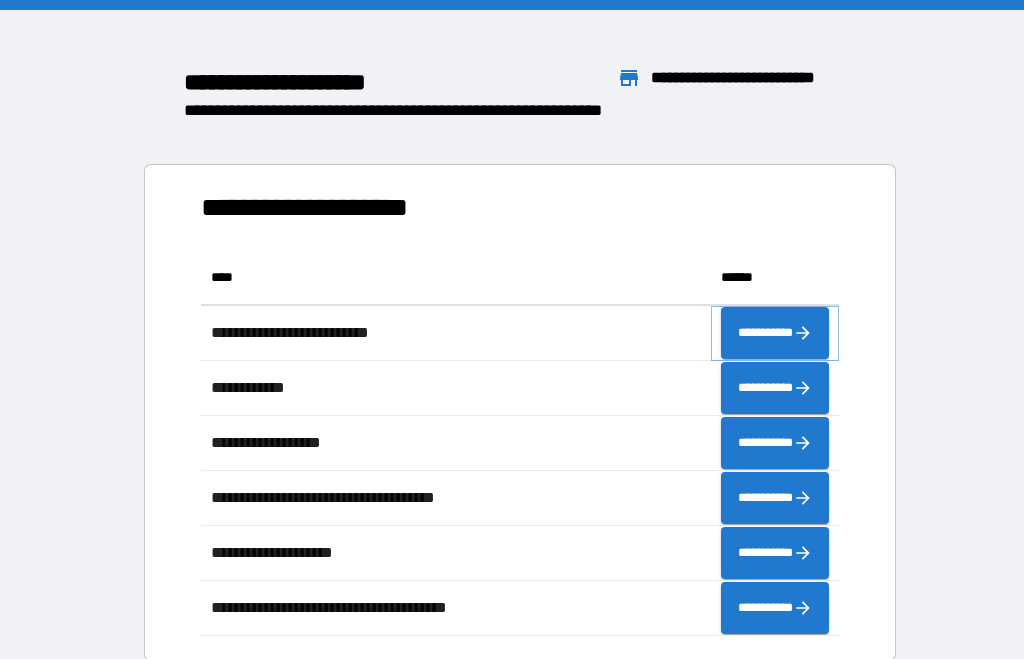 click on "**********" at bounding box center [775, 333] 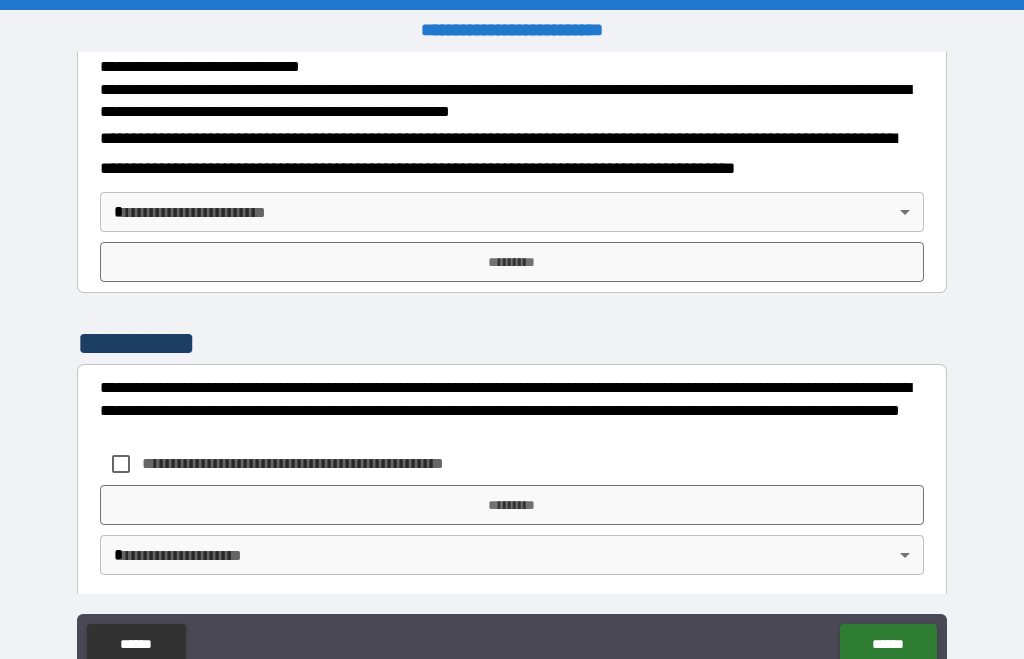 scroll, scrollTop: 721, scrollLeft: 0, axis: vertical 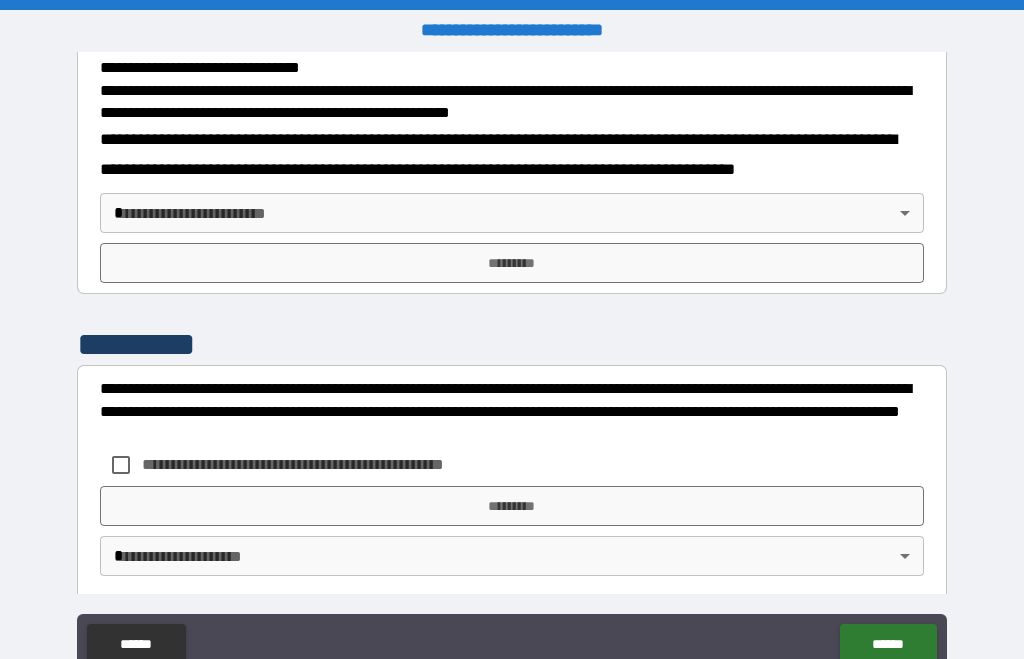 click on "**********" at bounding box center [512, 363] 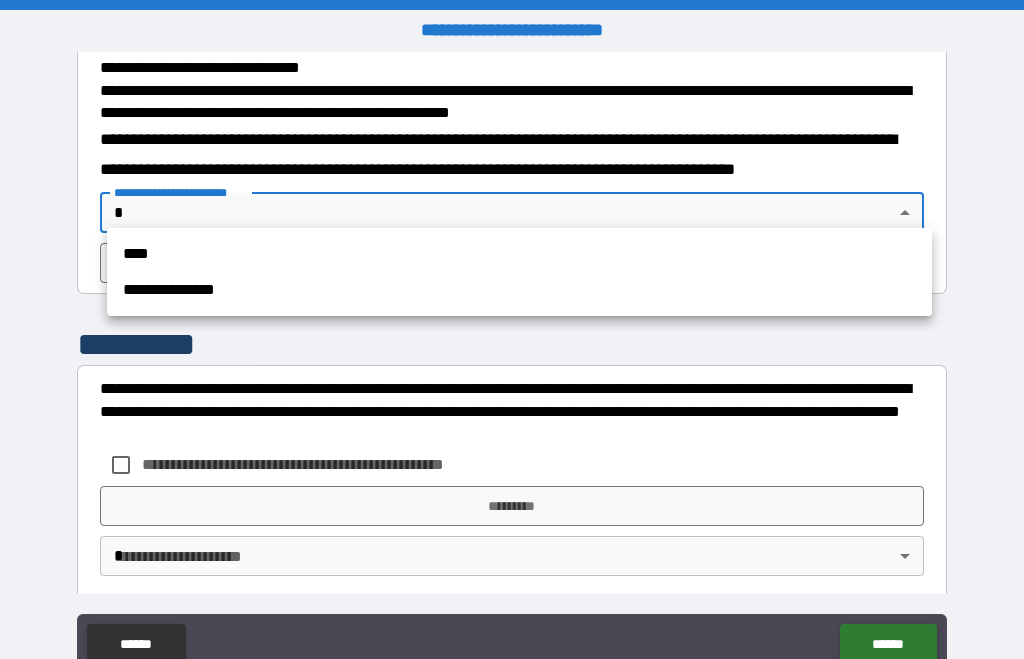 click on "****" at bounding box center [519, 254] 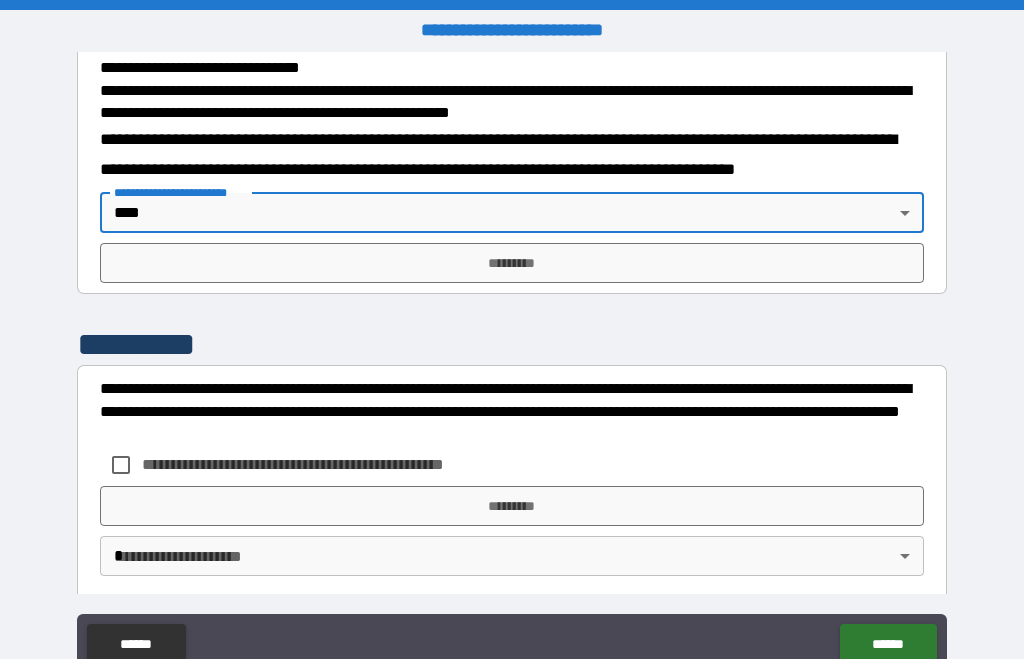 click on "*********" at bounding box center (512, 263) 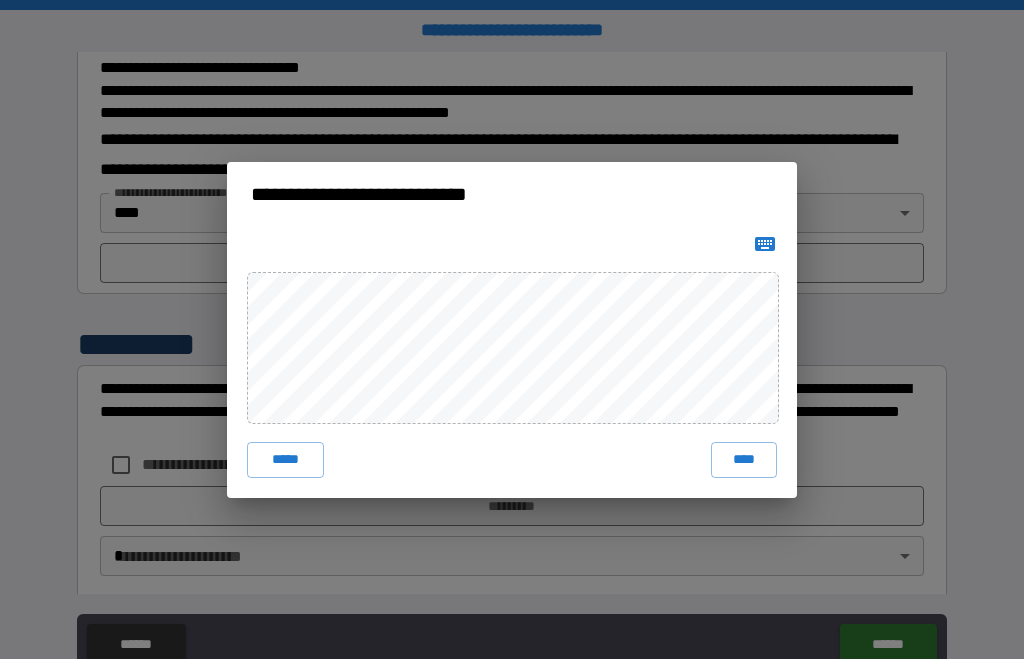 click on "****" at bounding box center (744, 460) 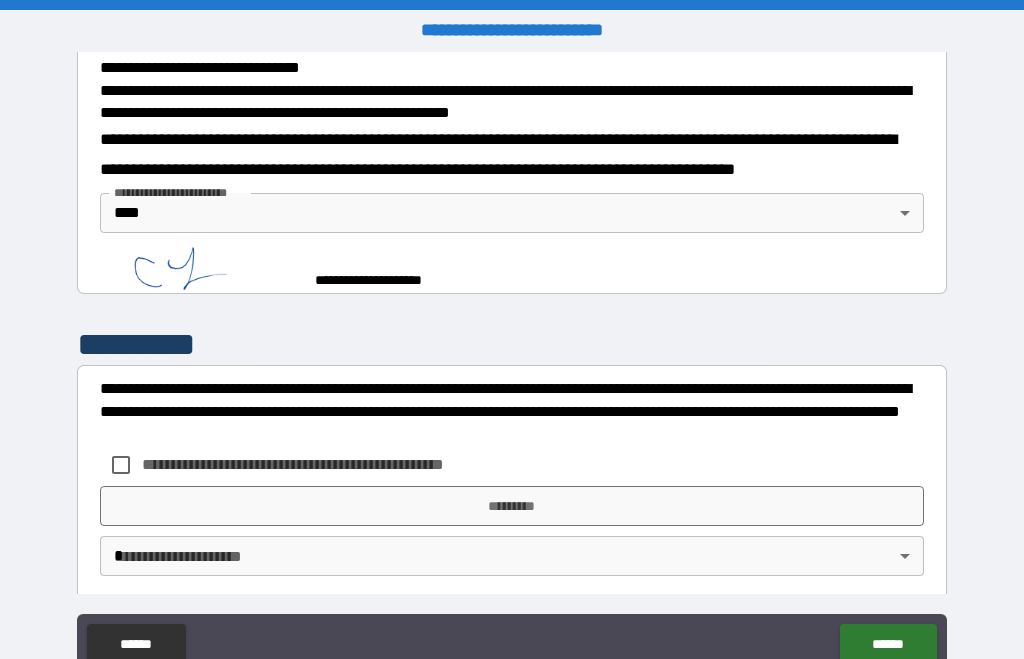 scroll, scrollTop: 711, scrollLeft: 0, axis: vertical 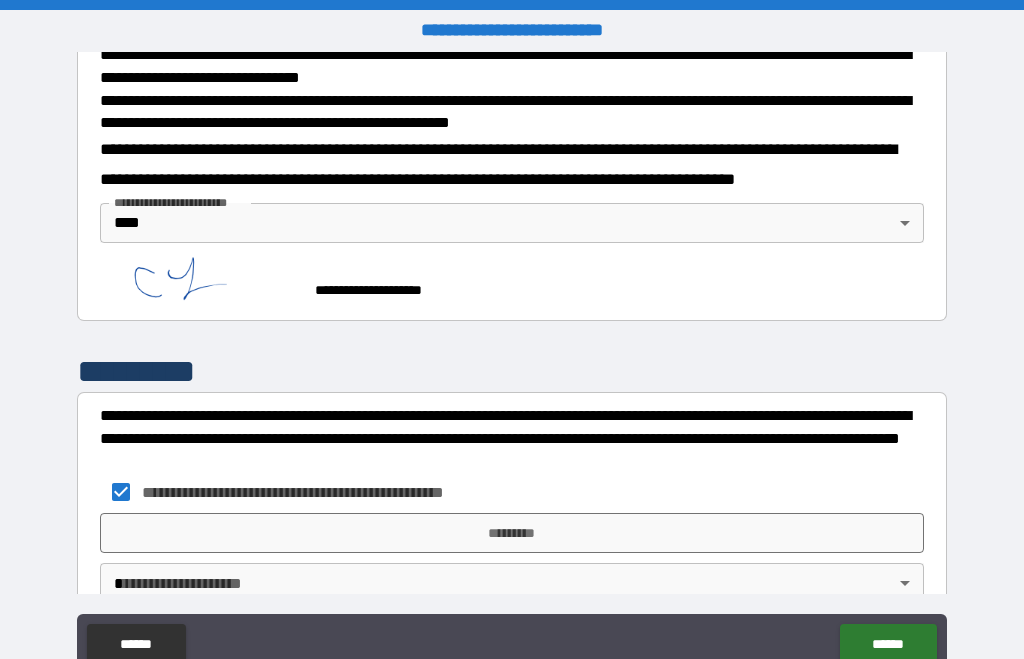 click on "*********" at bounding box center [512, 533] 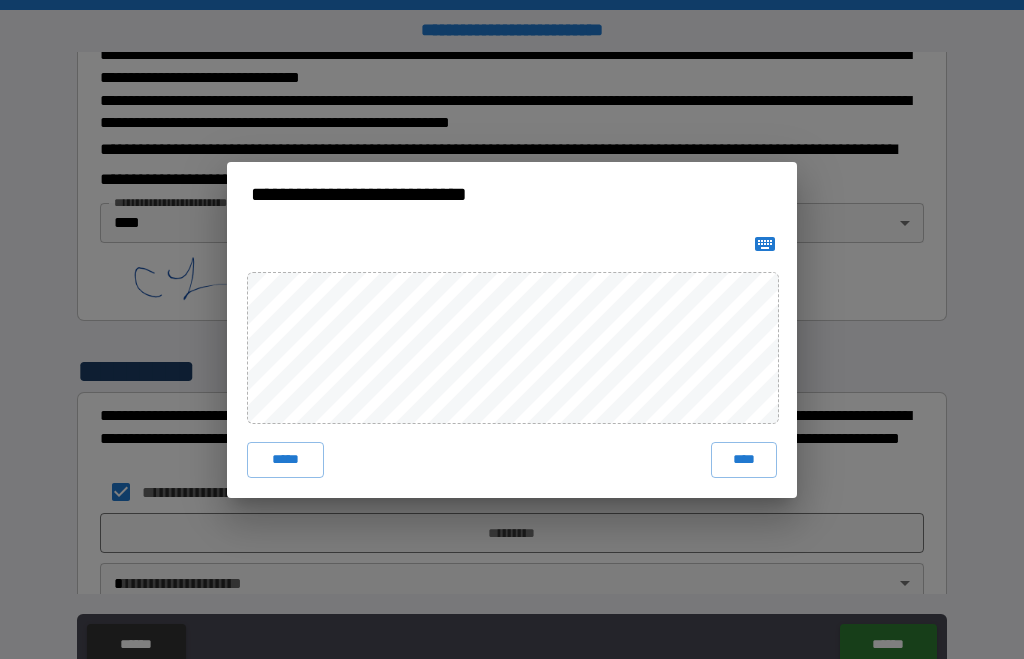 click on "****" at bounding box center (744, 460) 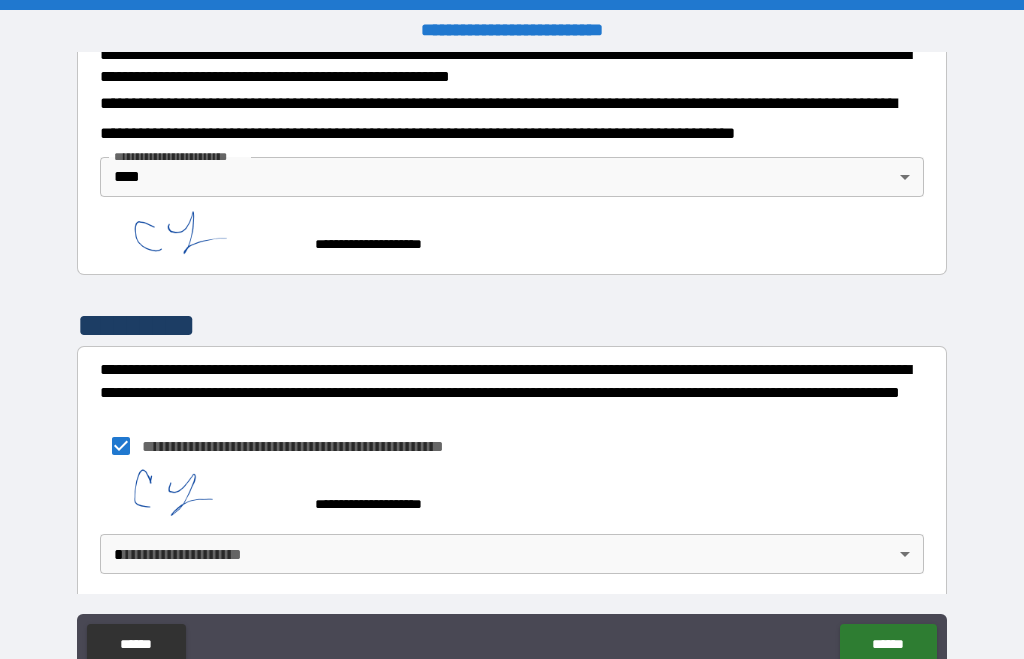 scroll, scrollTop: 755, scrollLeft: 0, axis: vertical 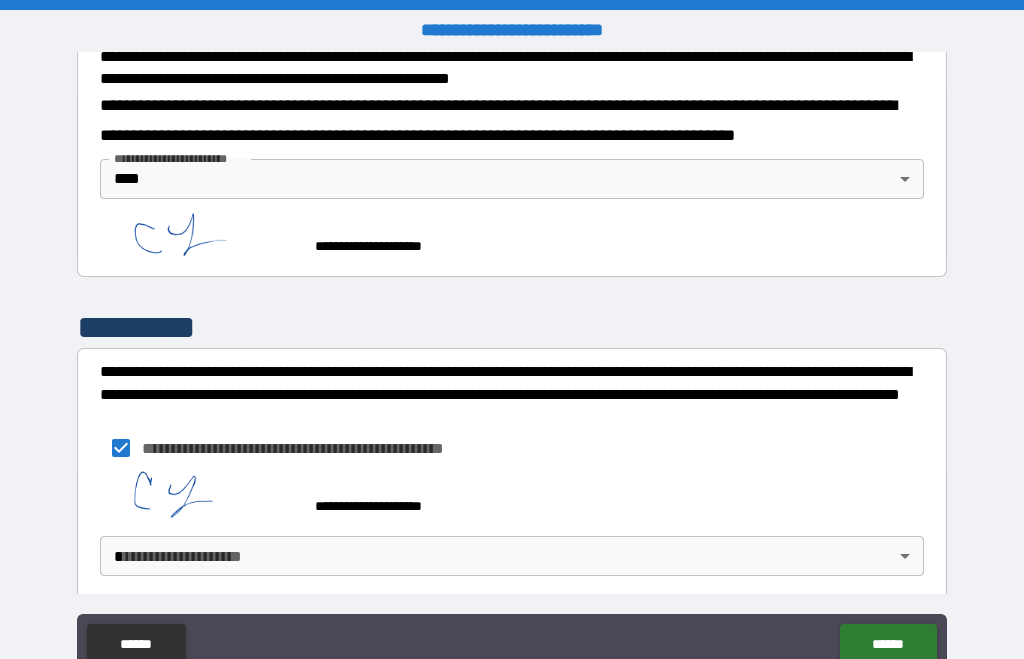 click on "**********" at bounding box center [512, 363] 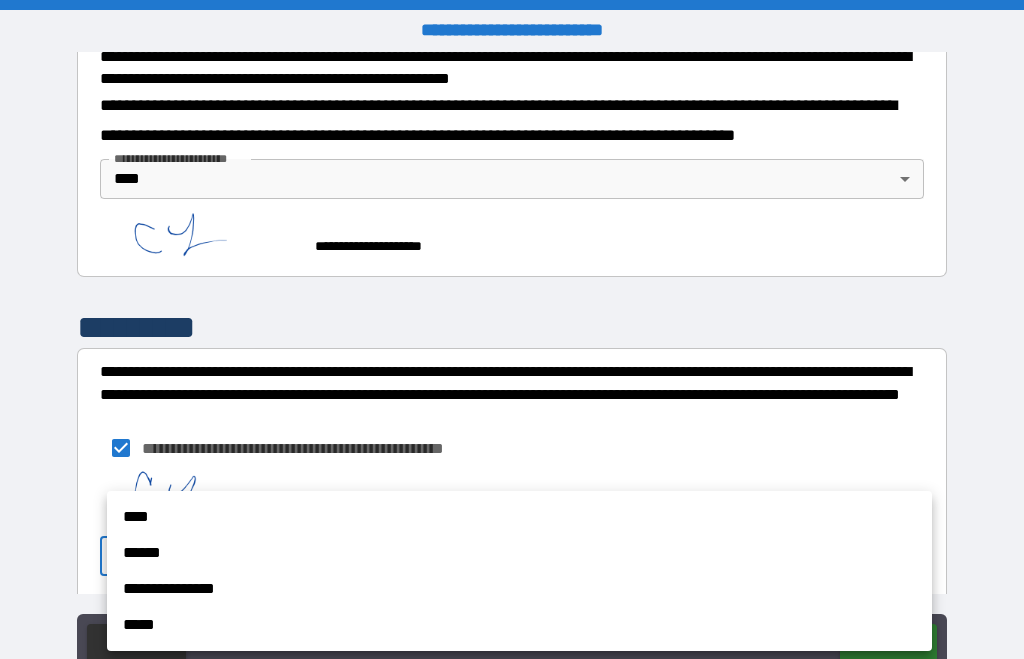 click on "****" at bounding box center (519, 517) 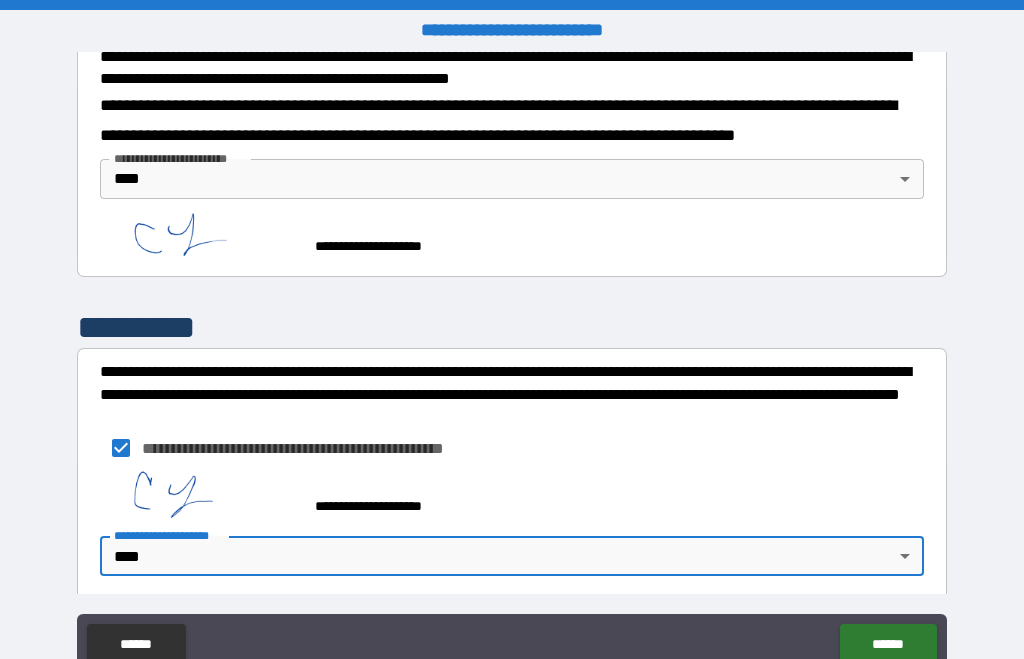 type on "****" 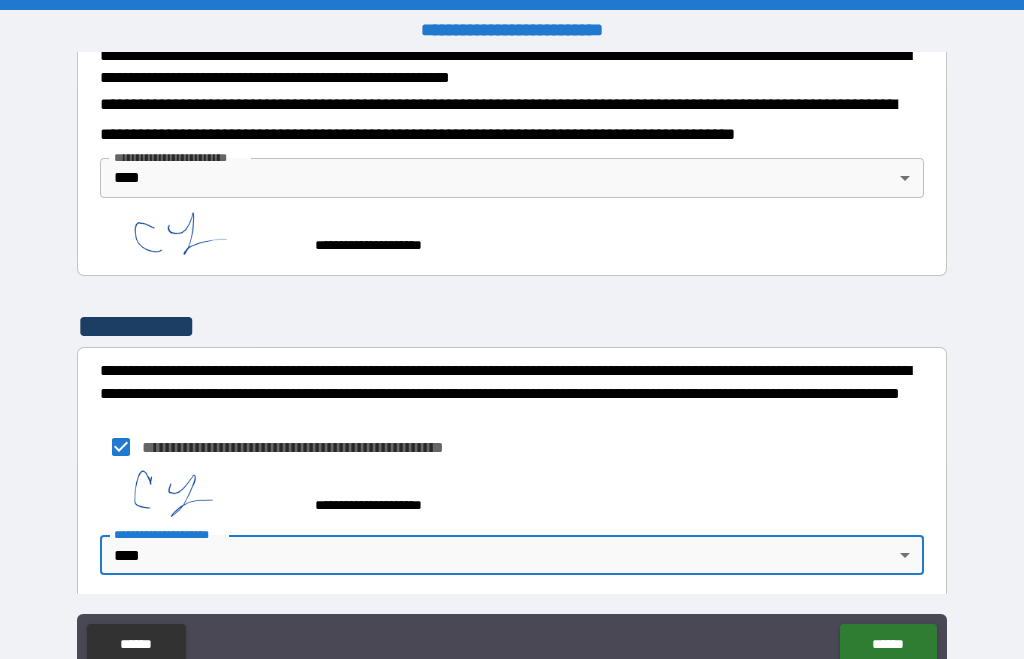 scroll, scrollTop: 755, scrollLeft: 0, axis: vertical 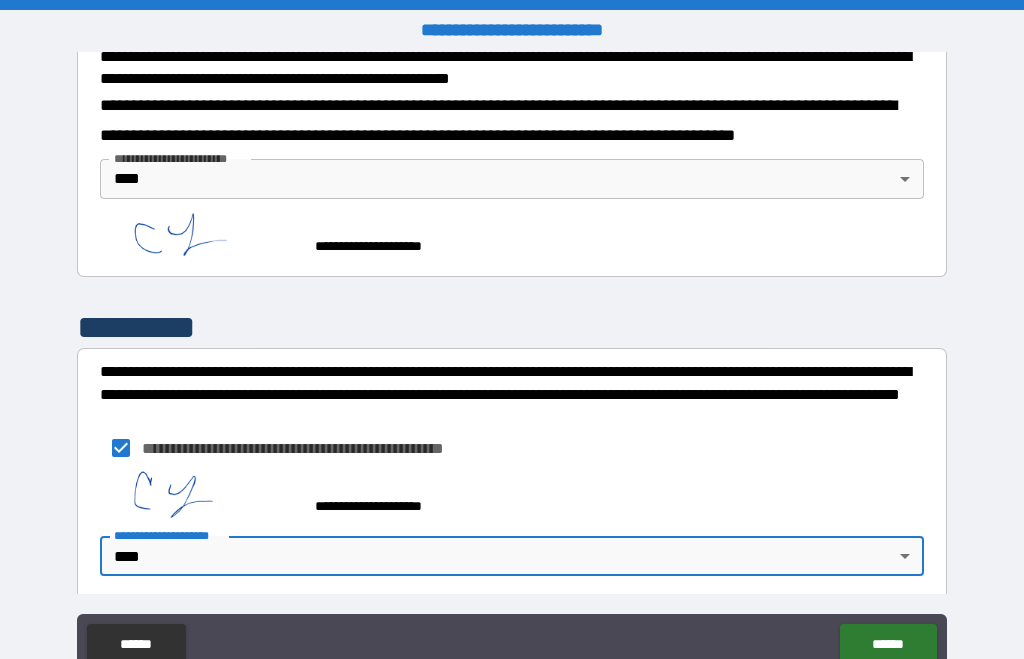 click on "******" at bounding box center [888, 644] 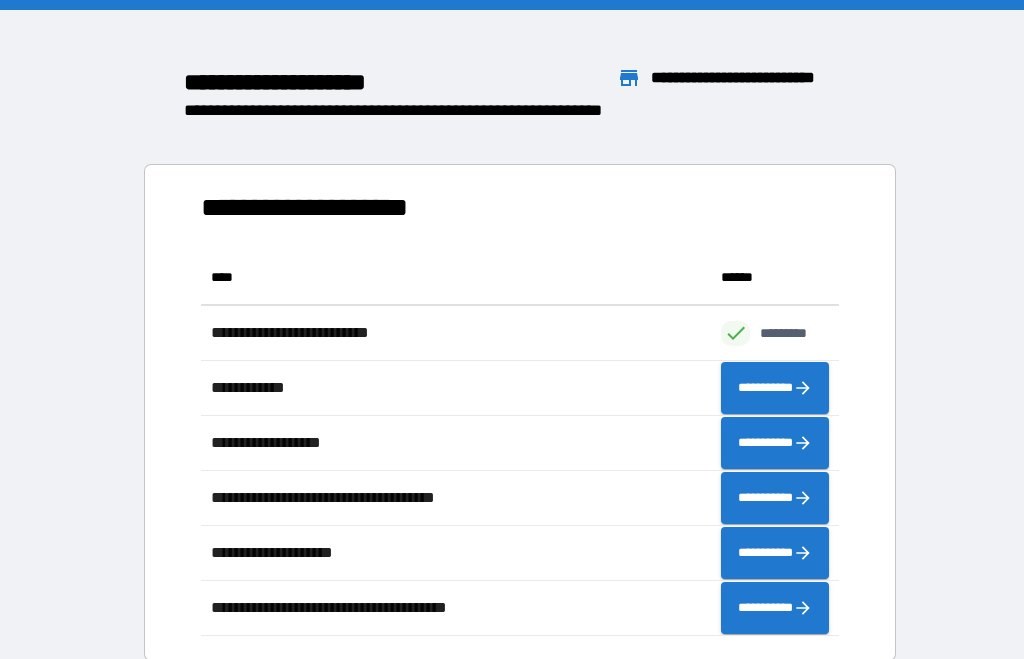 scroll, scrollTop: 1, scrollLeft: 1, axis: both 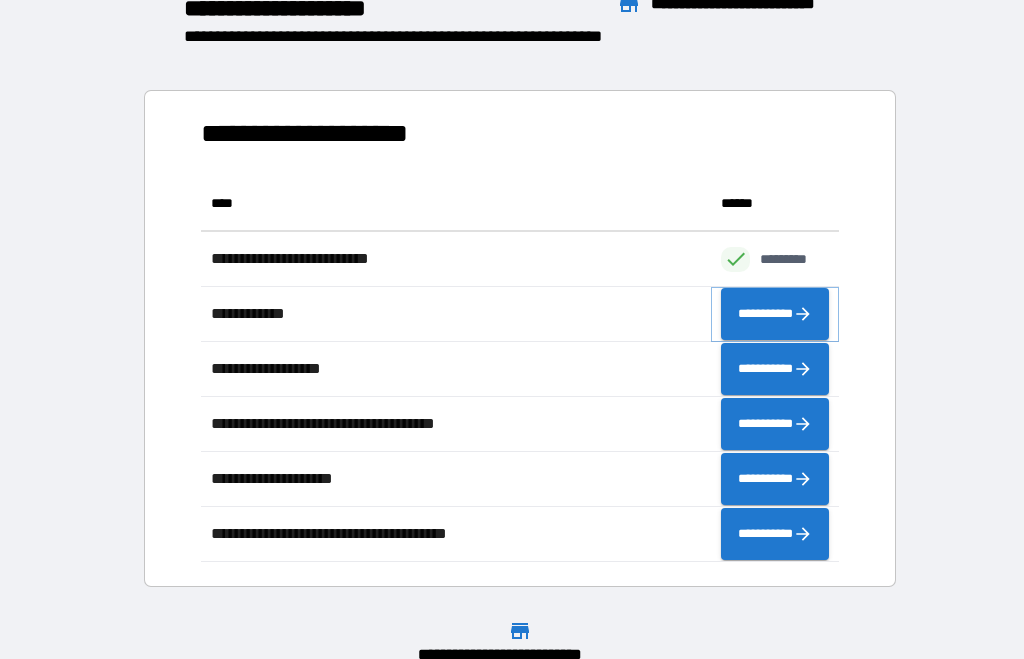 click on "**********" at bounding box center (775, 314) 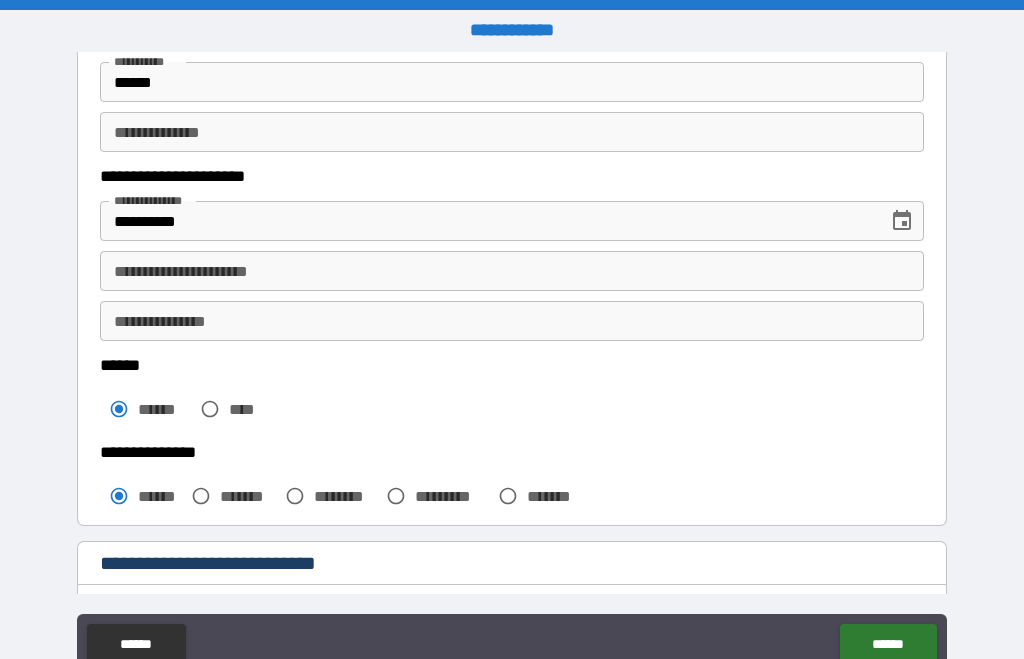 scroll, scrollTop: 233, scrollLeft: 0, axis: vertical 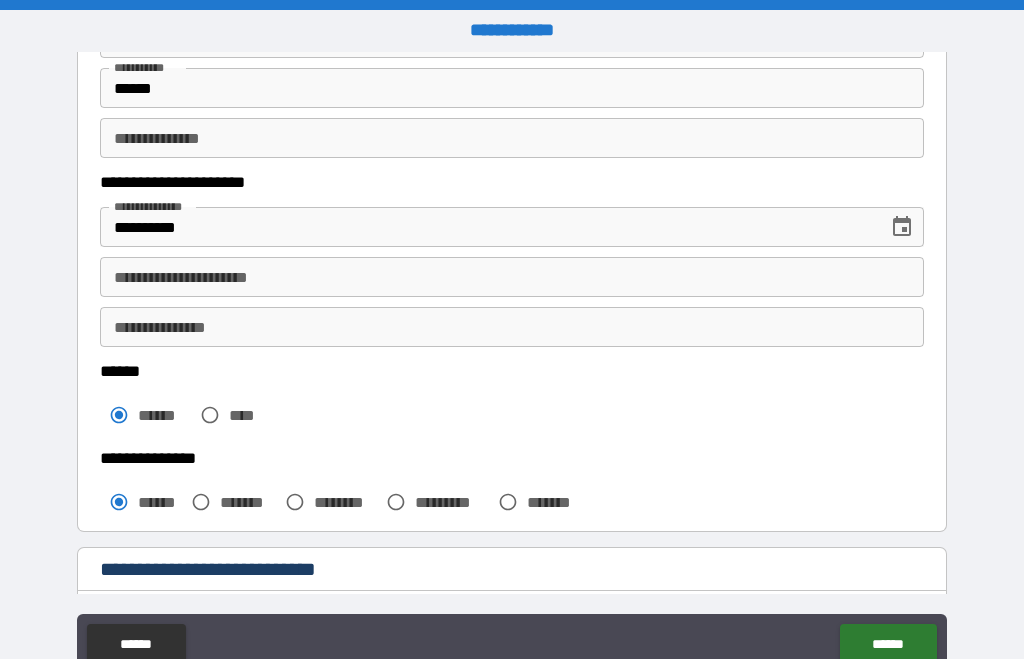 click on "**********" at bounding box center (512, 277) 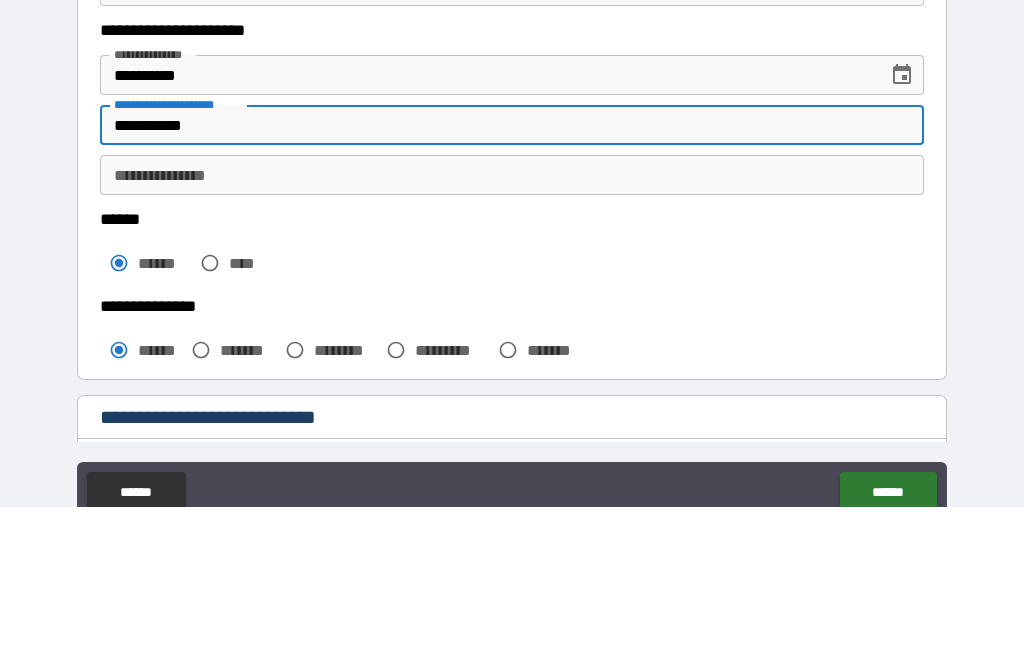 type on "**********" 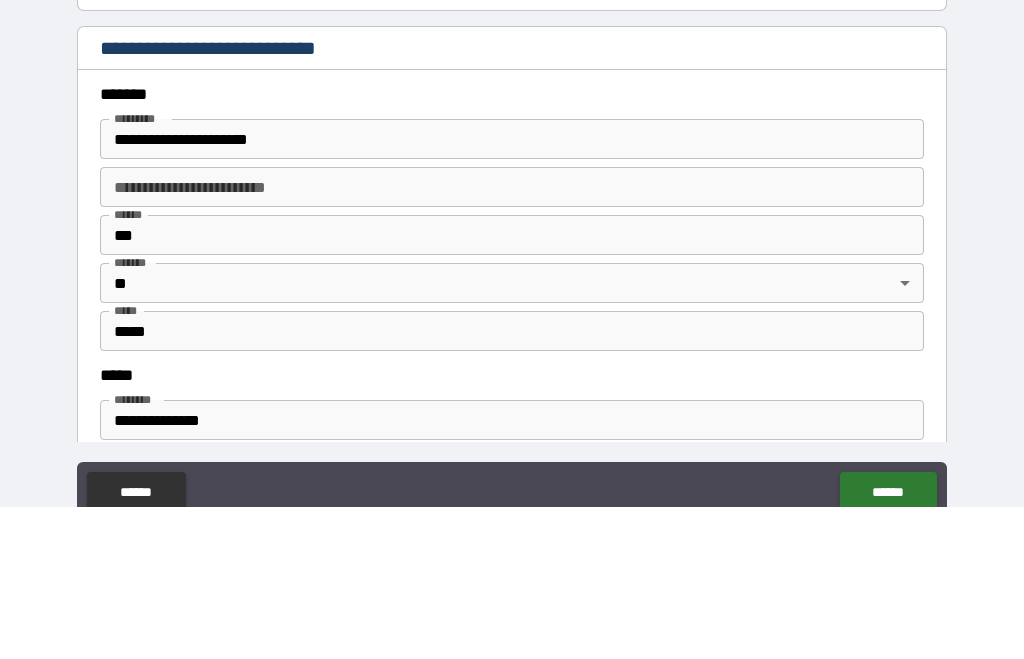 scroll, scrollTop: 603, scrollLeft: 0, axis: vertical 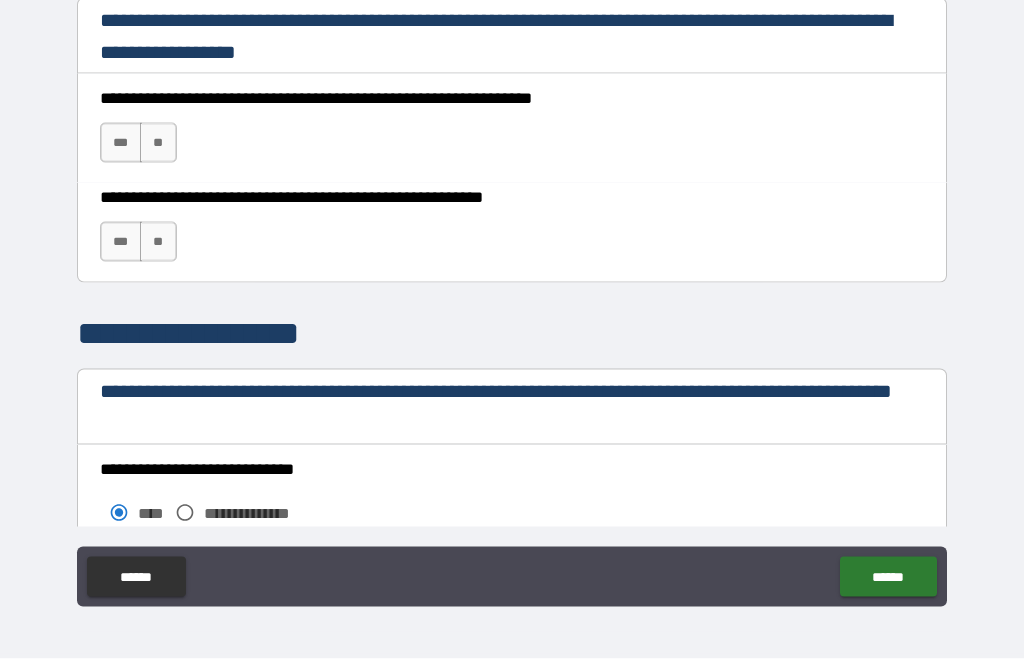 type on "**********" 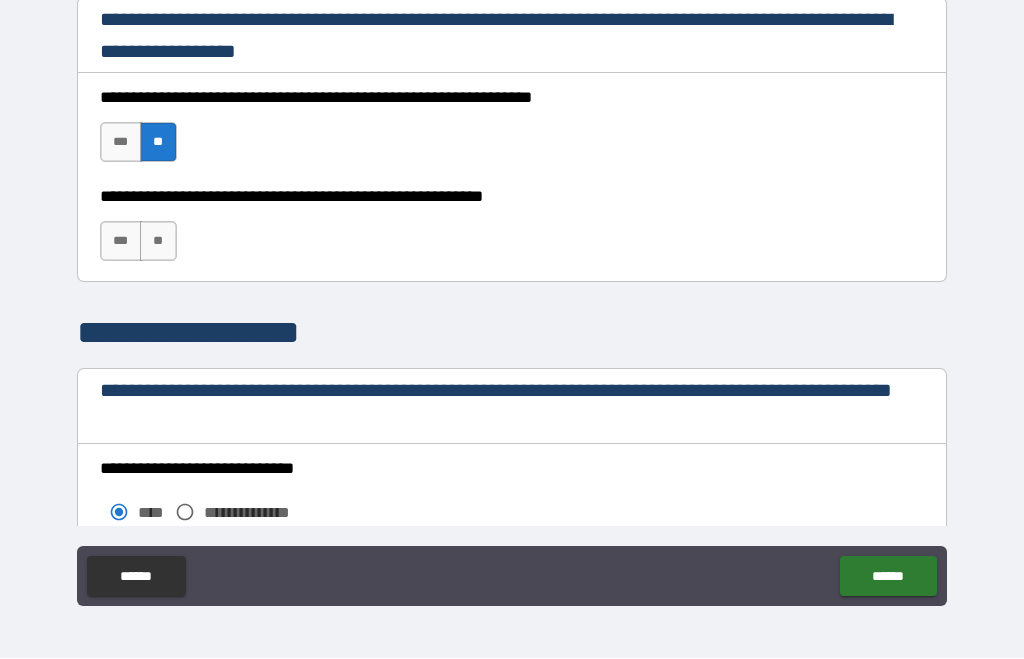 click on "***" at bounding box center [121, 143] 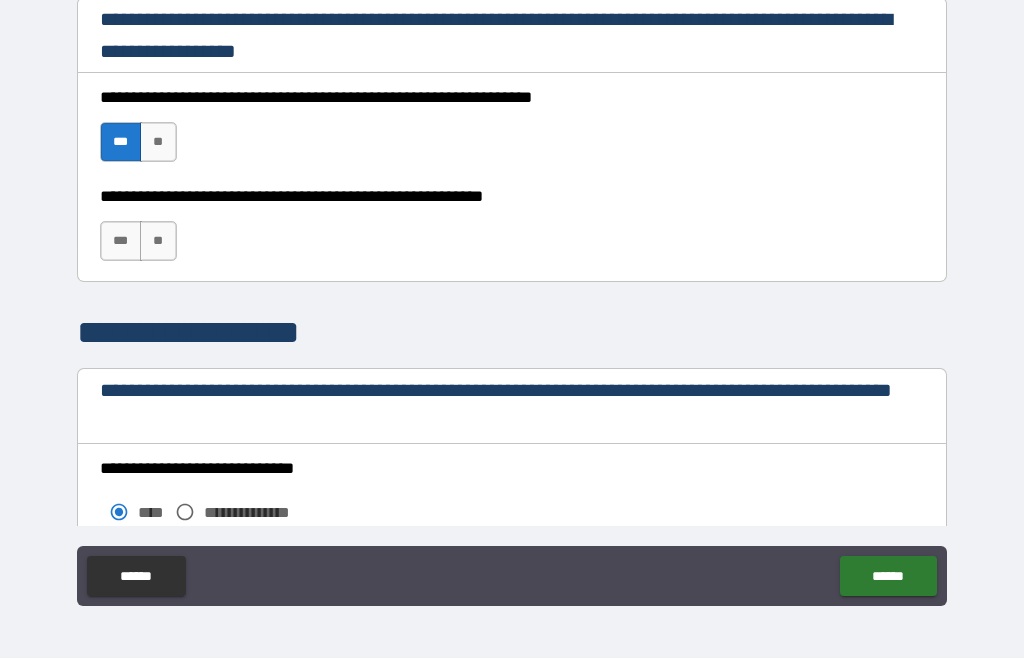 click on "***" at bounding box center [121, 242] 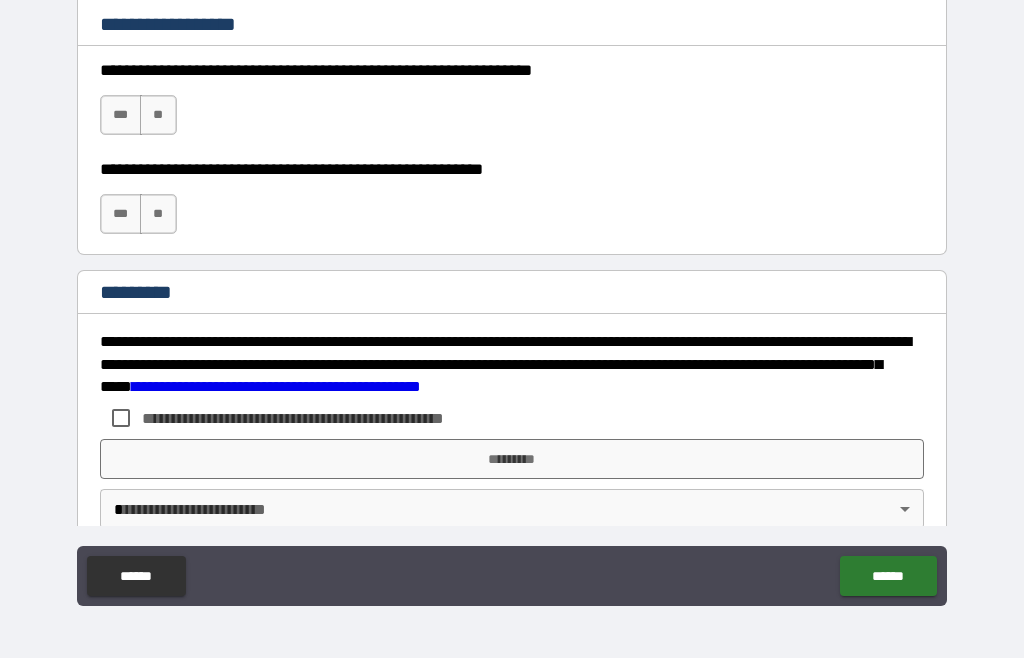 scroll, scrollTop: 3010, scrollLeft: 0, axis: vertical 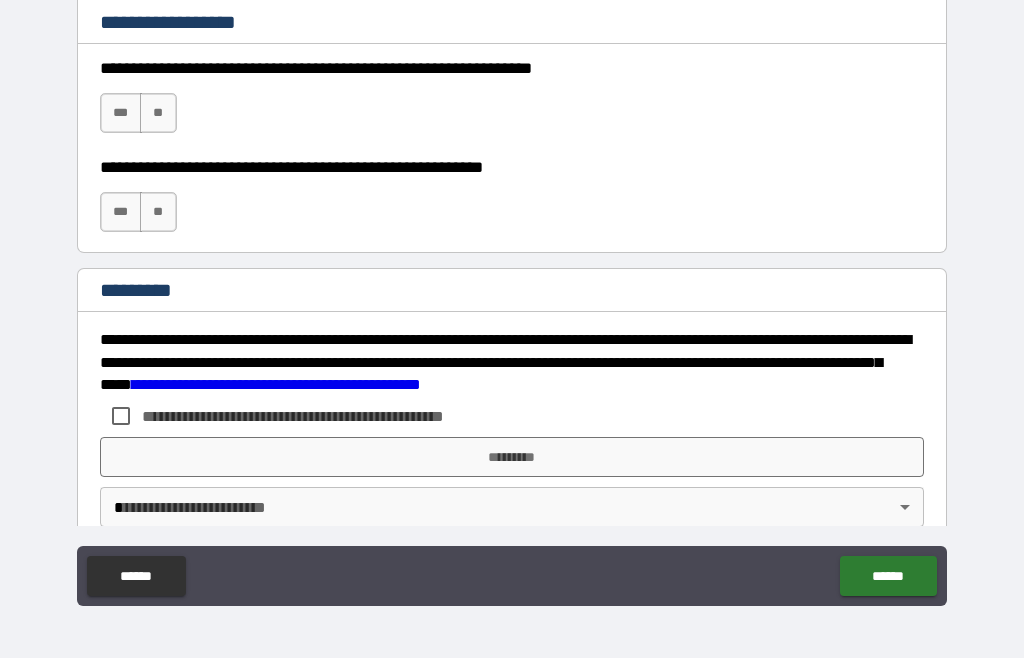 click on "***" at bounding box center [121, 114] 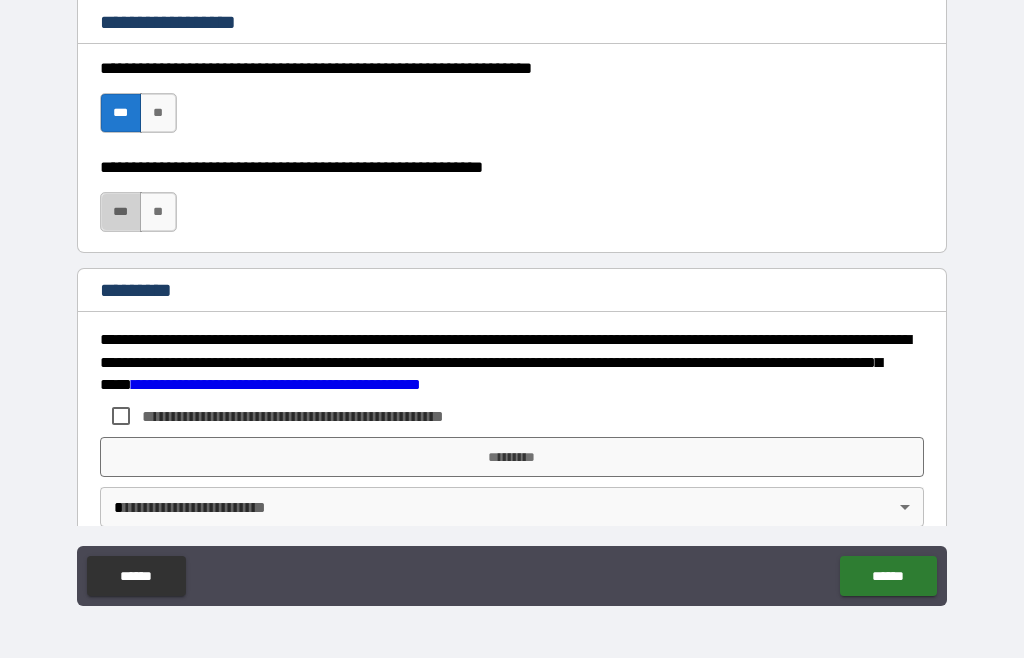 click on "***" at bounding box center (121, 213) 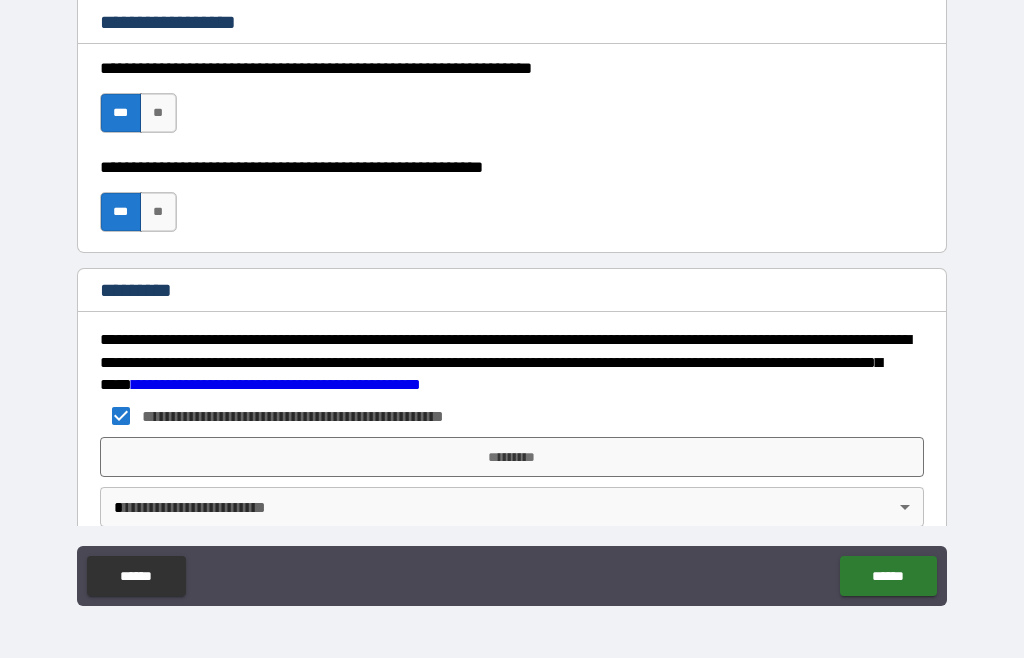 click on "*********" at bounding box center [512, 458] 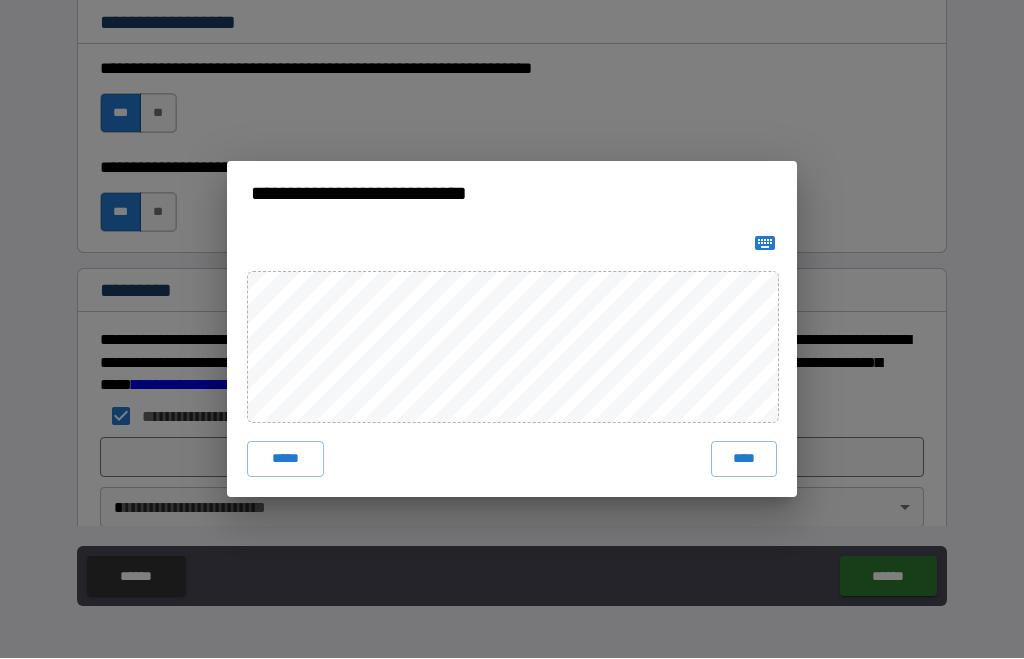 click on "****" at bounding box center [744, 460] 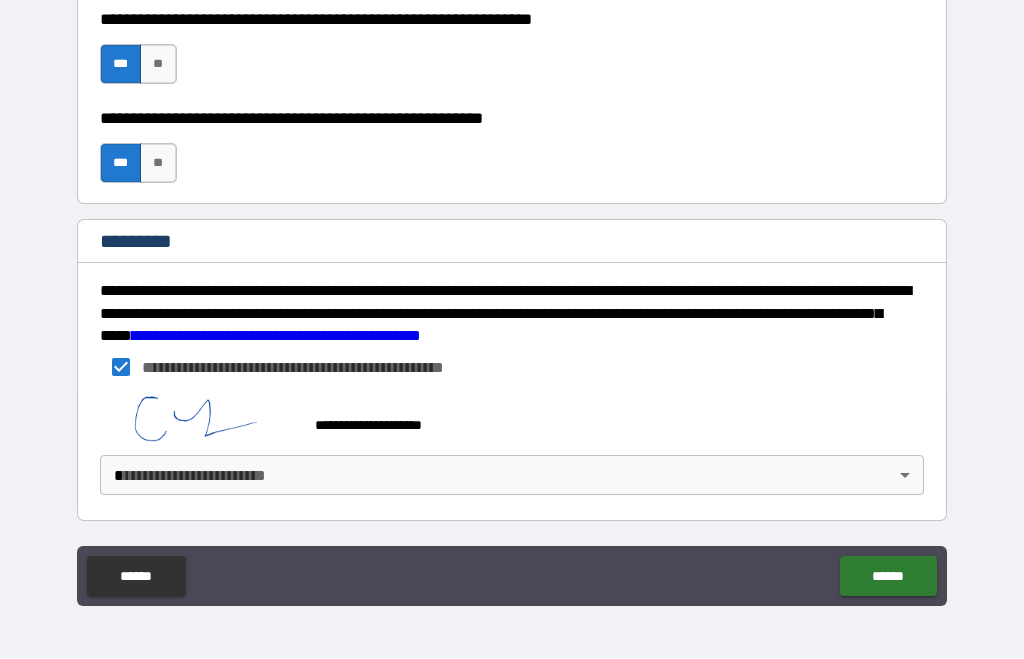 scroll, scrollTop: 3059, scrollLeft: 0, axis: vertical 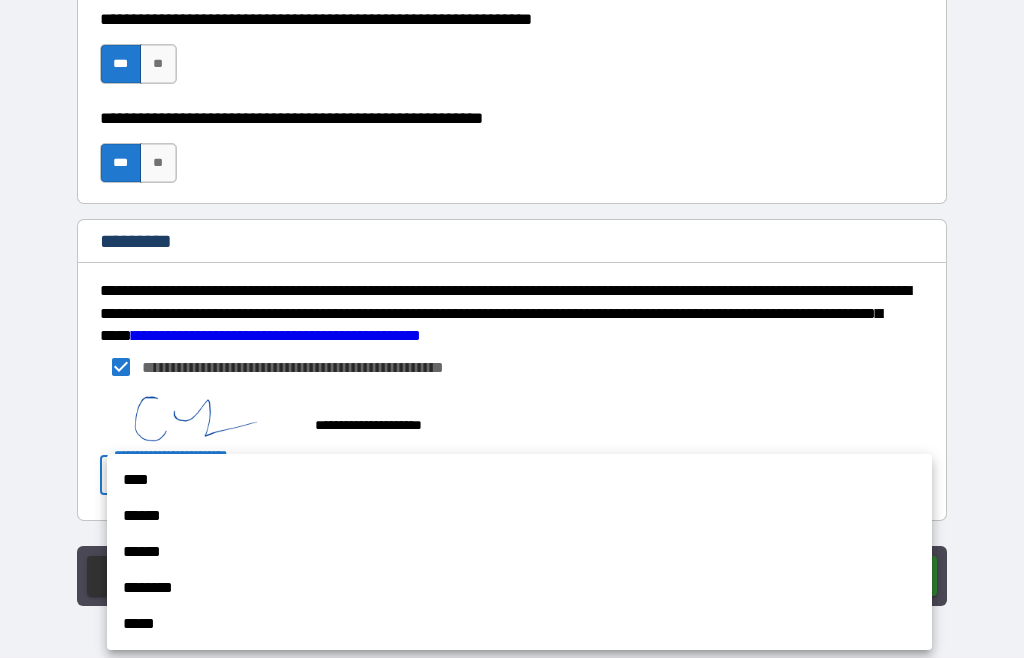 click on "****" at bounding box center [519, 481] 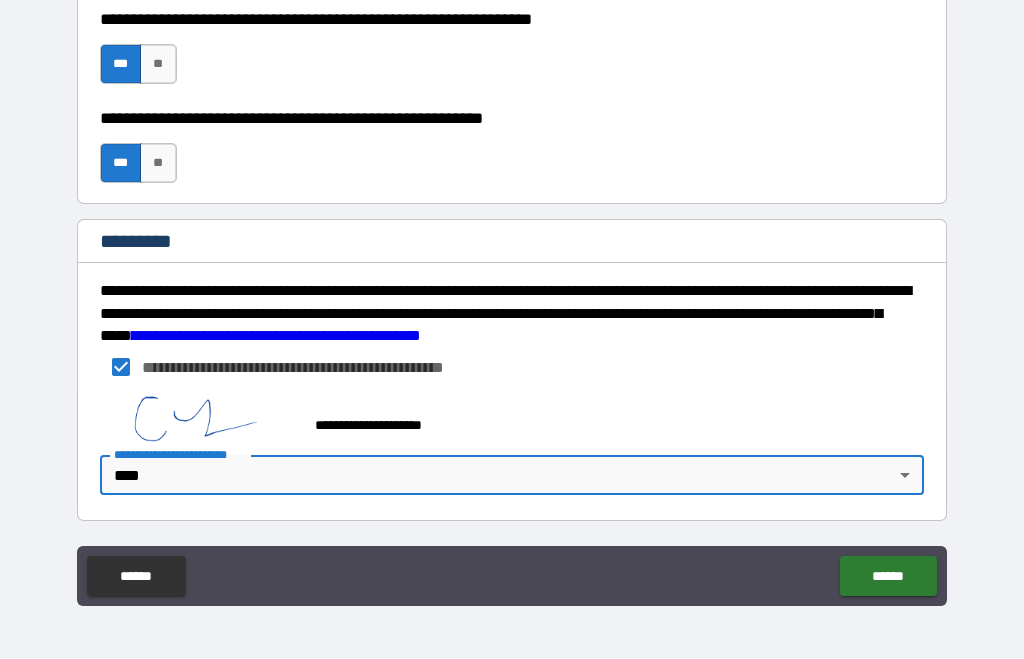 type on "*" 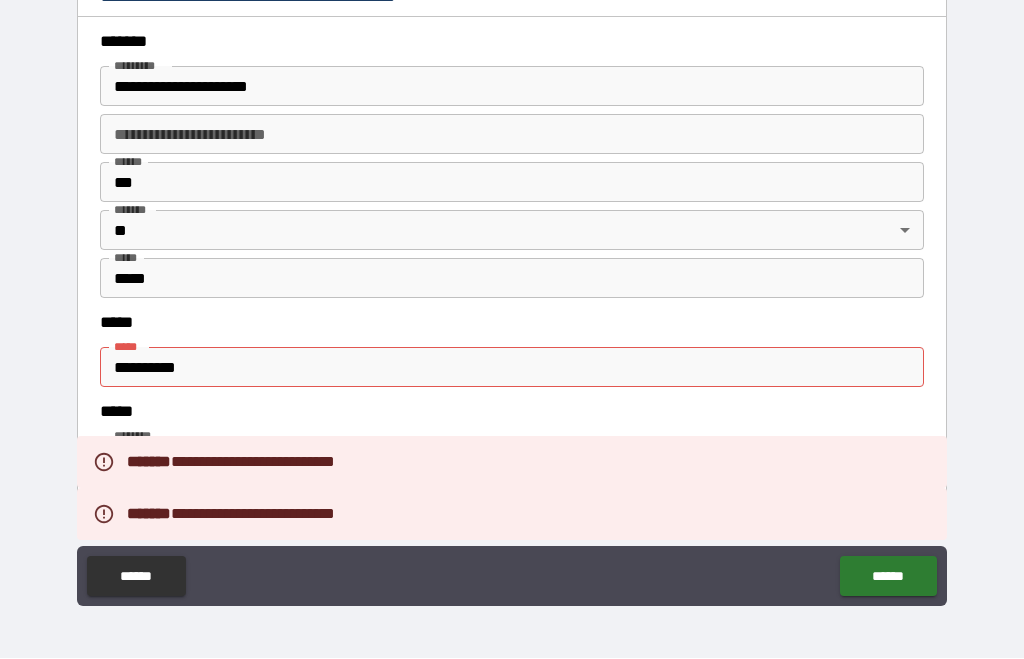 scroll, scrollTop: 2343, scrollLeft: 0, axis: vertical 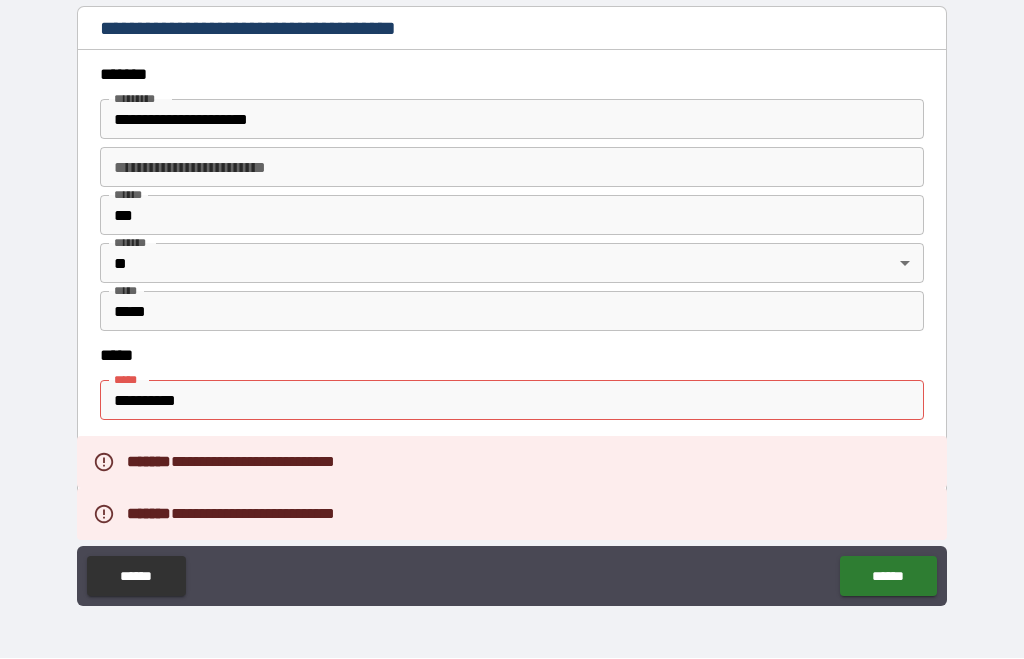 click on "**********" at bounding box center [512, 401] 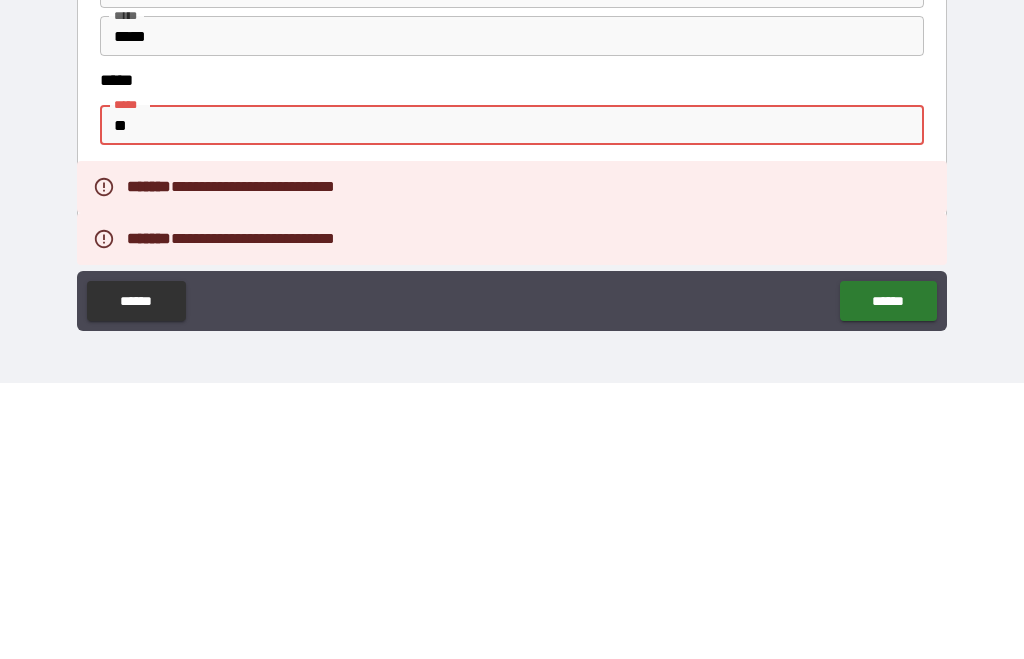 type on "*" 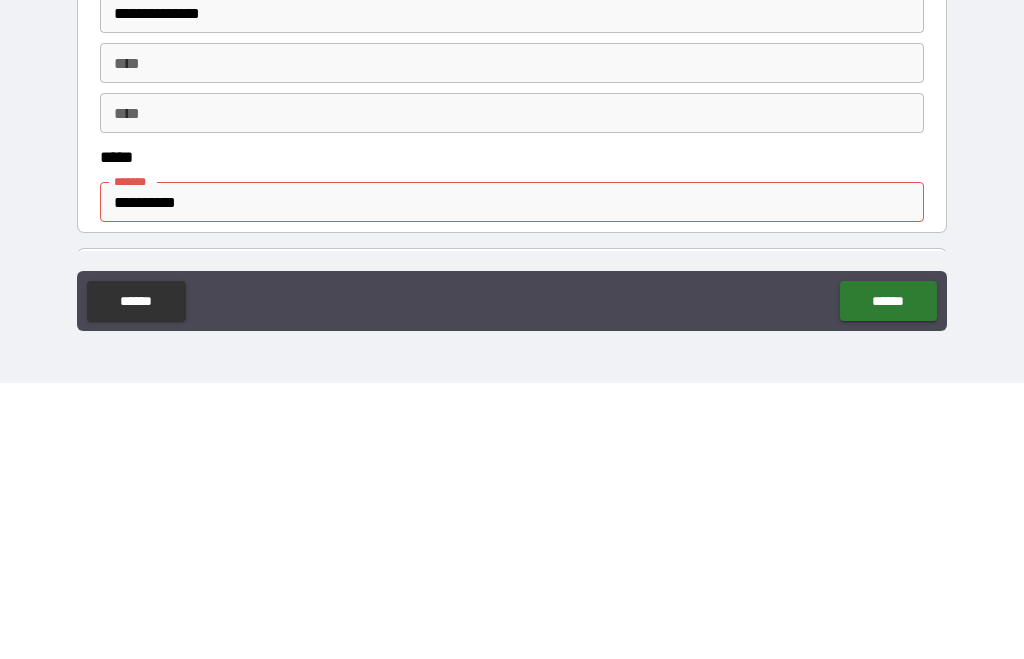 scroll, scrollTop: 820, scrollLeft: 0, axis: vertical 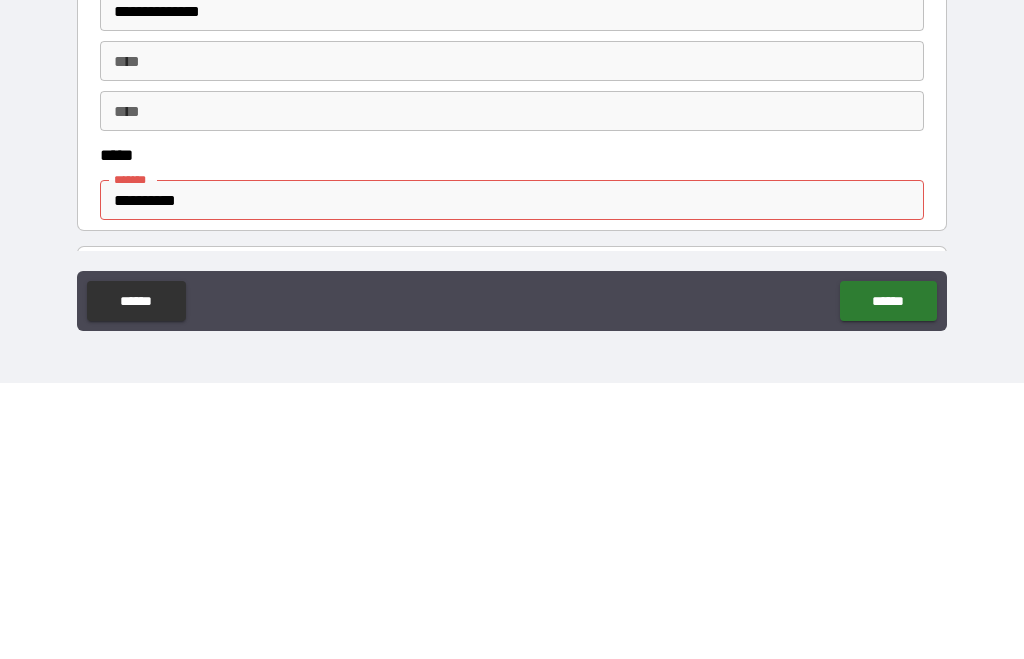 type 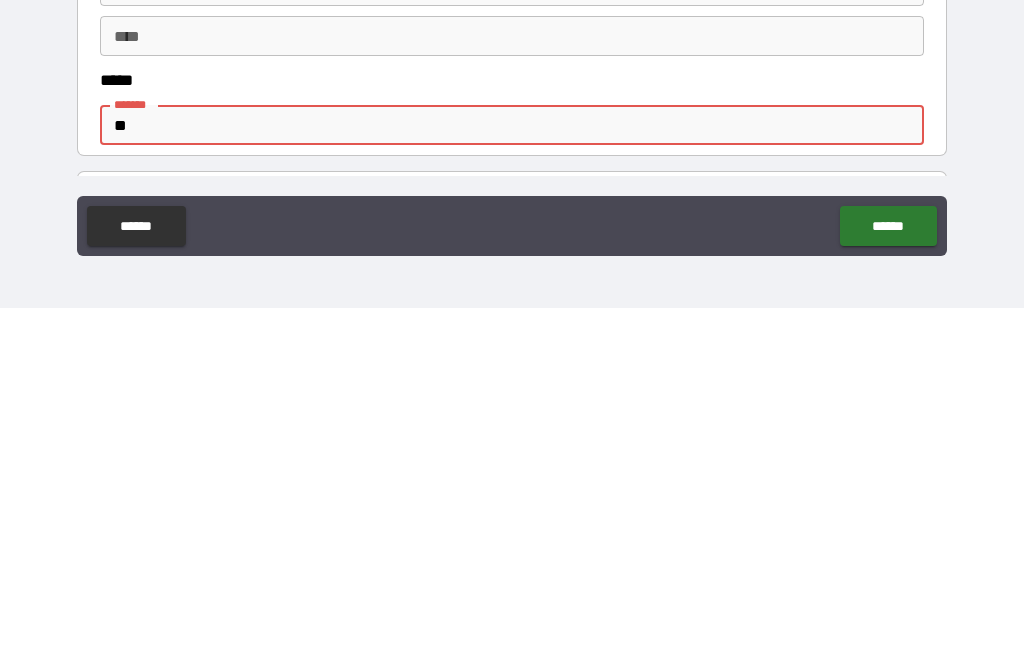 type on "*" 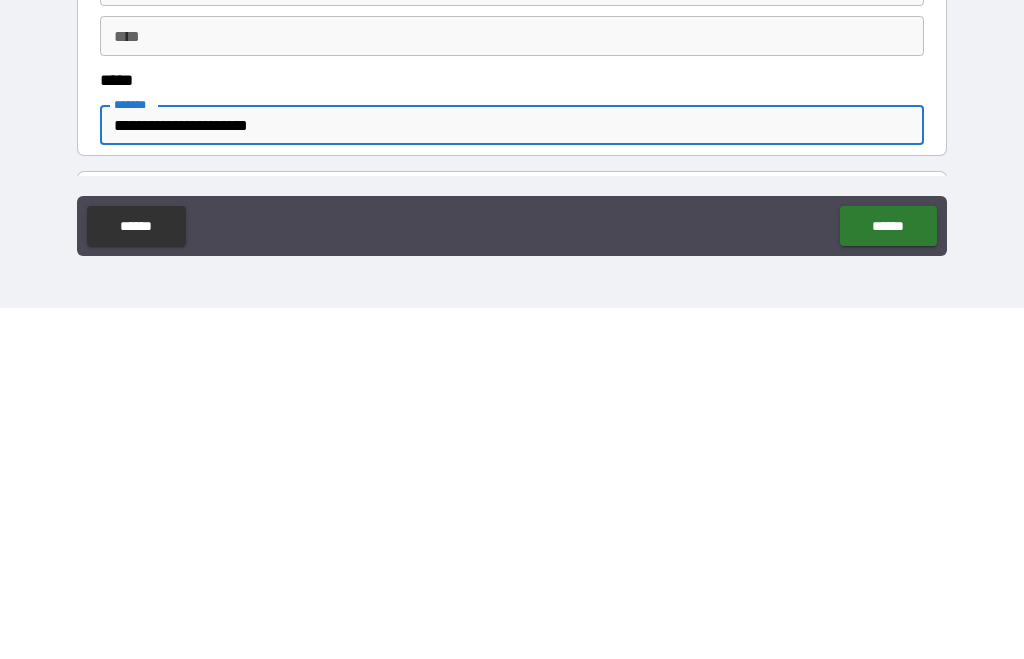 type on "**********" 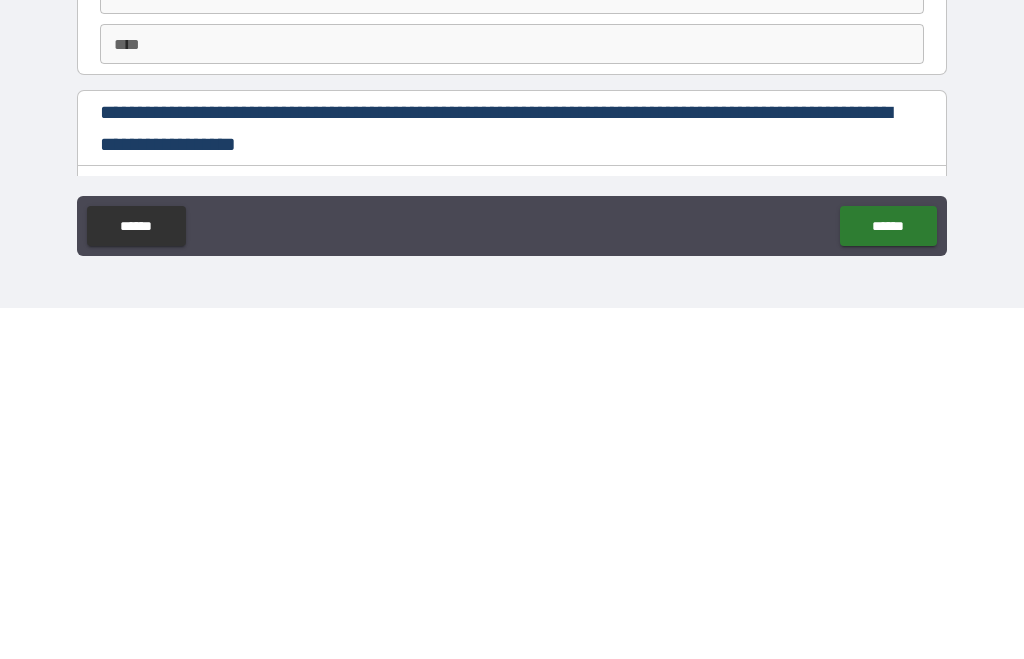 scroll, scrollTop: 2627, scrollLeft: 0, axis: vertical 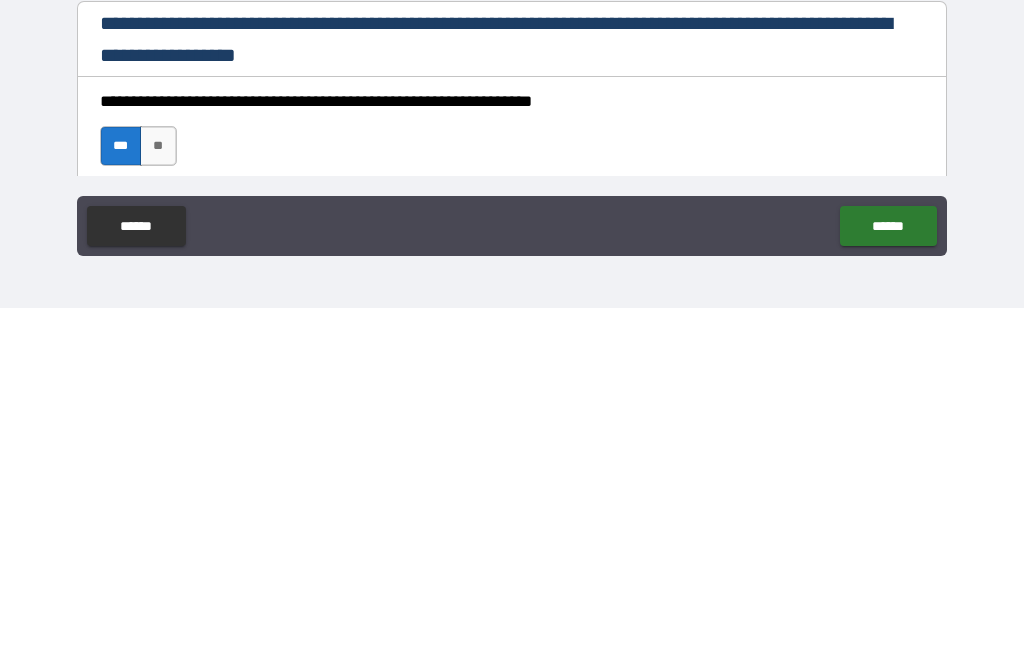 click on "******" at bounding box center (888, 577) 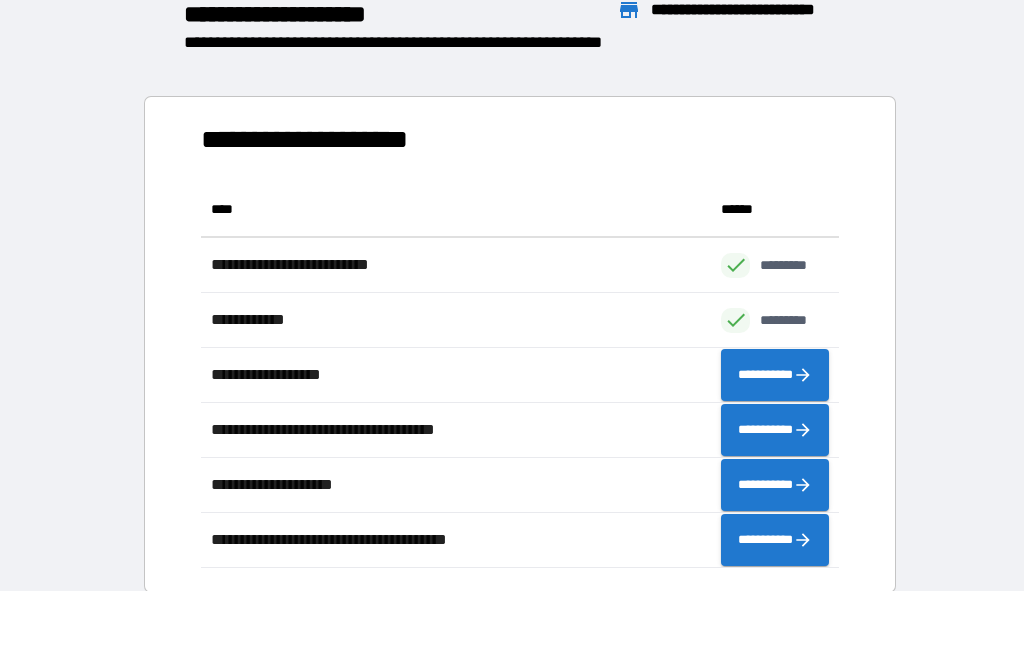 scroll, scrollTop: 386, scrollLeft: 638, axis: both 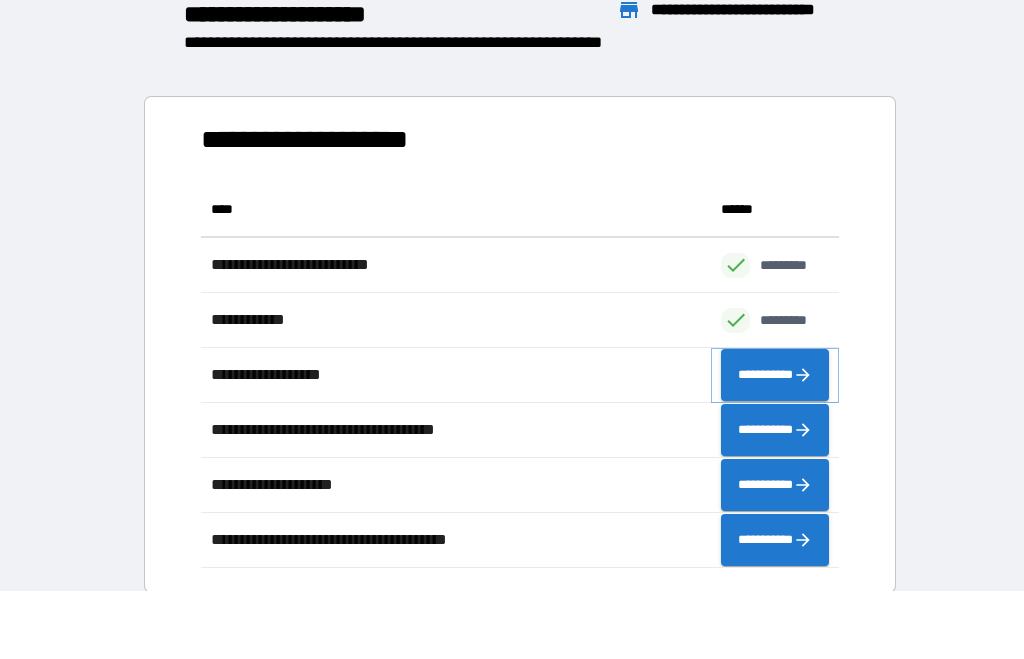 click on "**********" at bounding box center [775, 376] 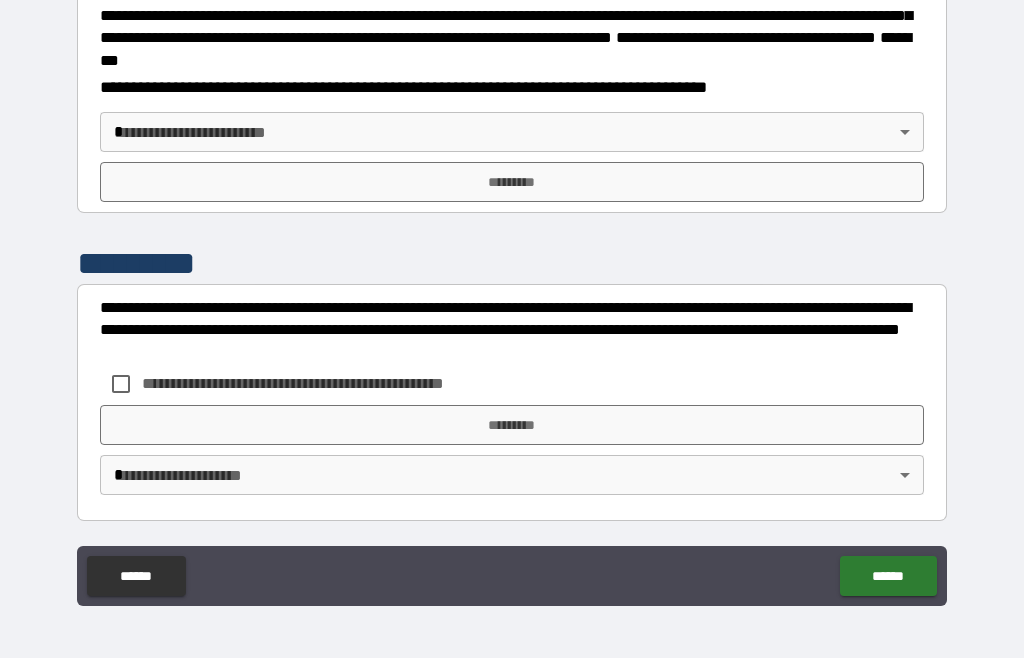 scroll, scrollTop: 2303, scrollLeft: 0, axis: vertical 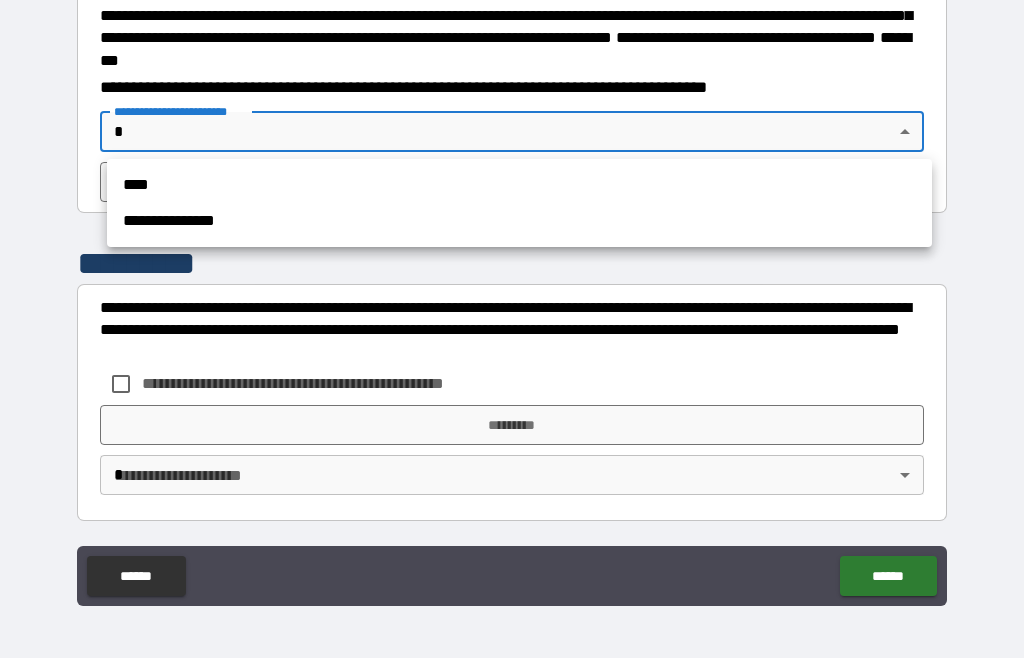 click on "****" at bounding box center [519, 186] 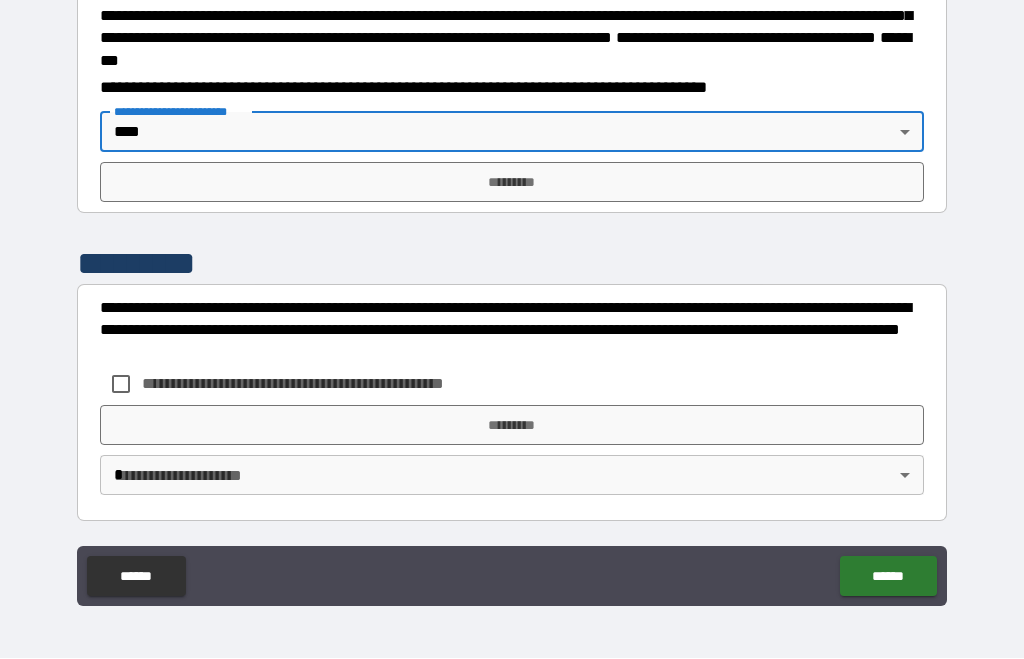 click on "*********" at bounding box center [512, 183] 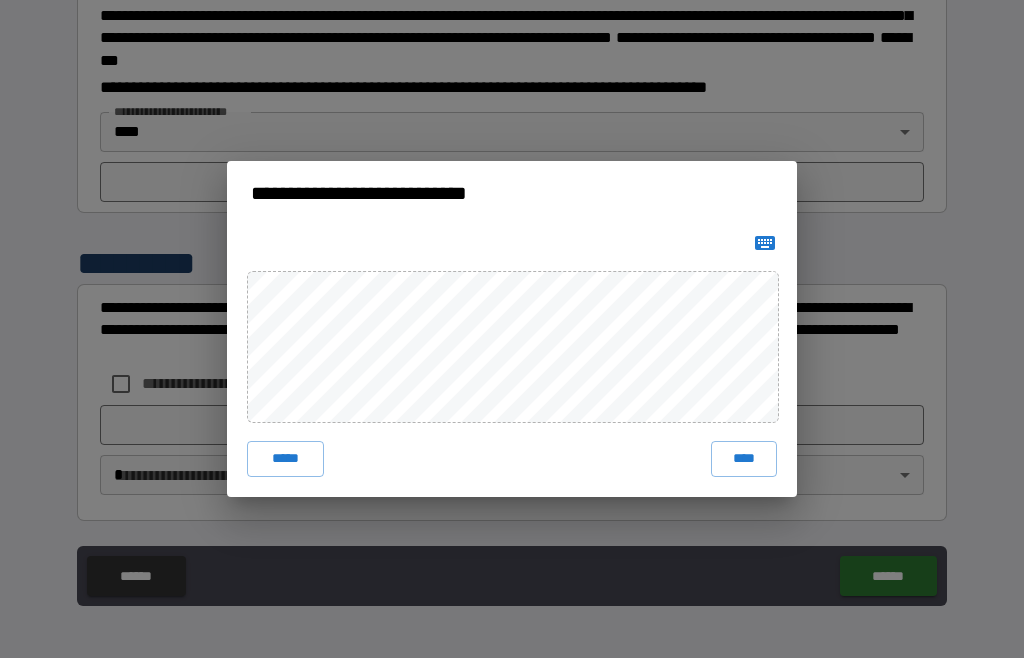 click on "****" at bounding box center (744, 460) 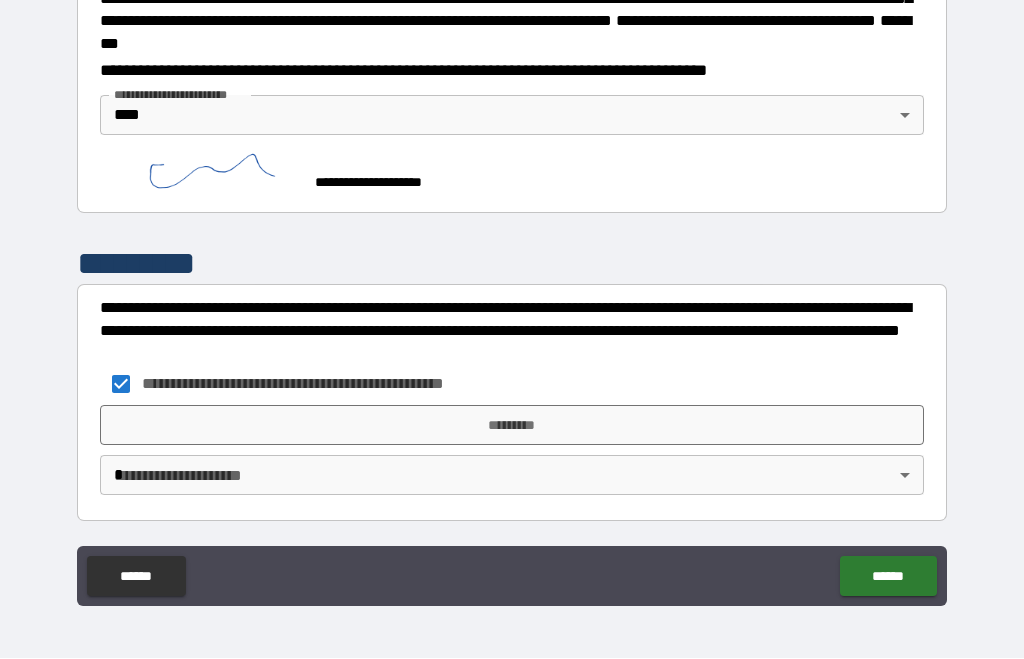 click on "*********" at bounding box center [512, 426] 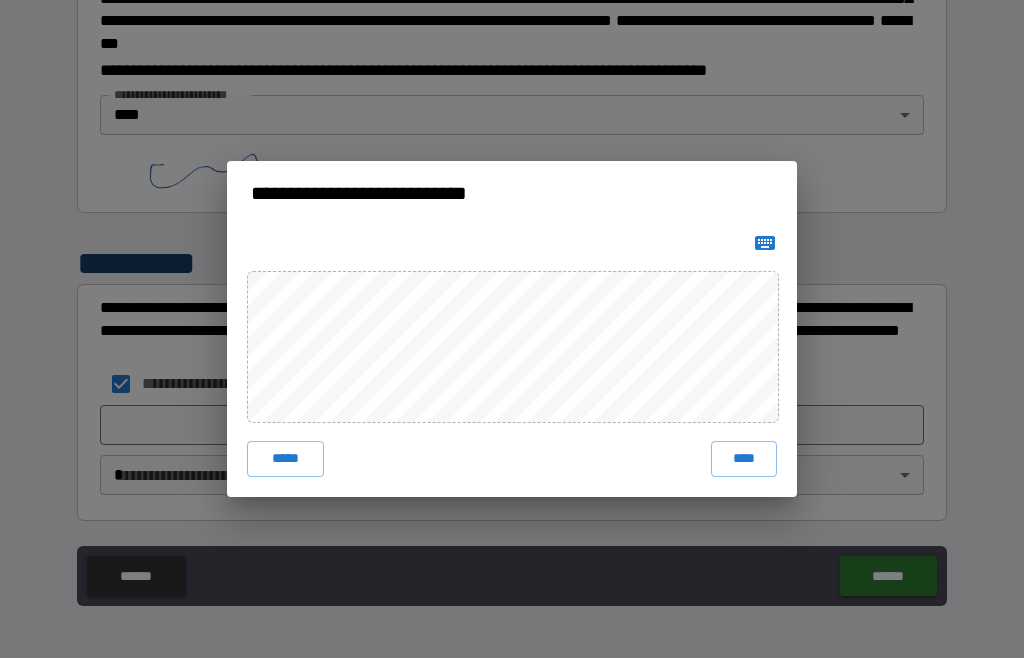 click on "****" at bounding box center (744, 460) 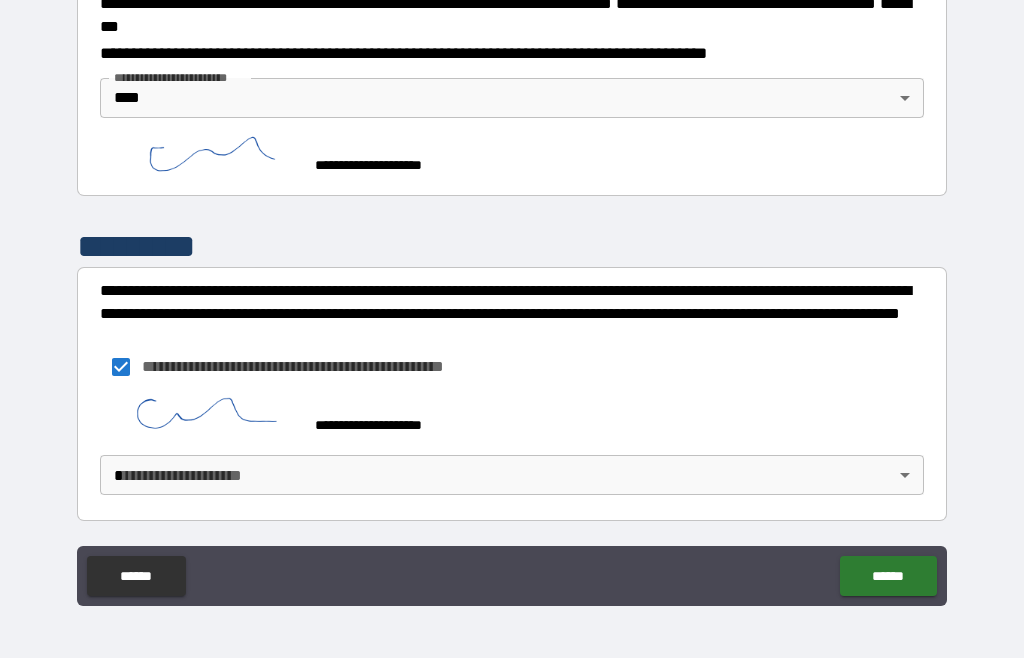 scroll, scrollTop: 2337, scrollLeft: 0, axis: vertical 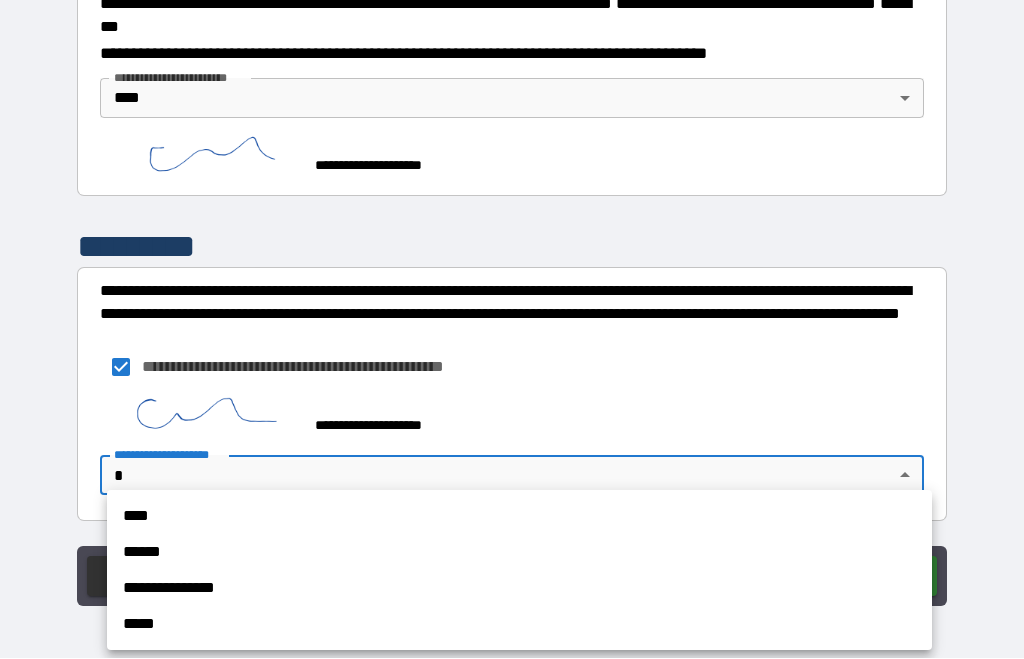 click on "****" at bounding box center (519, 517) 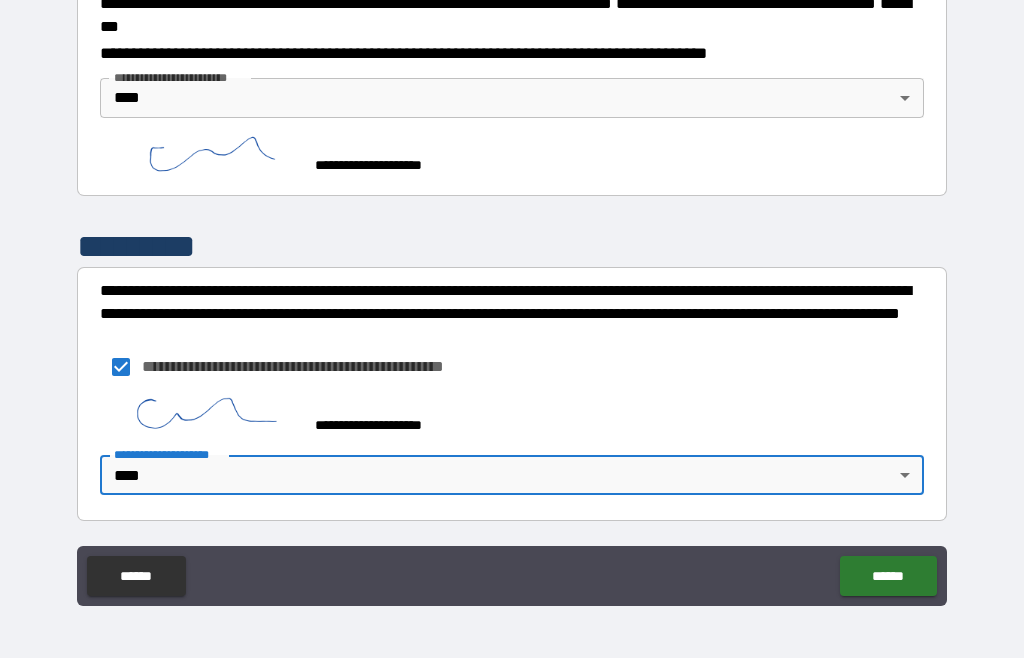 click on "******" at bounding box center (888, 577) 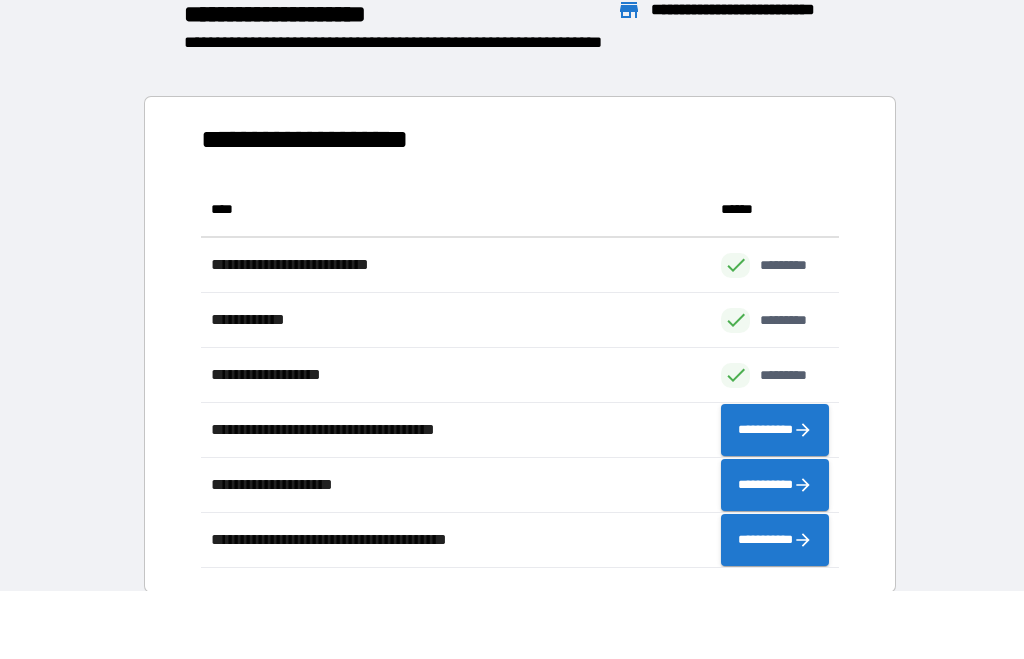 scroll, scrollTop: 1, scrollLeft: 1, axis: both 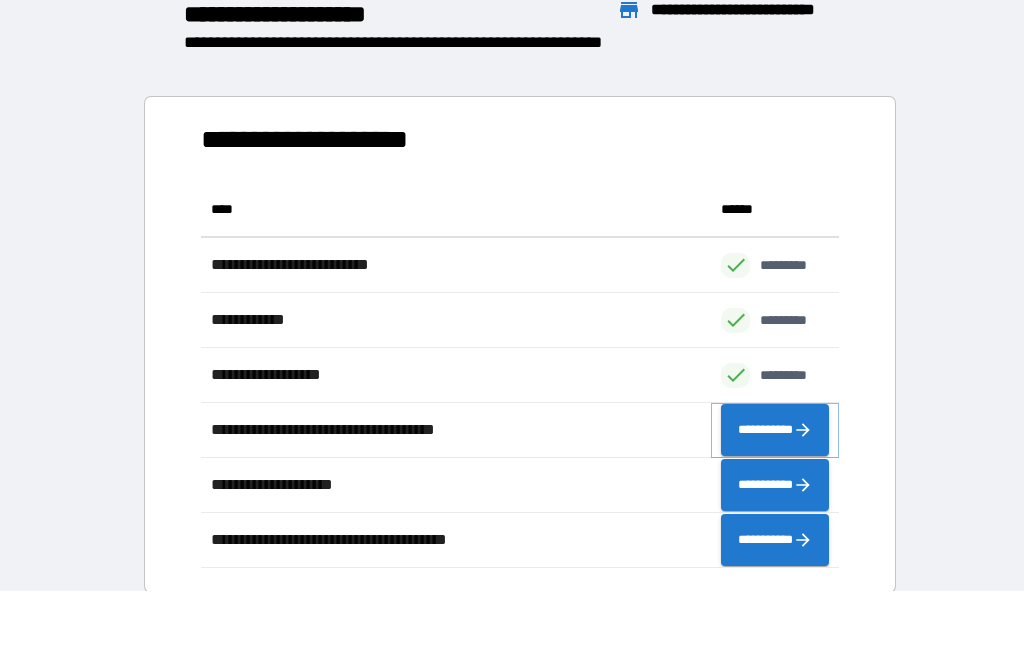 click 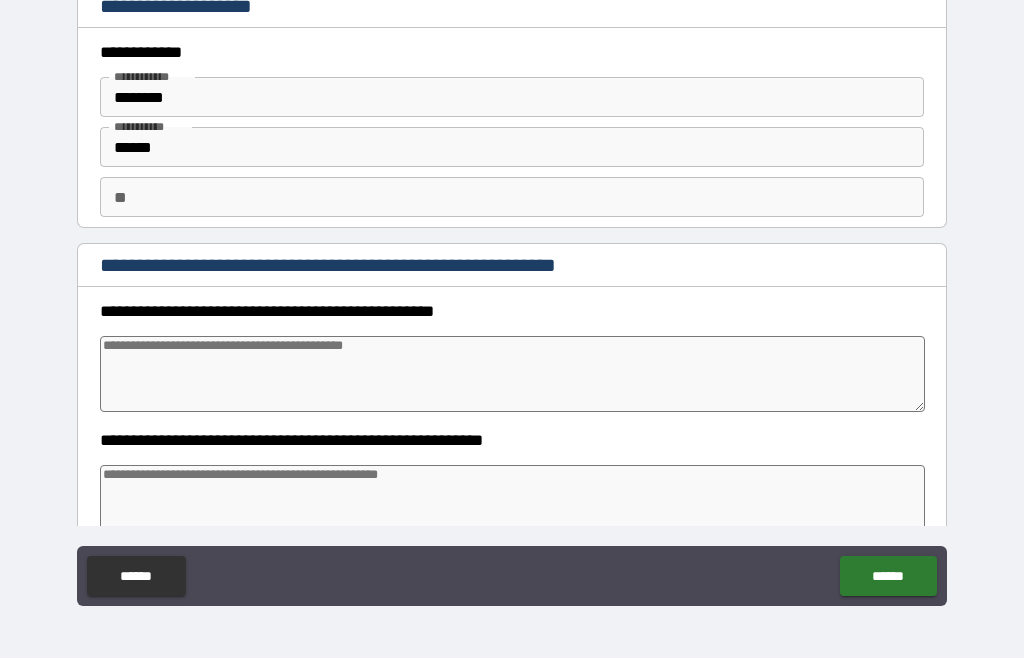 type on "*" 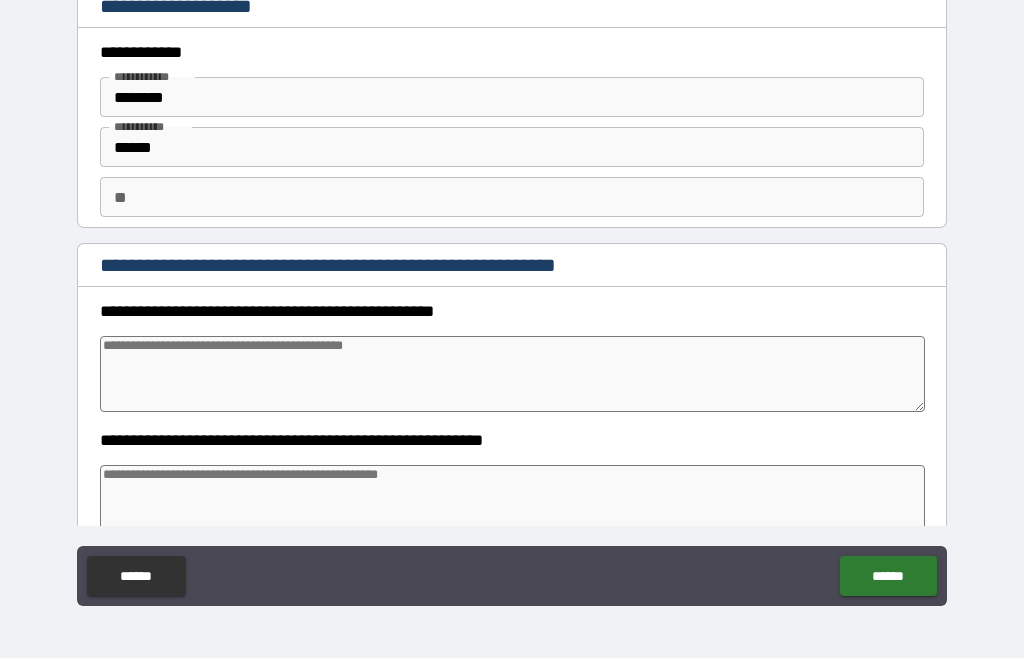 type on "*" 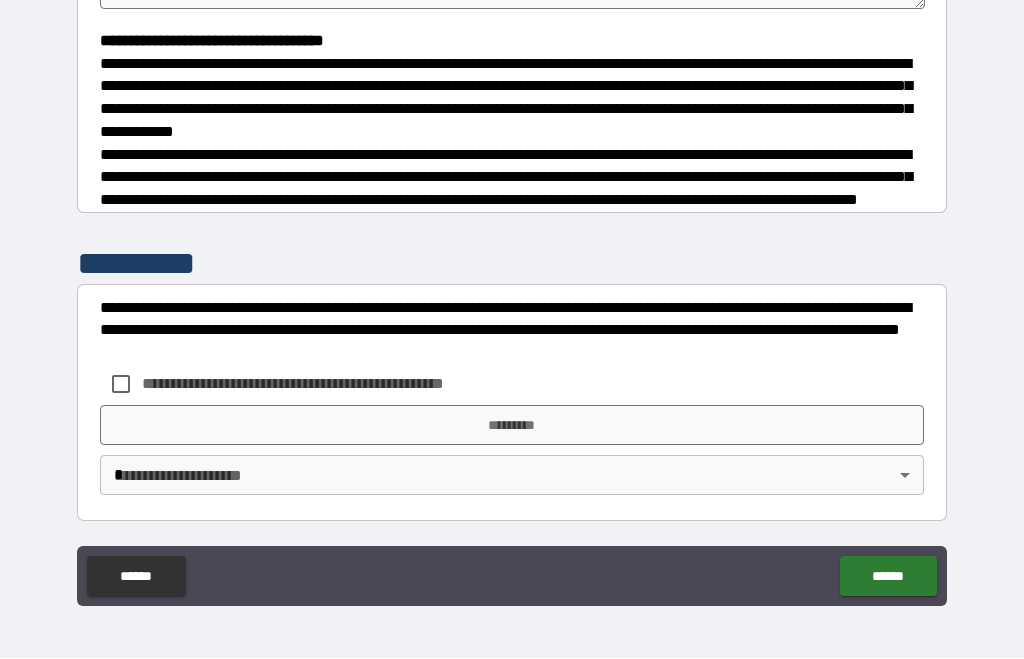 type on "*" 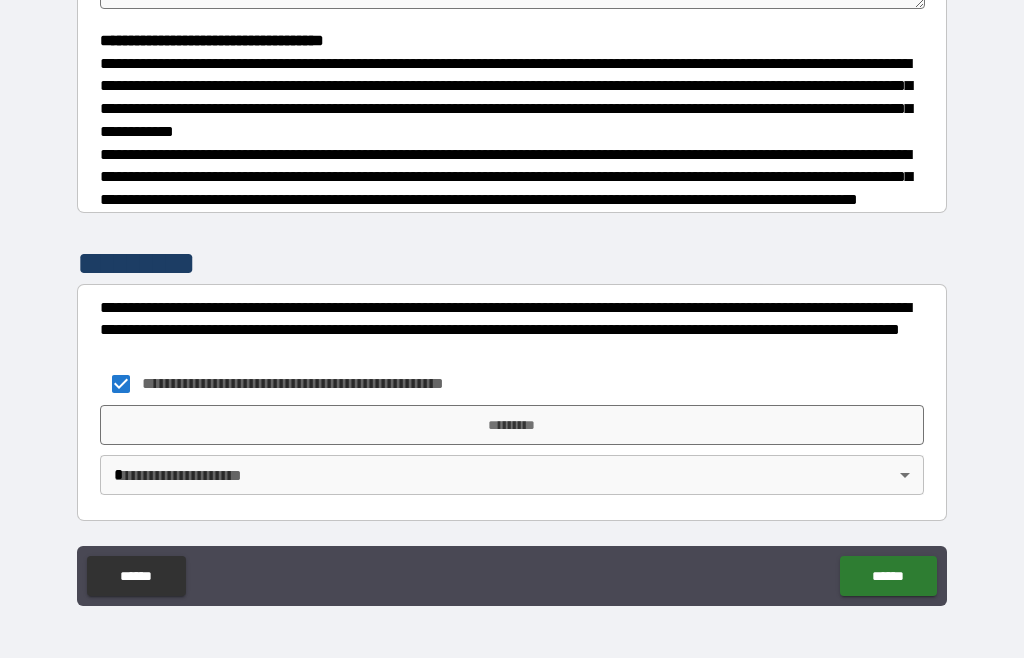 type on "*" 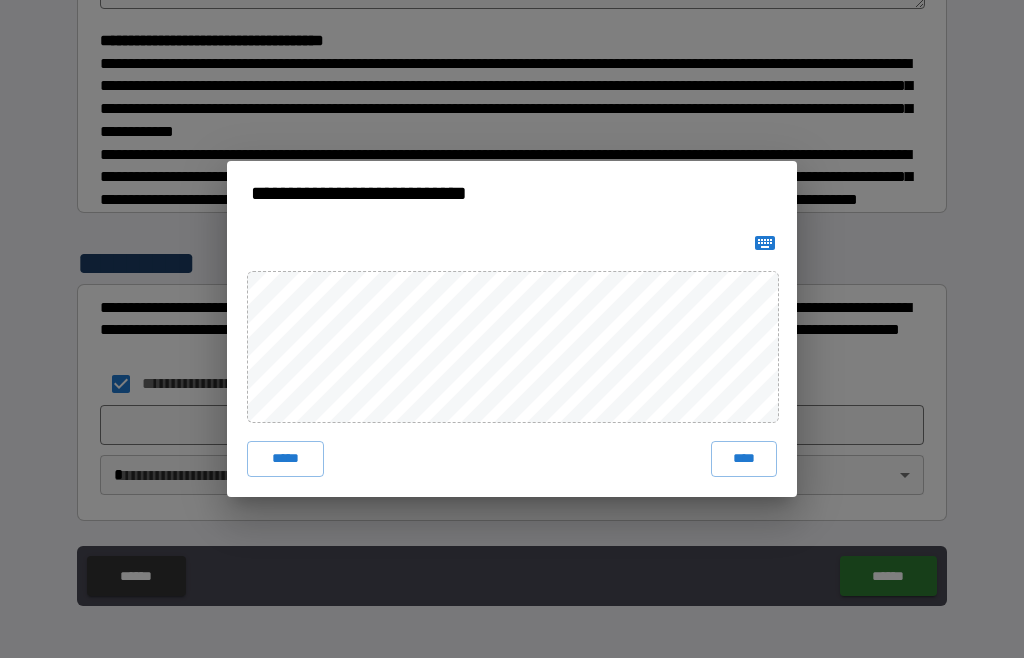 click on "****" at bounding box center [744, 460] 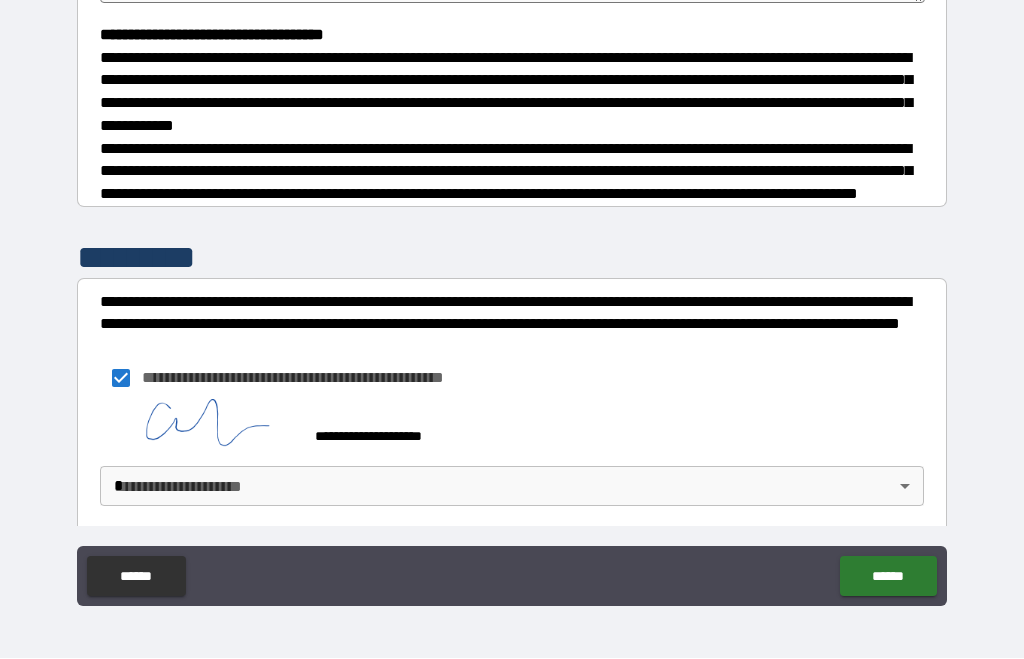 type on "*" 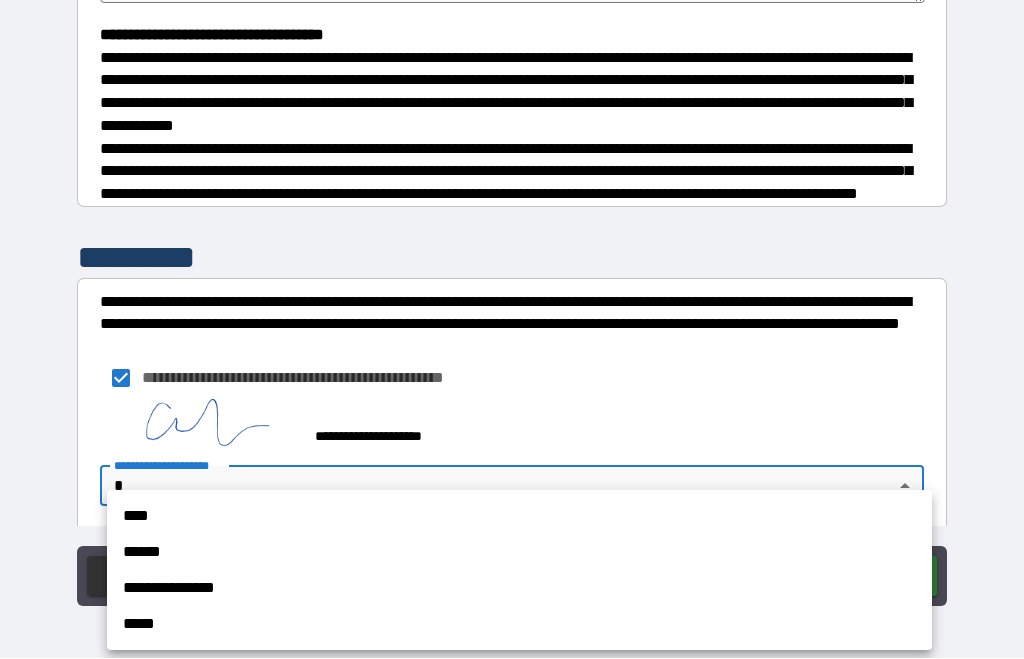 click on "****" at bounding box center [519, 517] 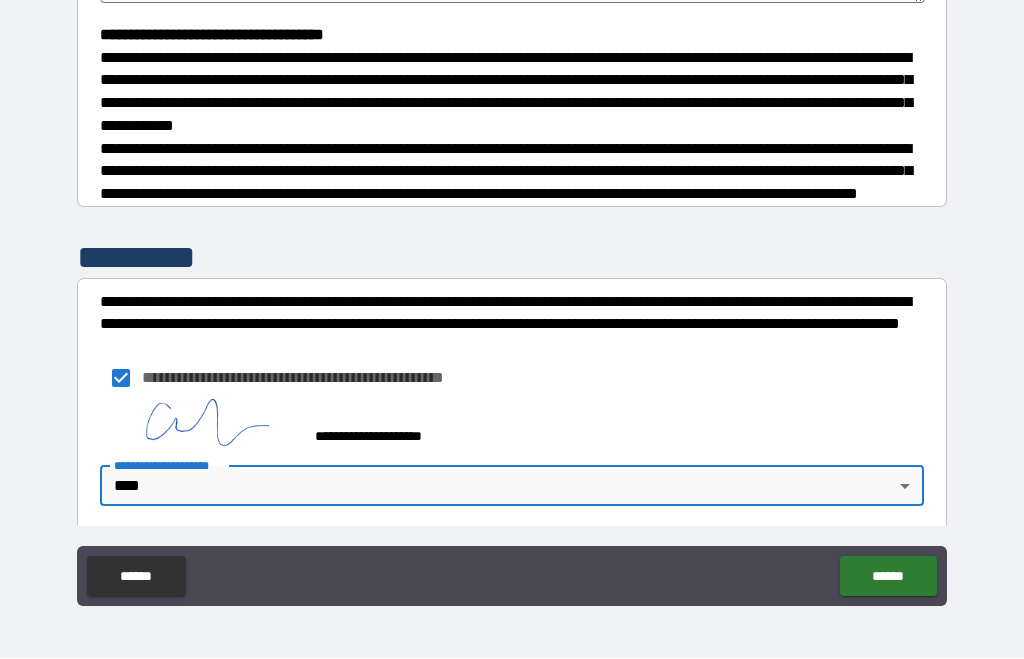 click on "******" at bounding box center [888, 577] 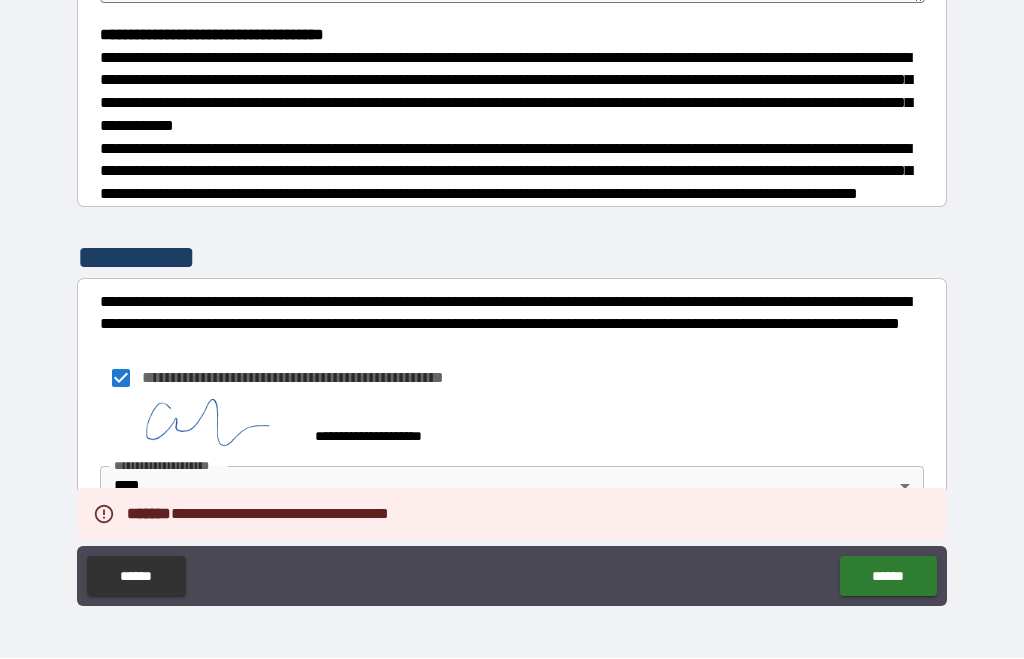 type on "*" 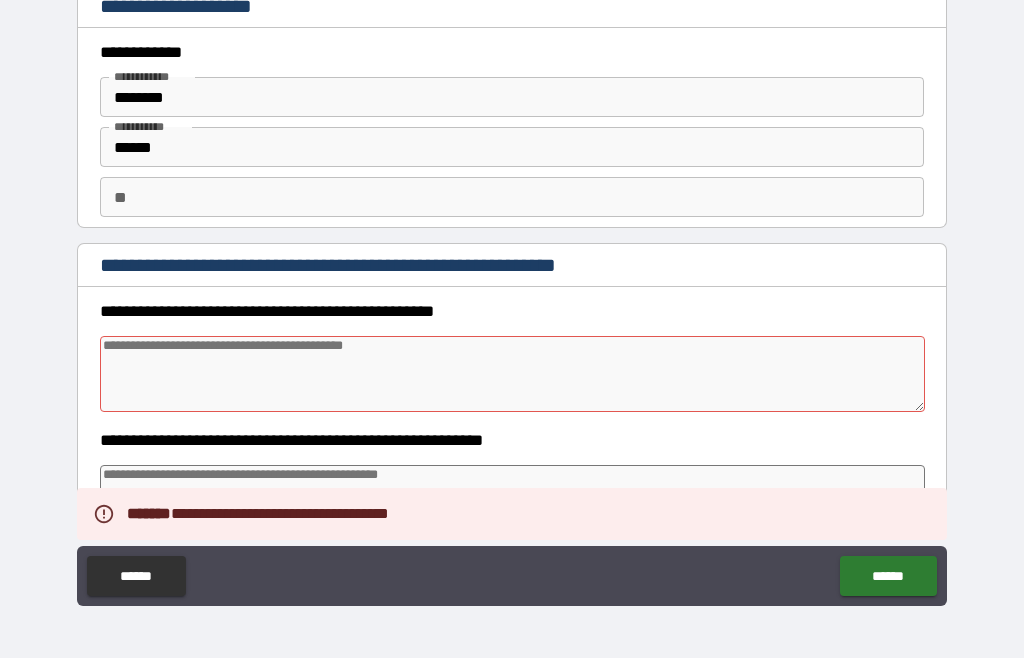 scroll, scrollTop: -5, scrollLeft: 0, axis: vertical 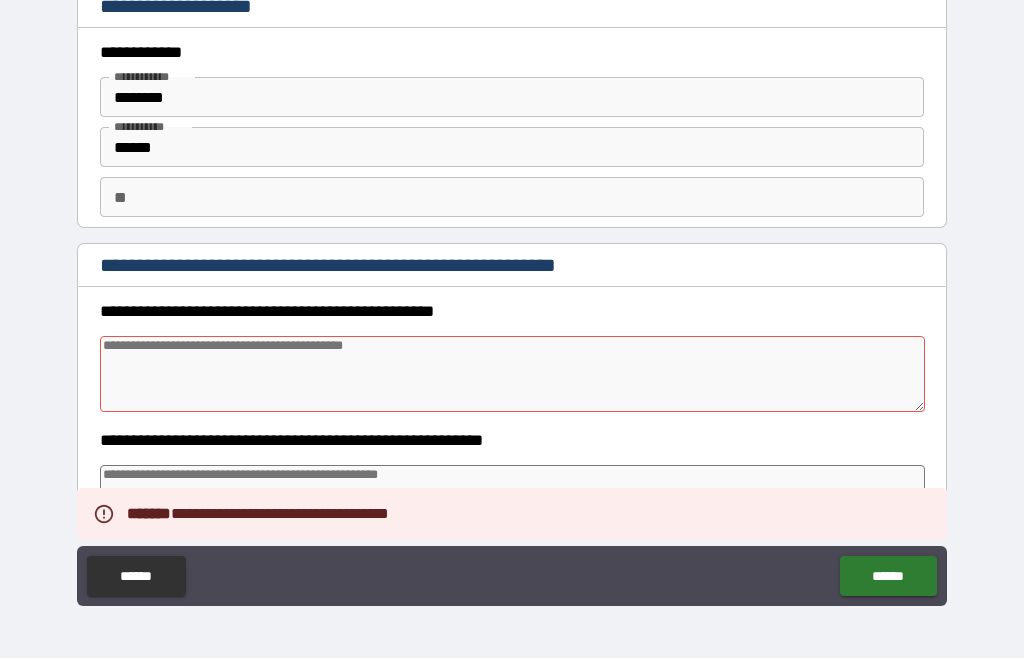 click at bounding box center (513, 375) 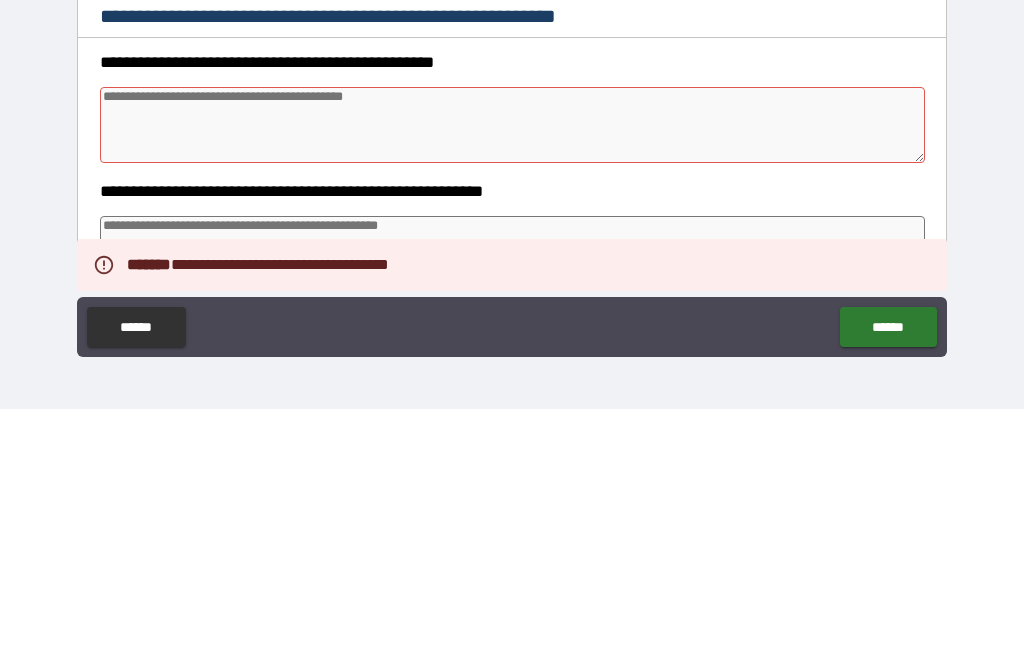 type on "*" 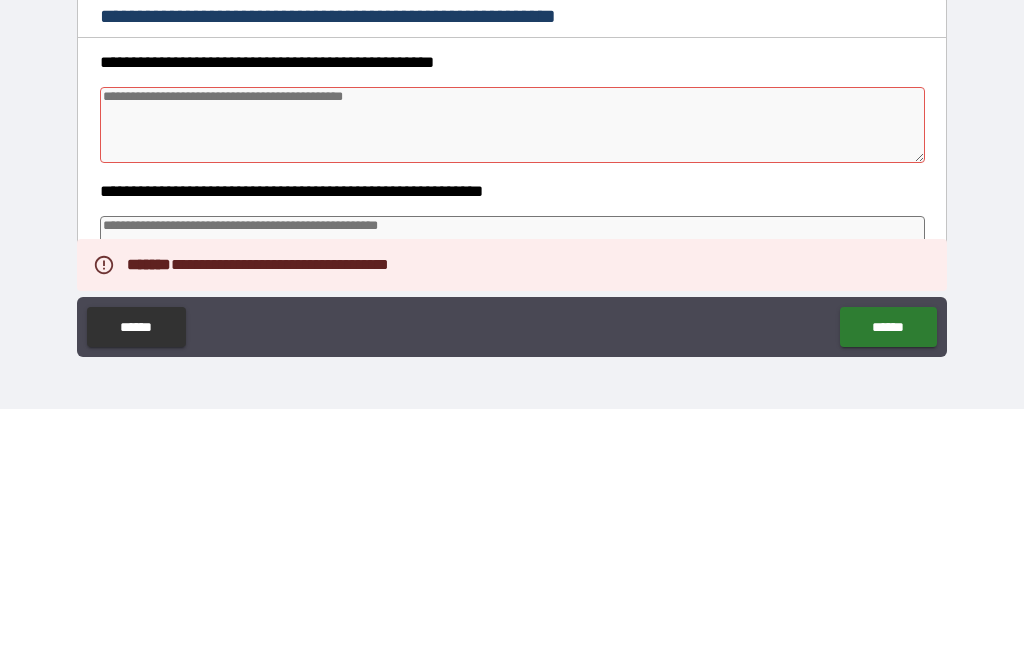 type on "*" 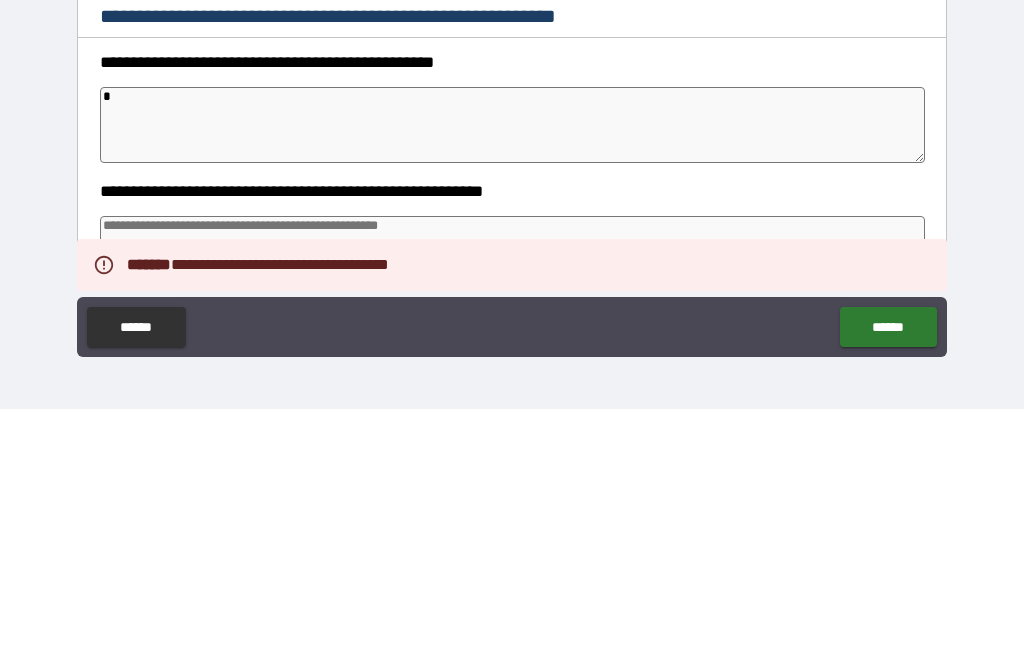 type on "*" 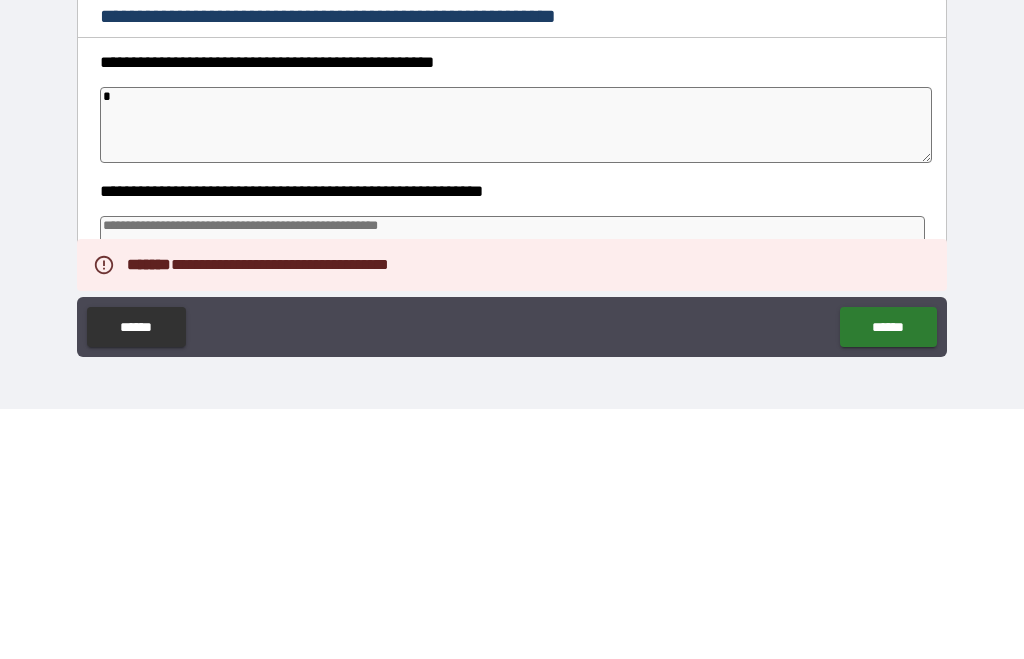 type on "*" 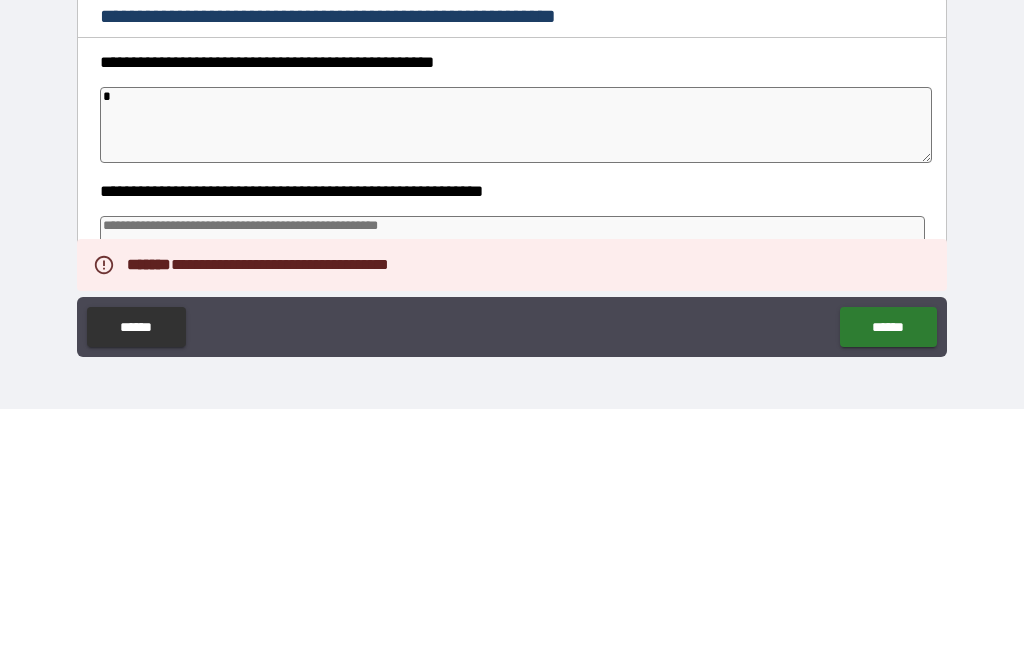 type on "*" 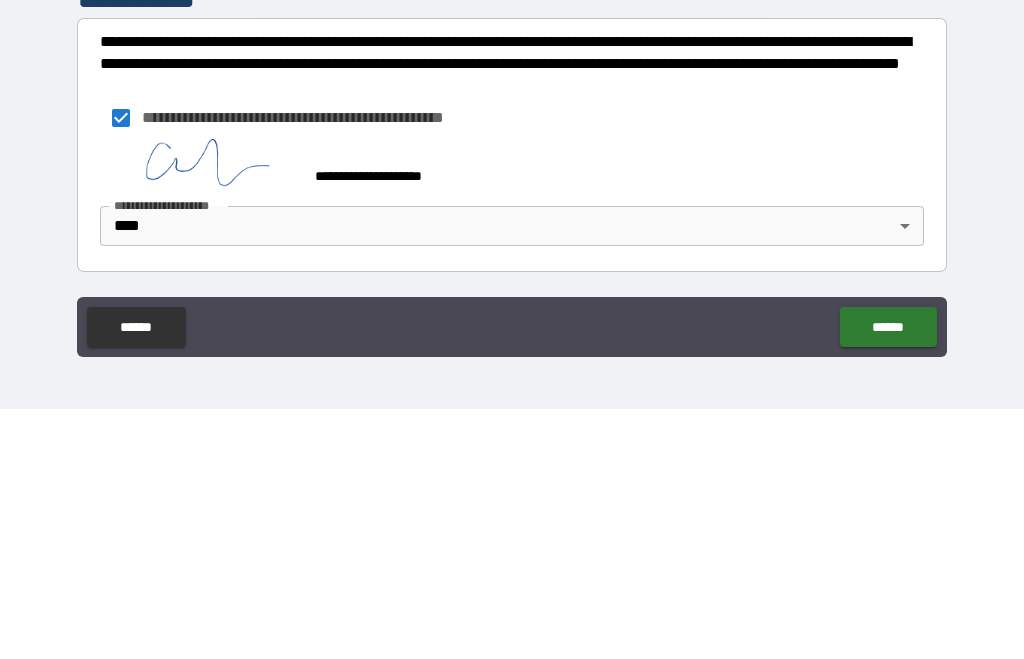 scroll, scrollTop: 565, scrollLeft: 0, axis: vertical 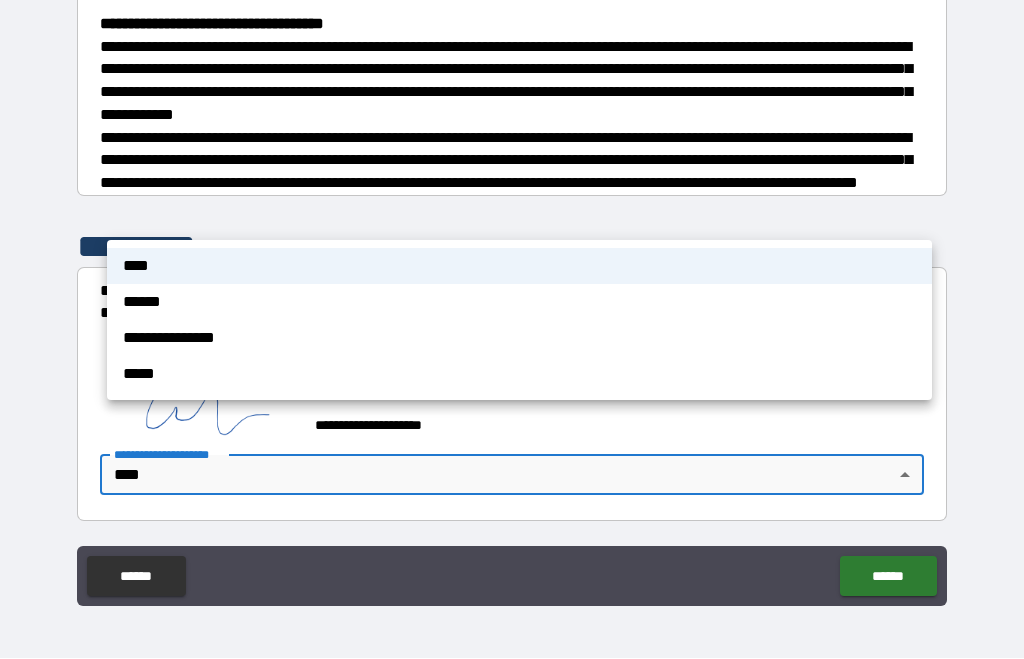 click at bounding box center (512, 329) 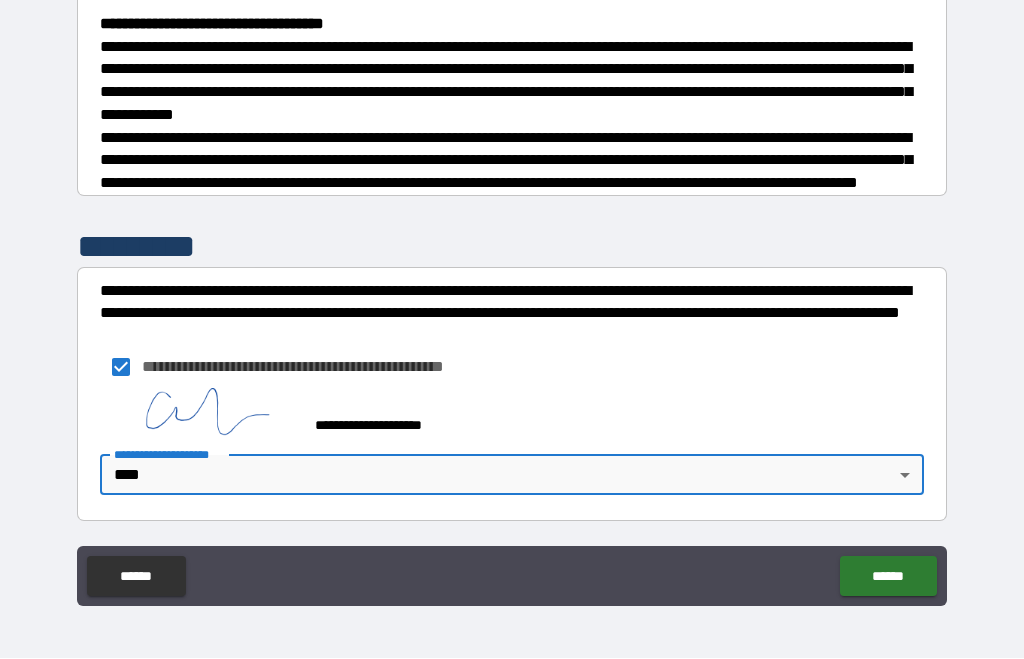 click on "******" at bounding box center (888, 577) 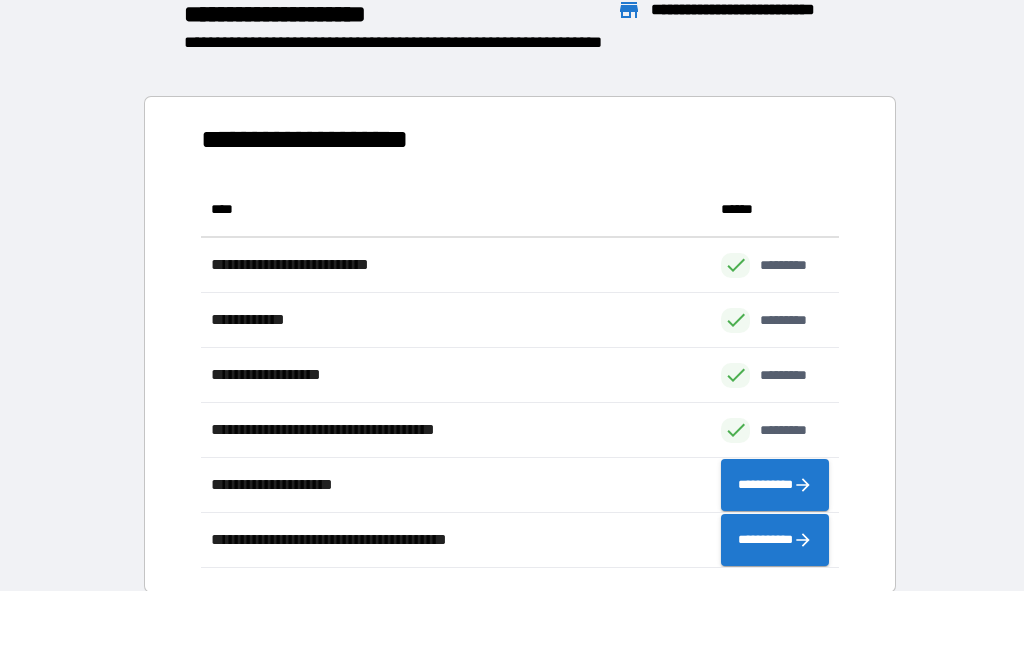 scroll, scrollTop: 386, scrollLeft: 638, axis: both 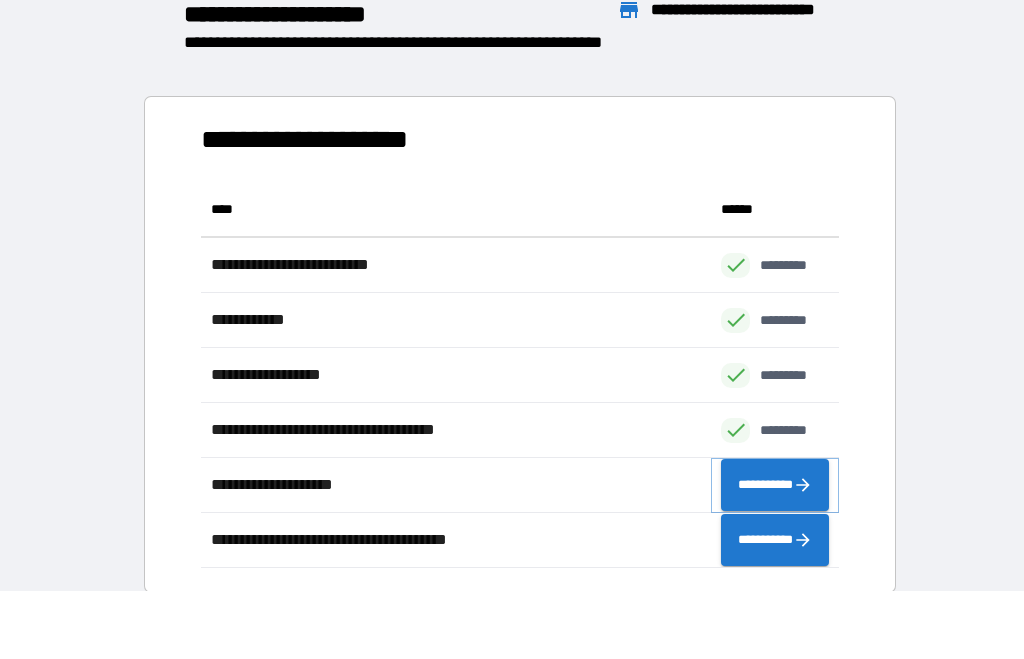 click on "**********" at bounding box center [775, 486] 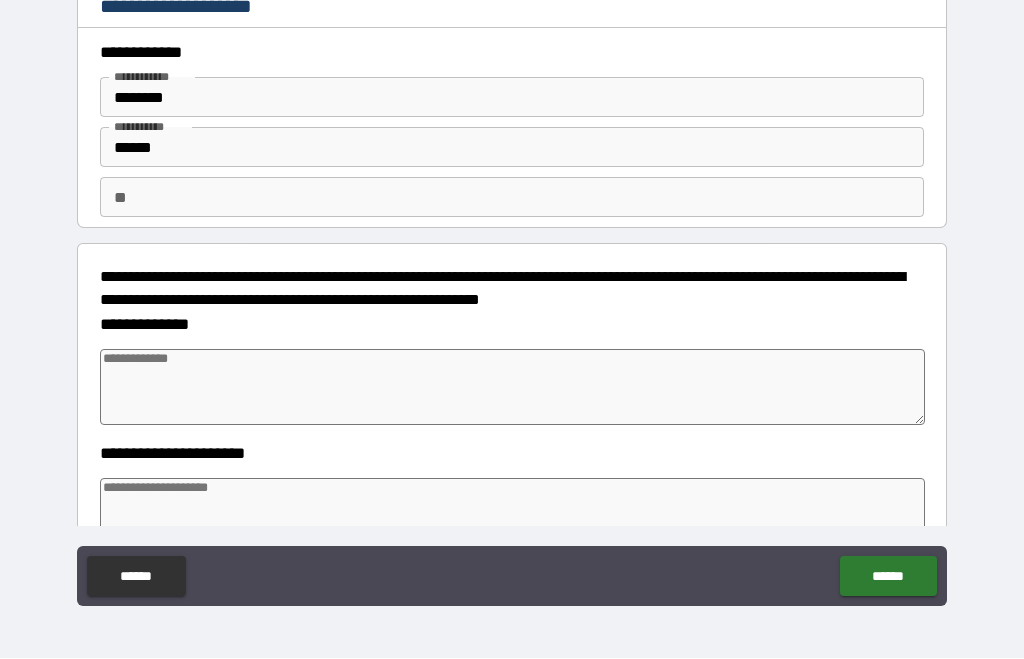 type on "*" 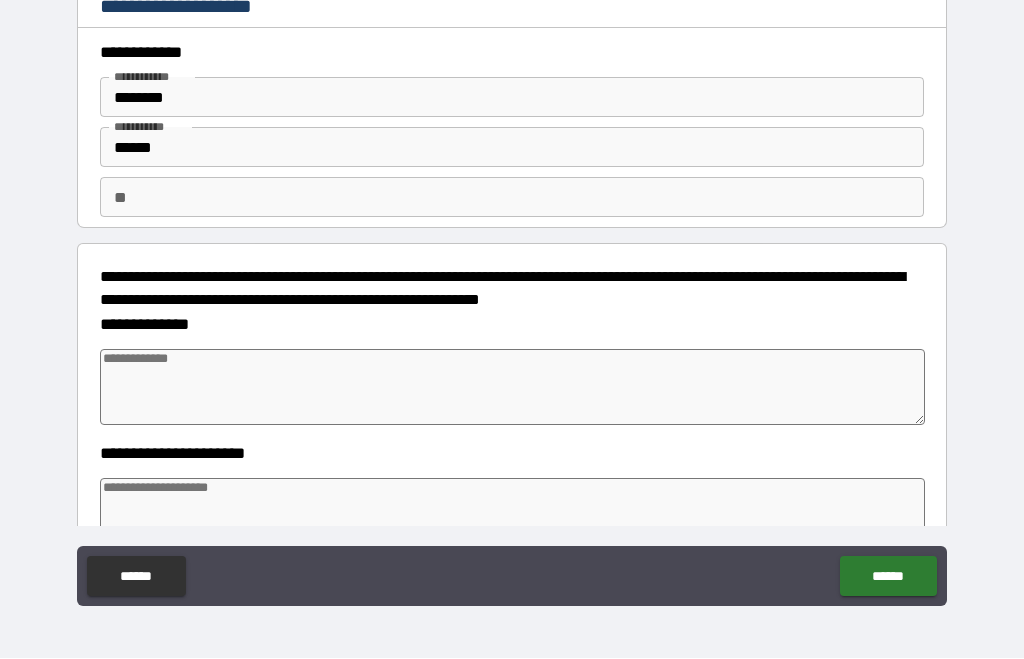 type on "*" 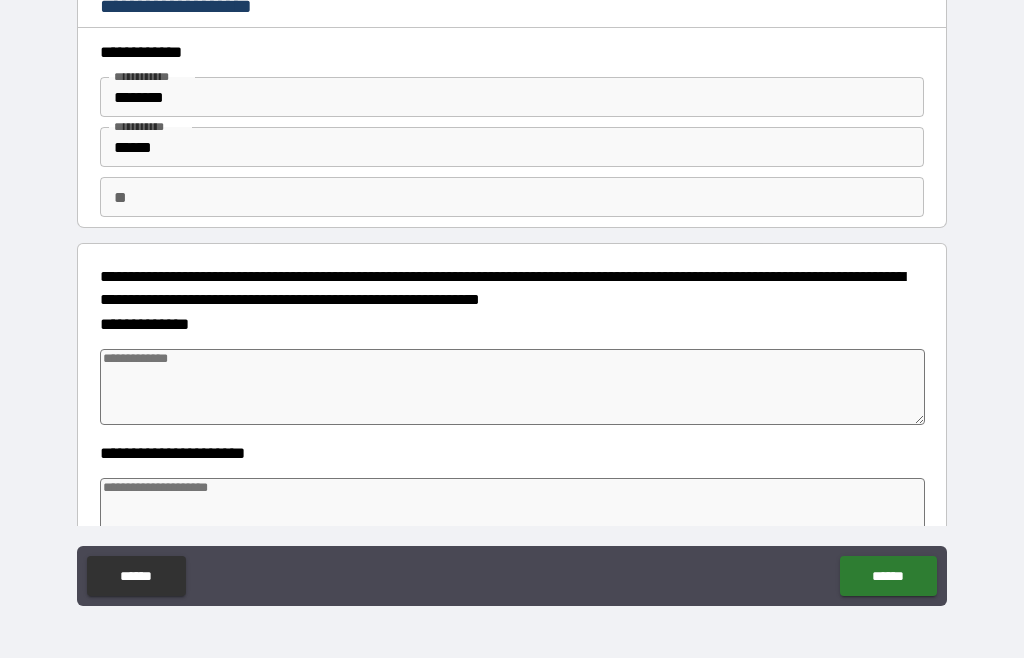 scroll, scrollTop: 1, scrollLeft: 0, axis: vertical 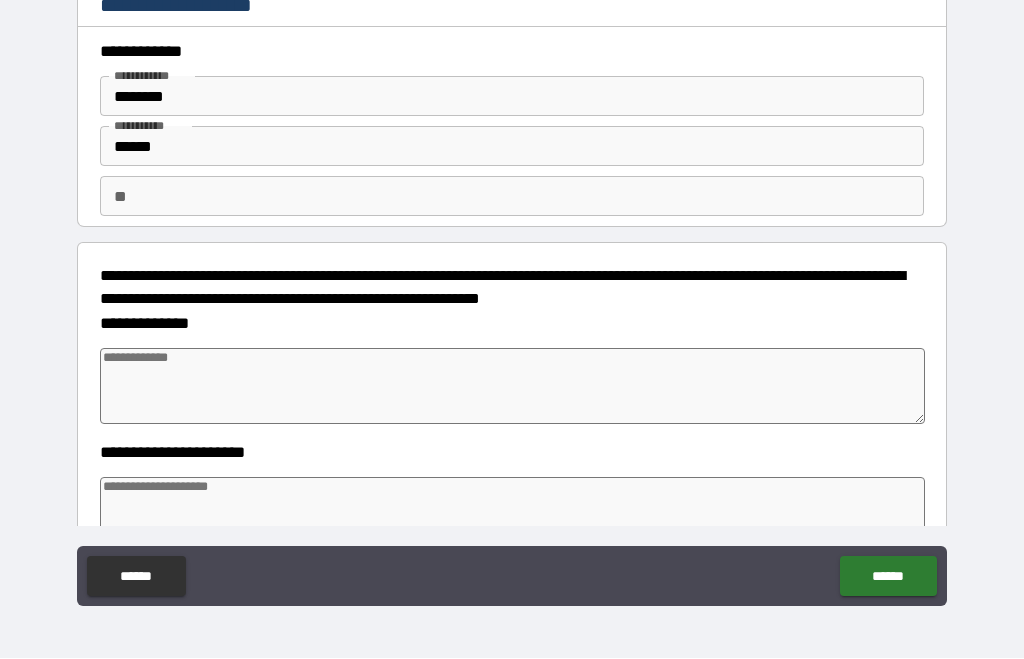 click at bounding box center [513, 387] 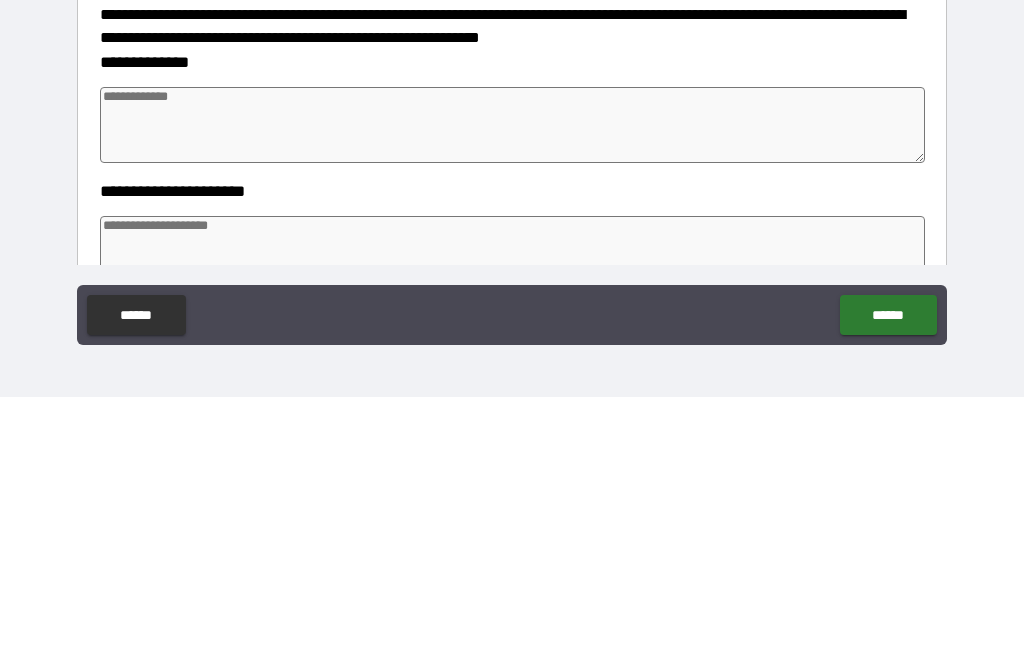 type on "*" 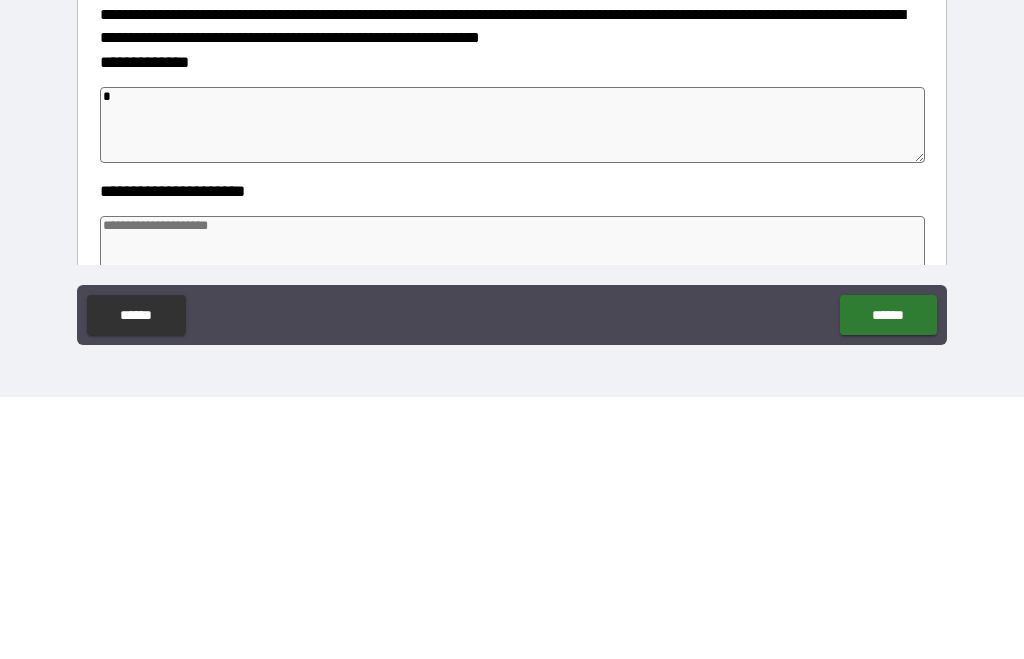type on "*" 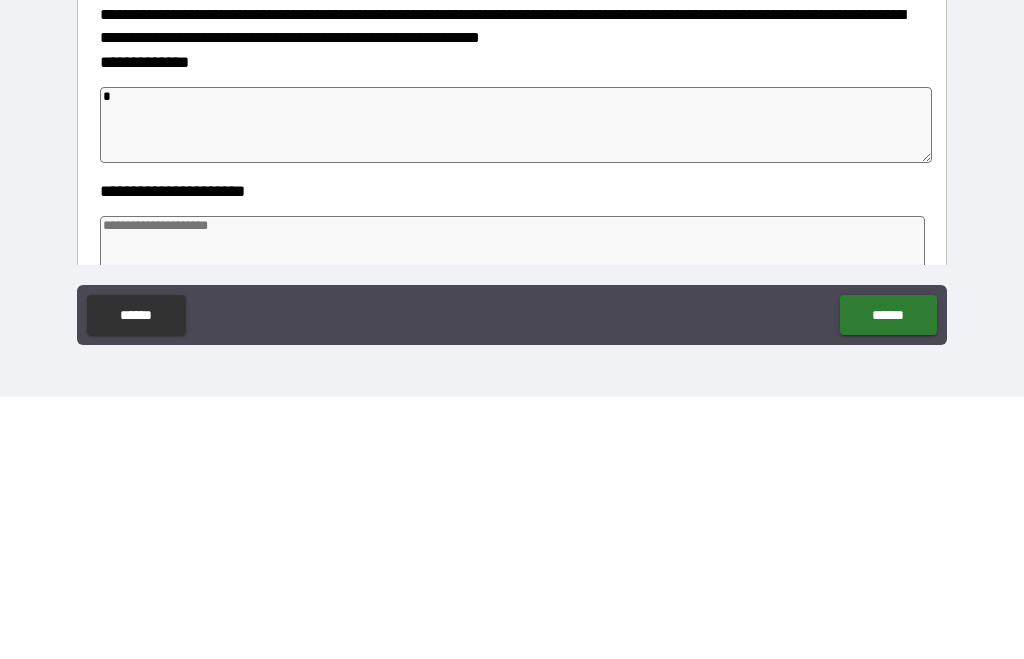 type on "*" 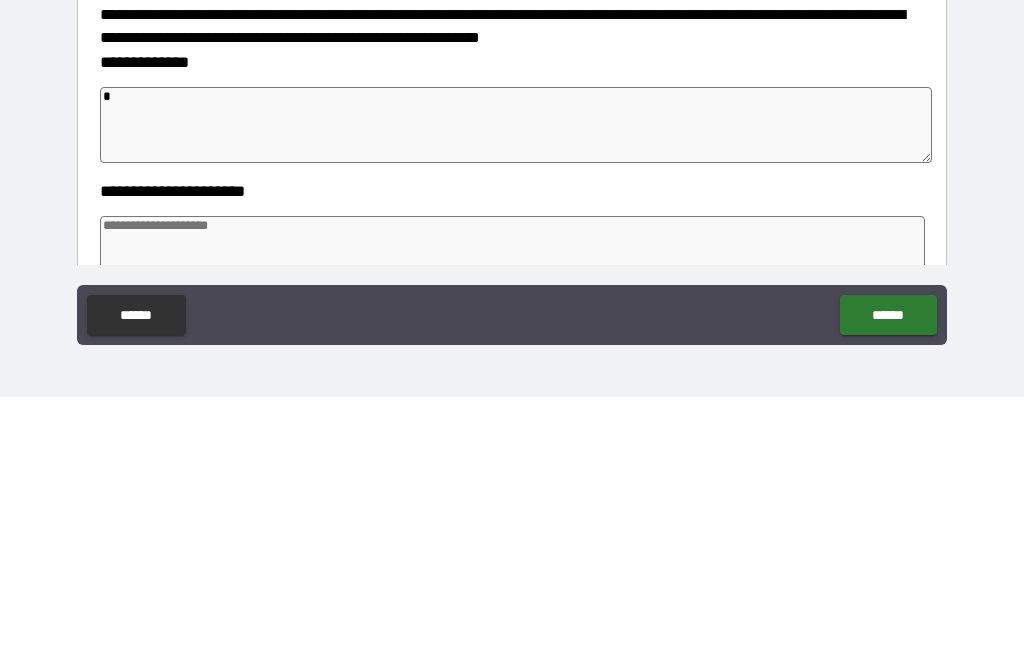 type on "*" 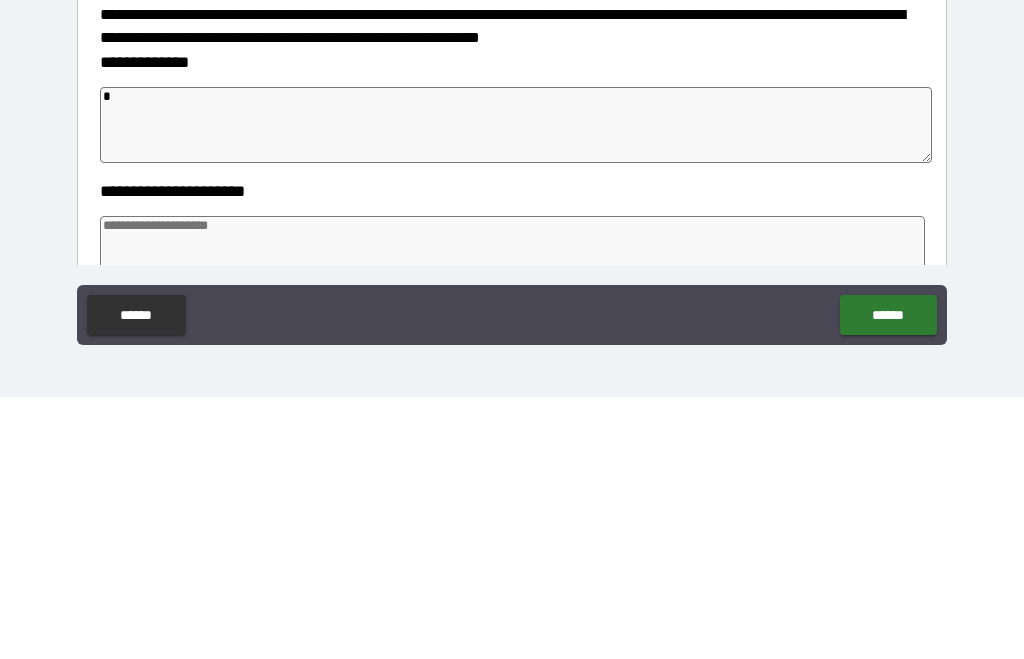 type on "**" 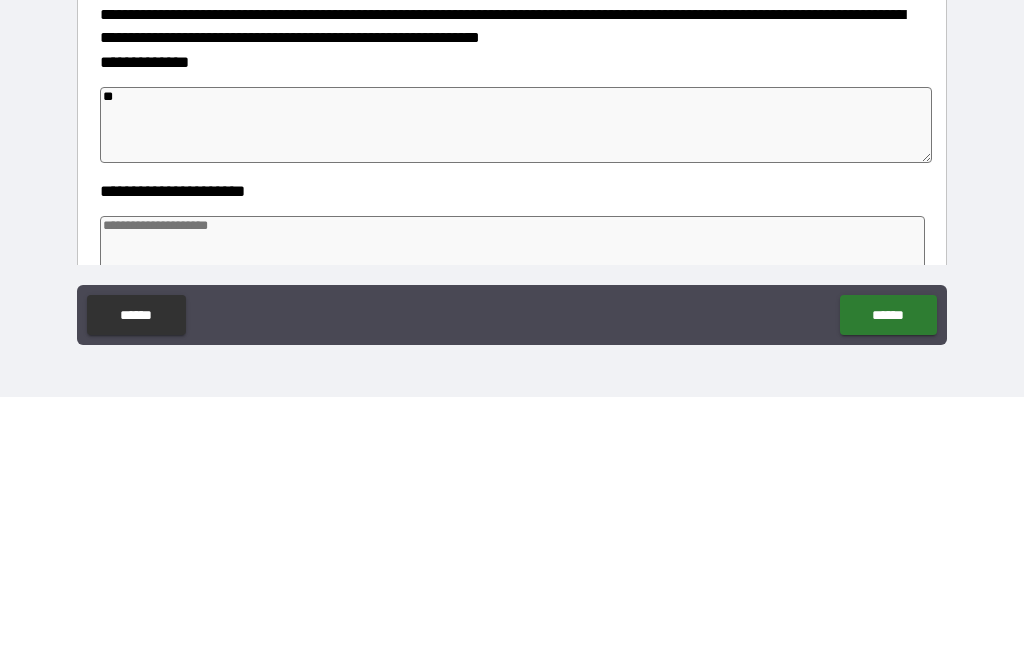 type on "*" 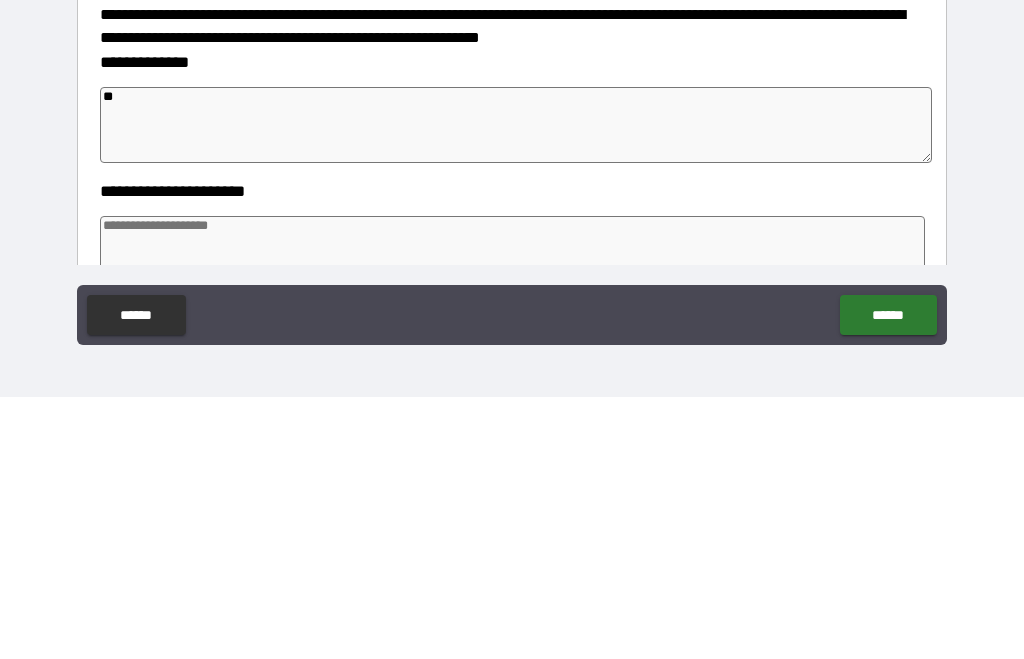 type on "*" 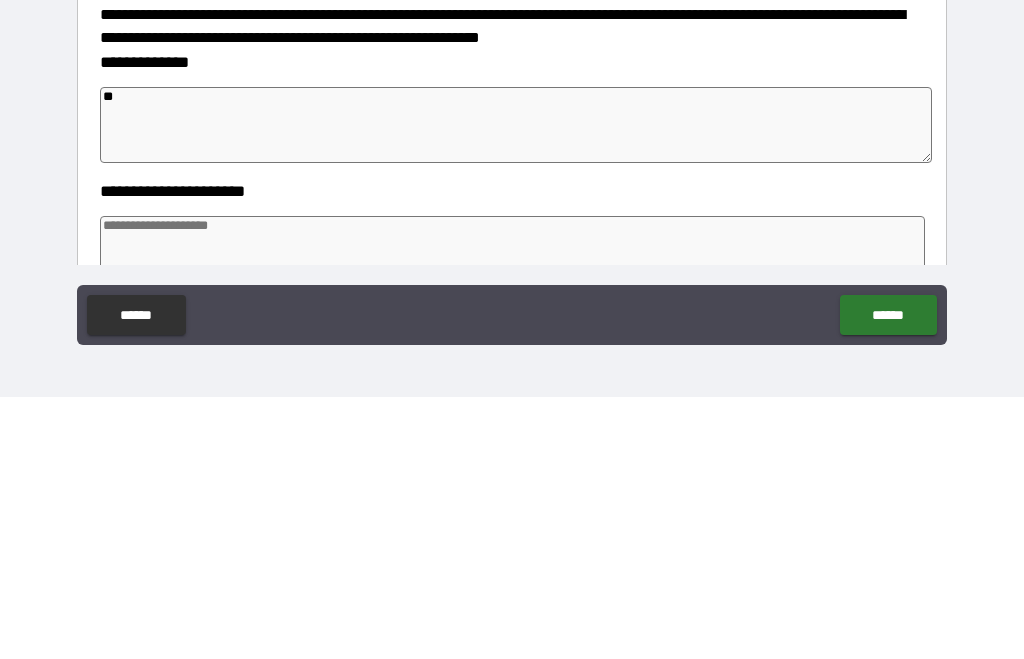 type on "*" 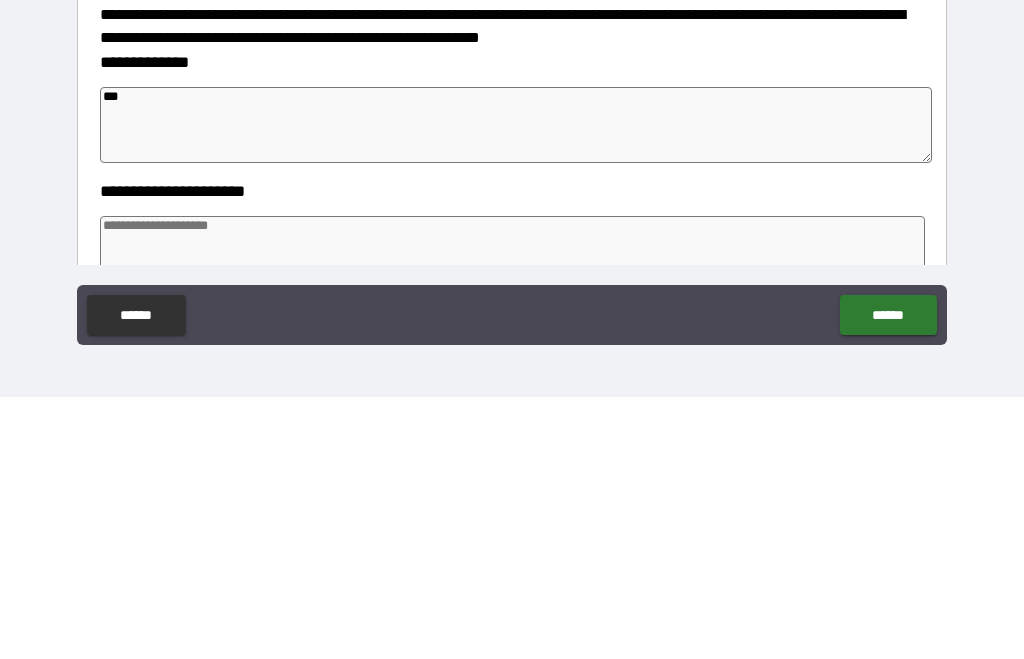 type on "*" 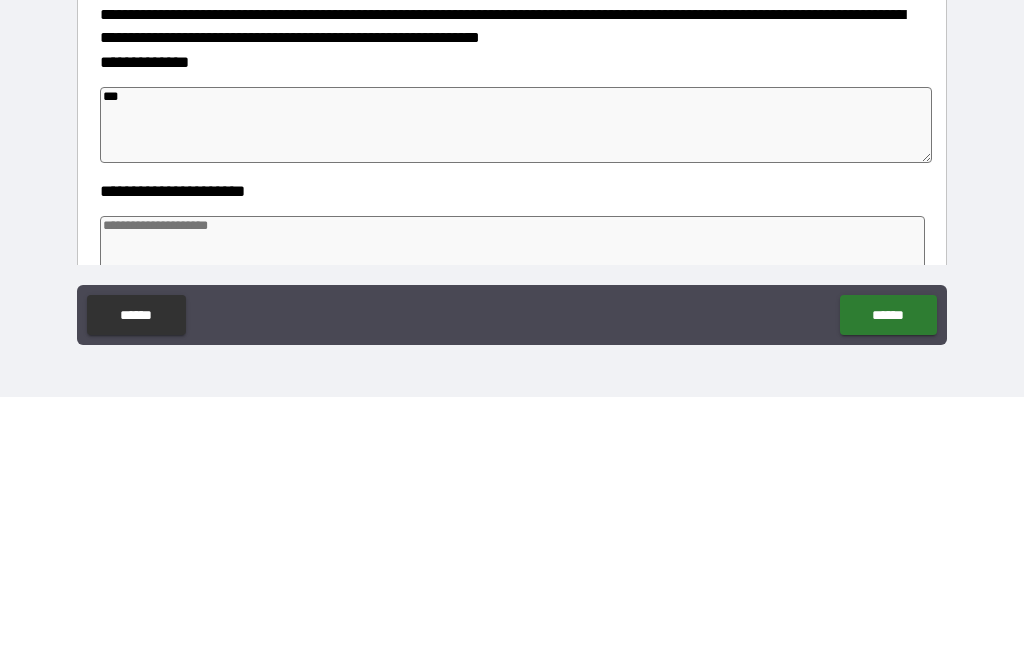 type on "*" 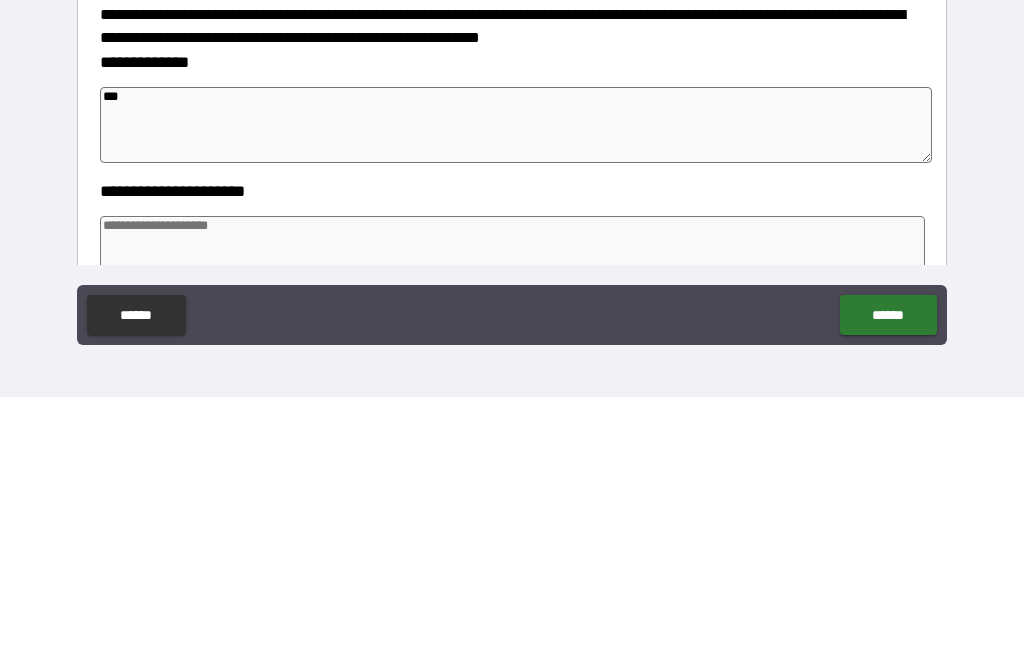 type on "*" 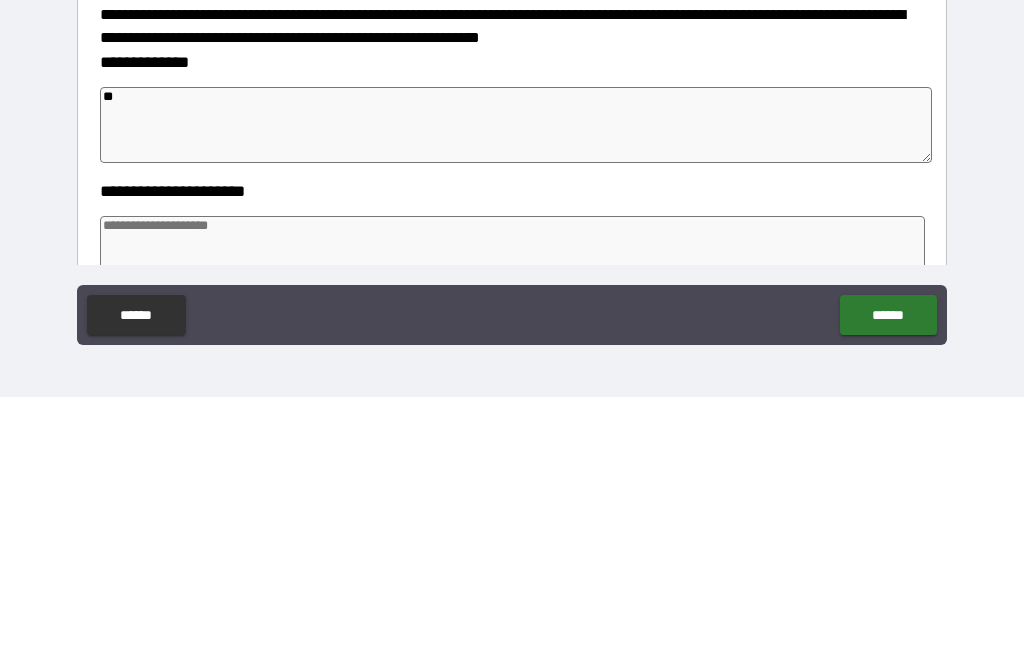 type on "*" 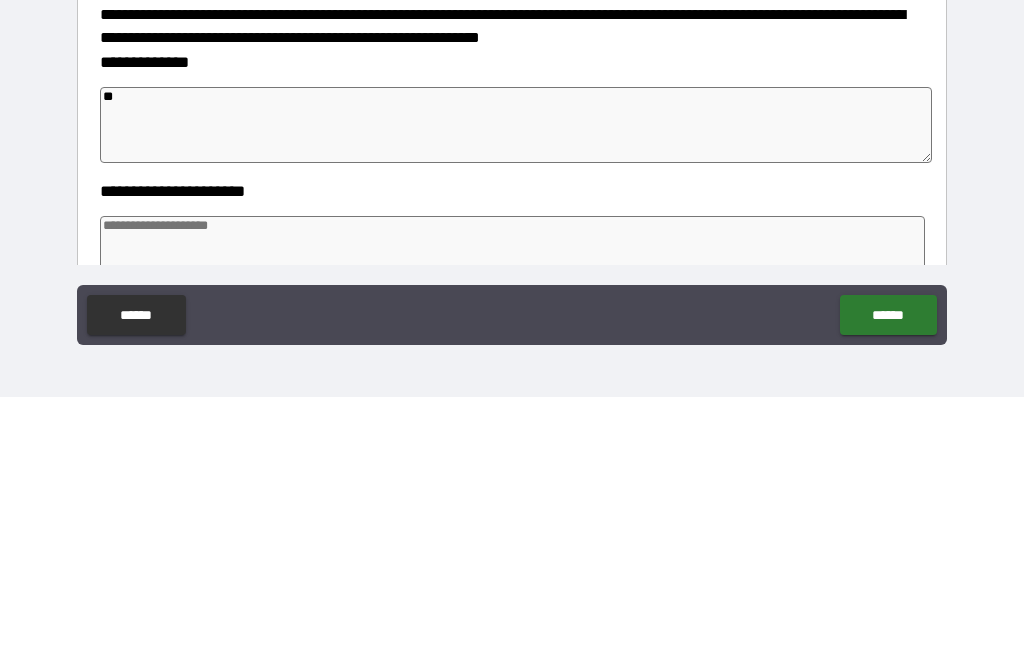 type on "*" 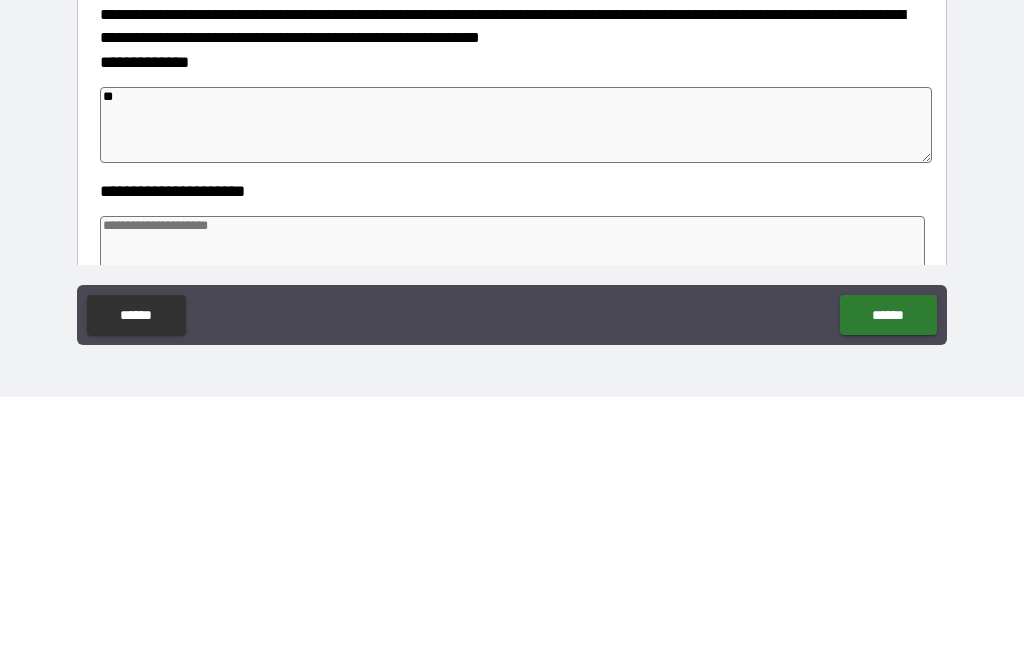 type on "*" 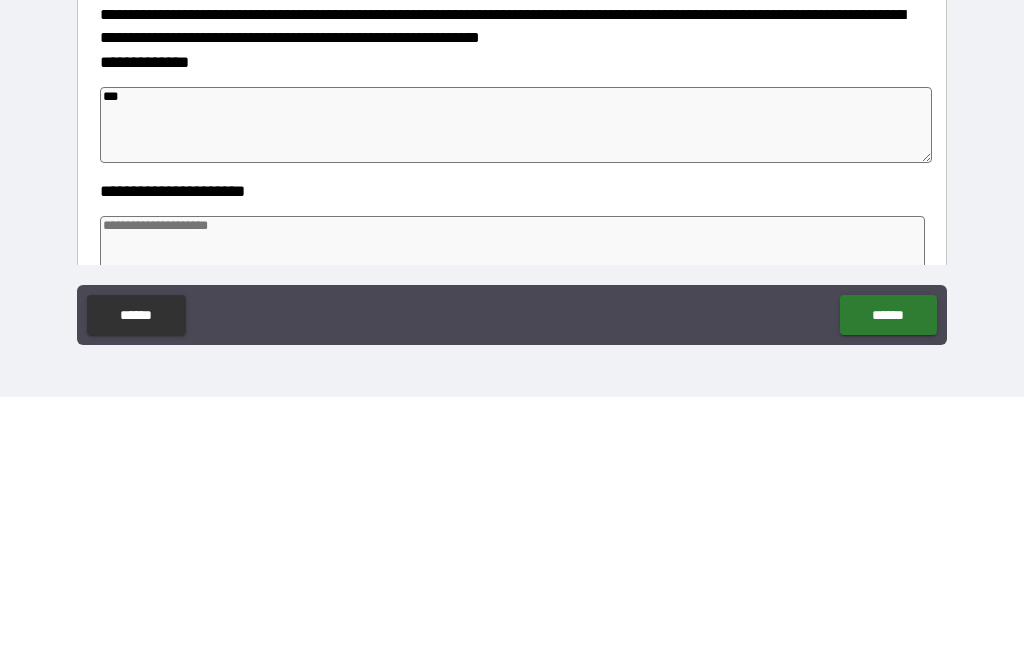 type on "*" 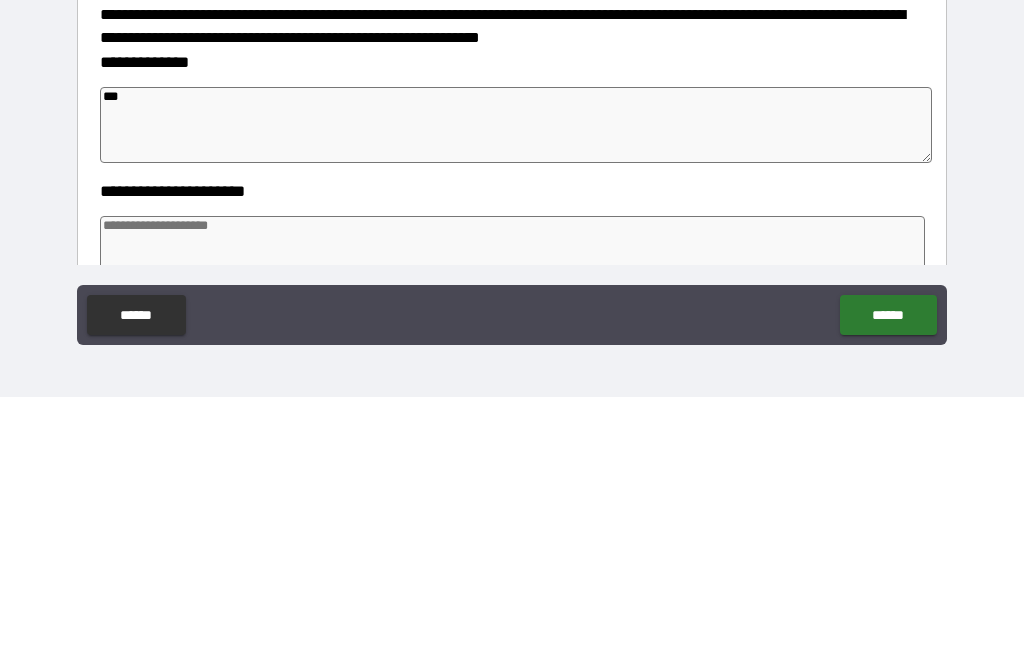 type on "*" 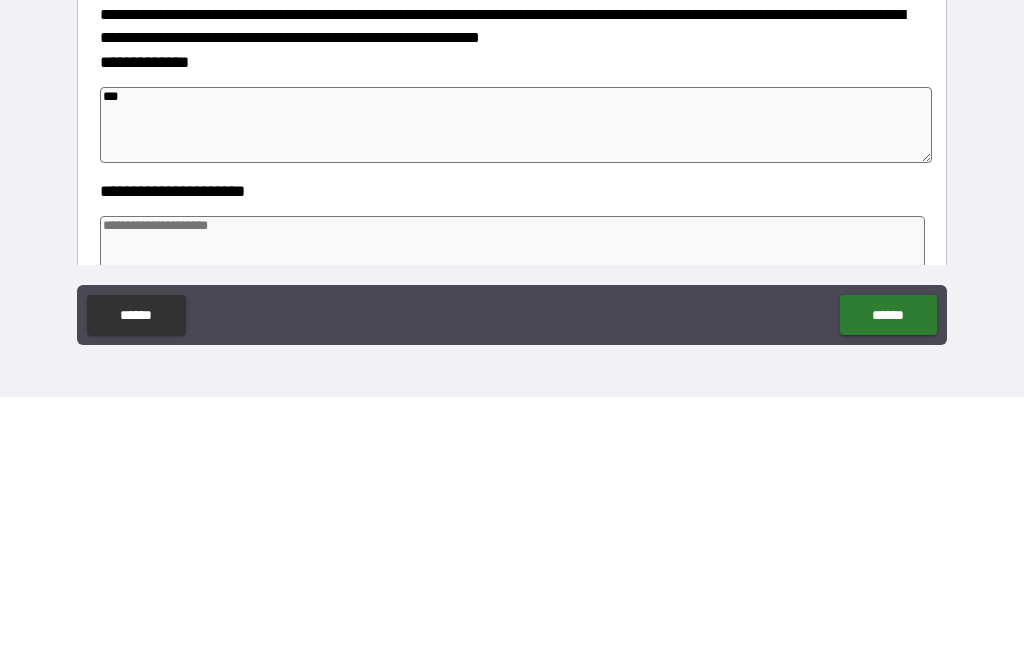 type on "*" 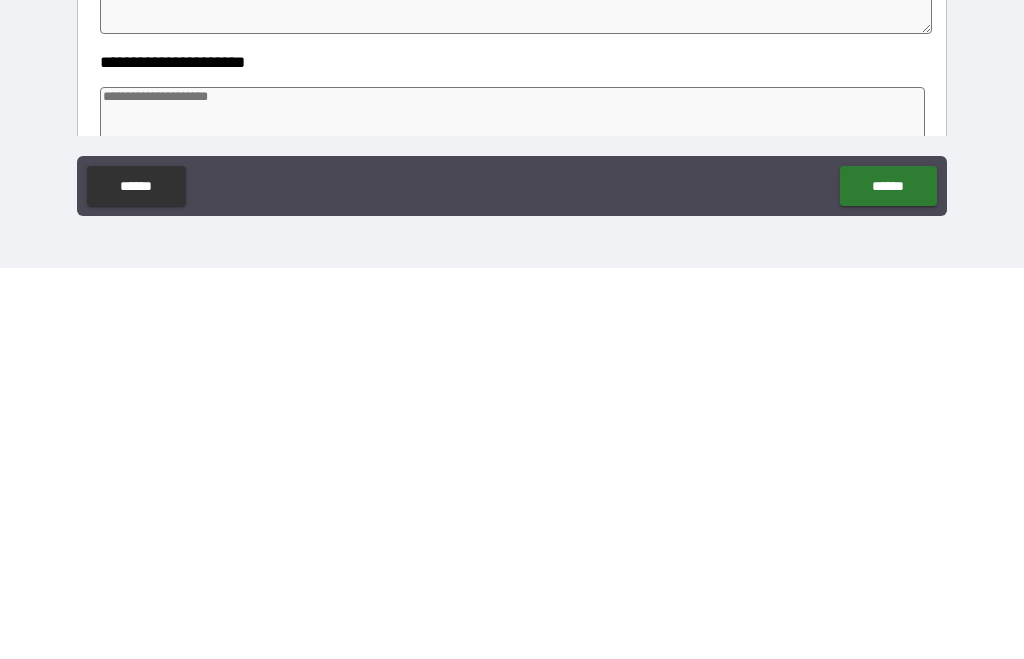 type on "***" 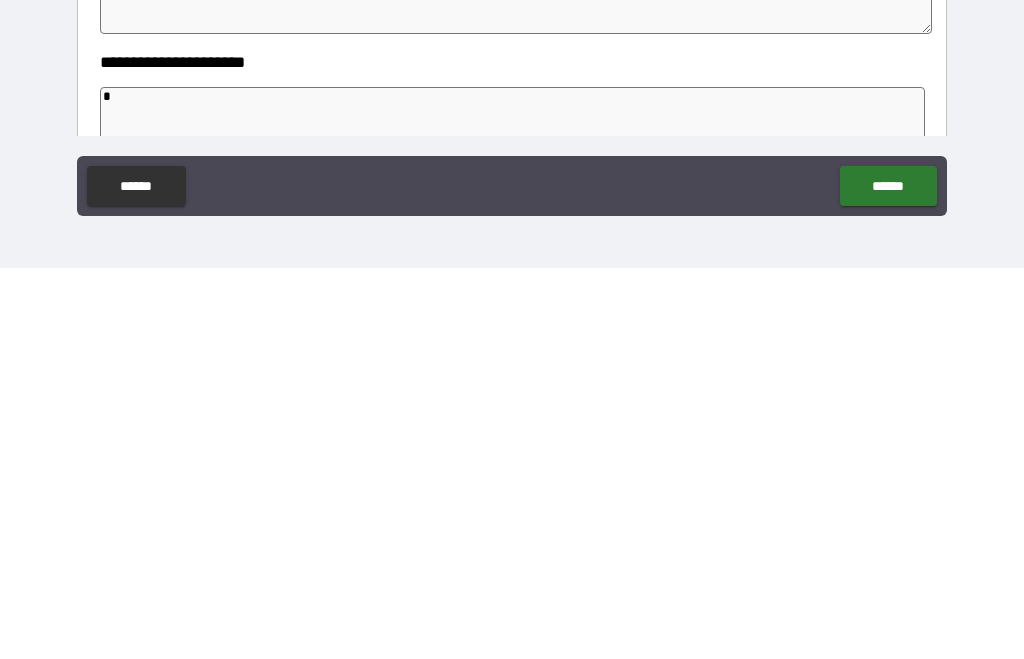 type on "*" 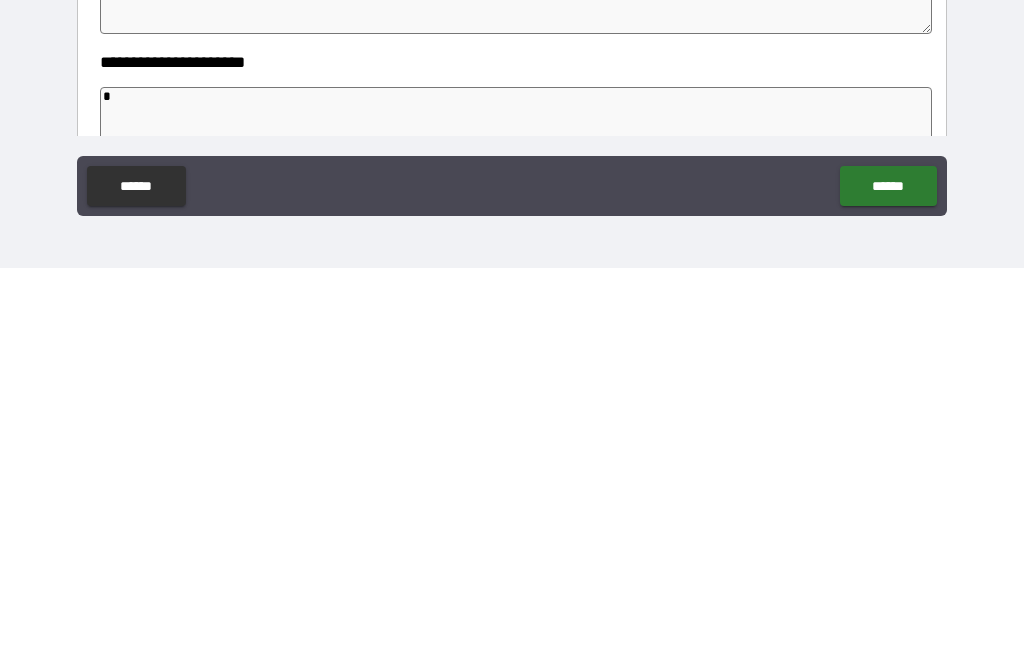 type on "*" 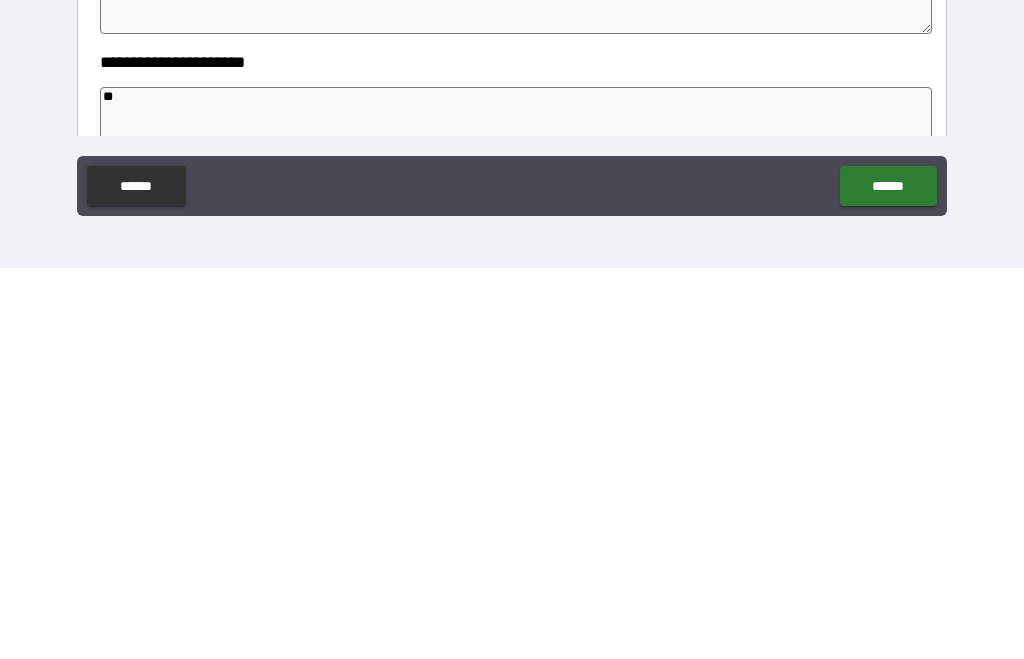 type on "*" 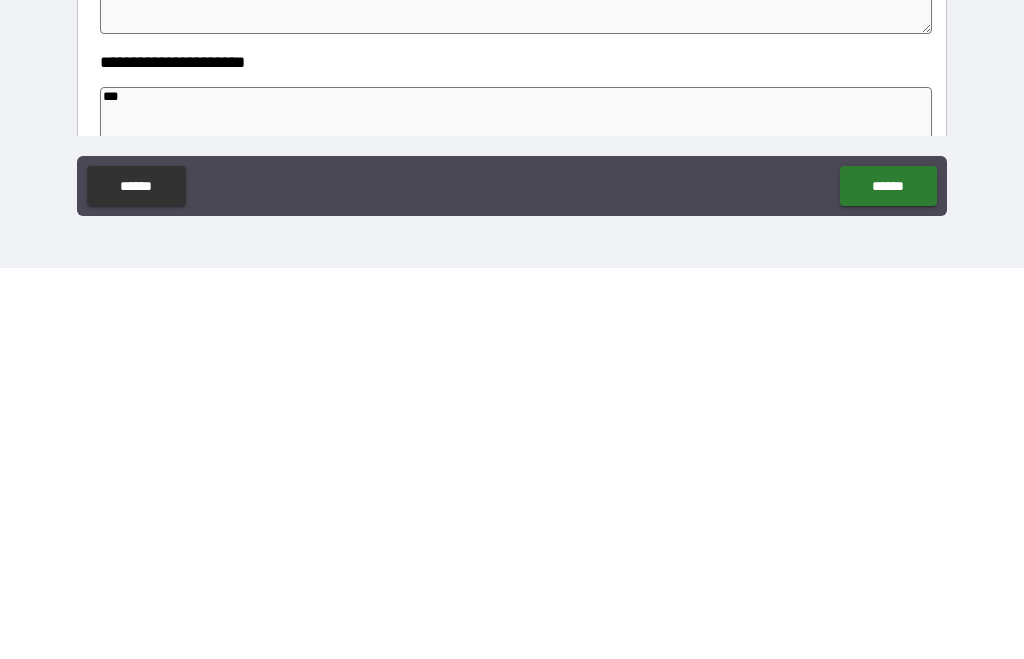 type on "****" 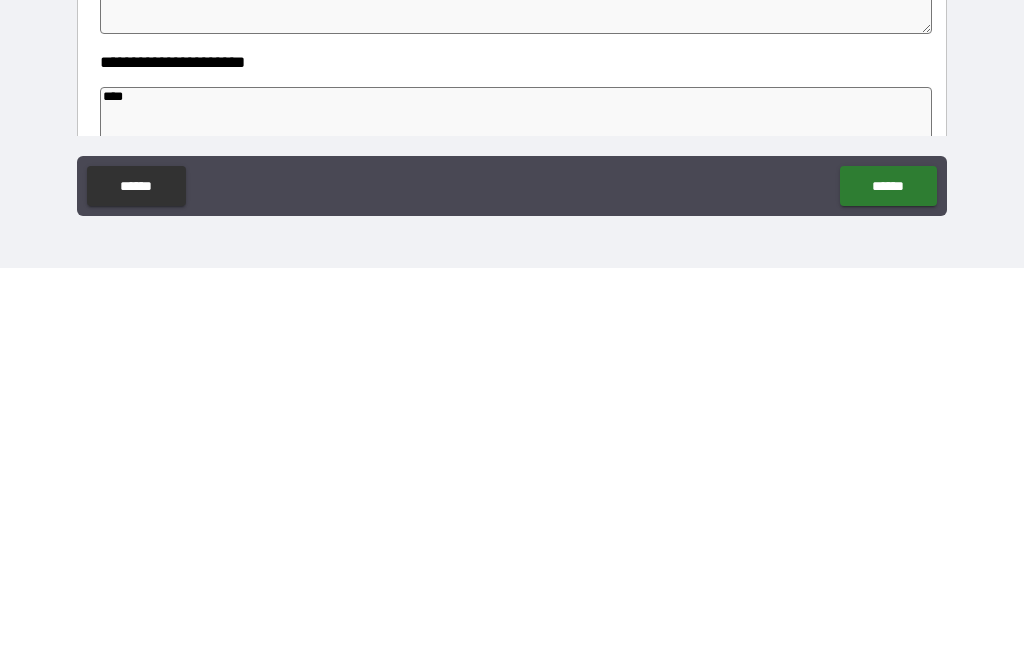 type on "*" 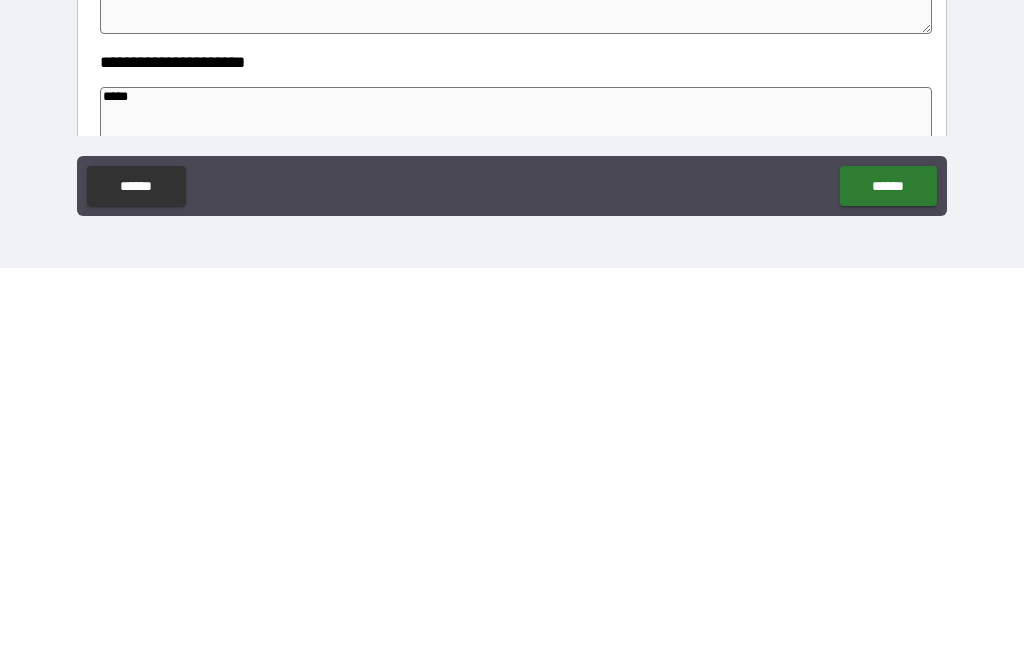 type on "******" 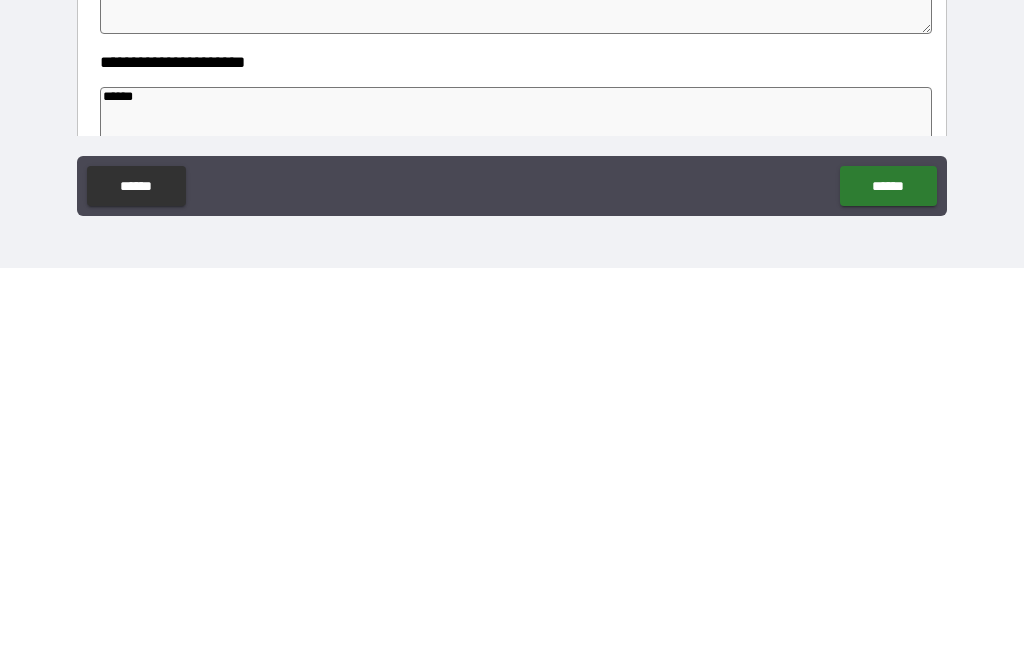 type on "*" 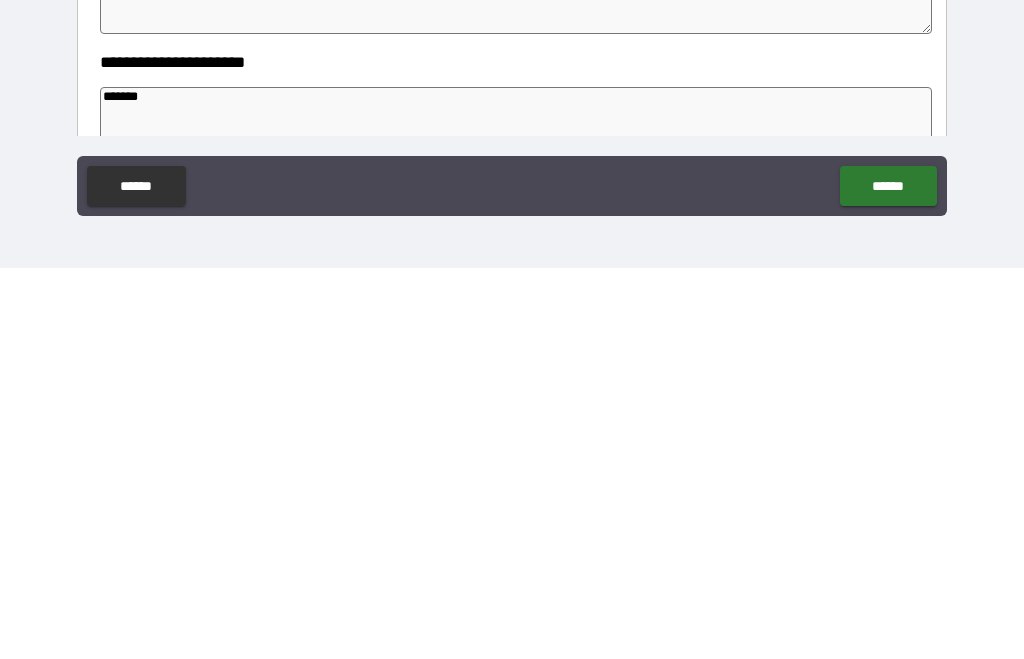 type on "*" 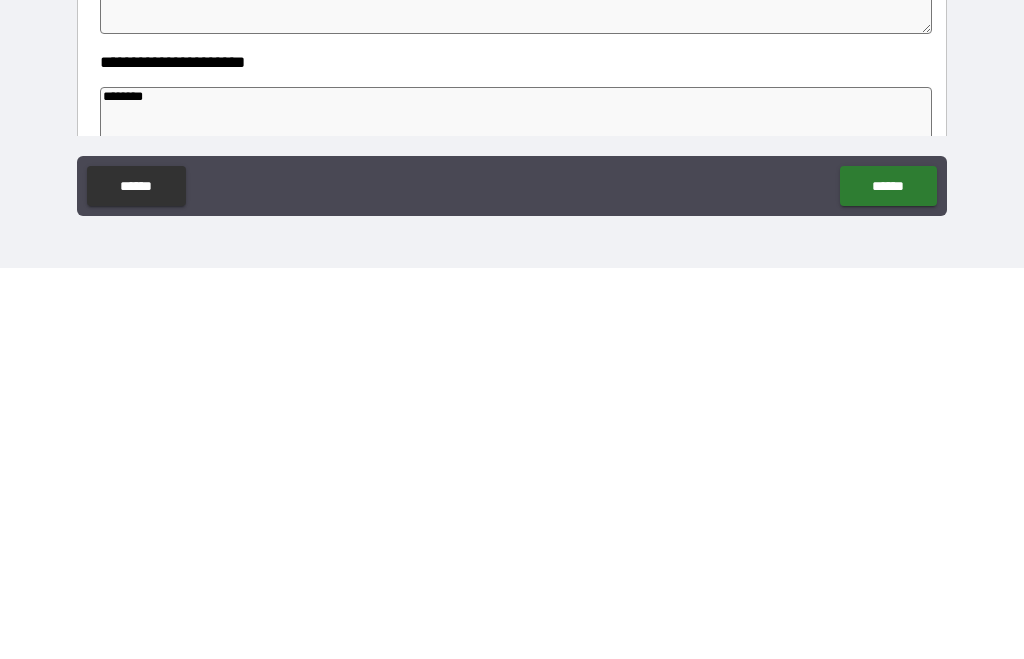 type on "*********" 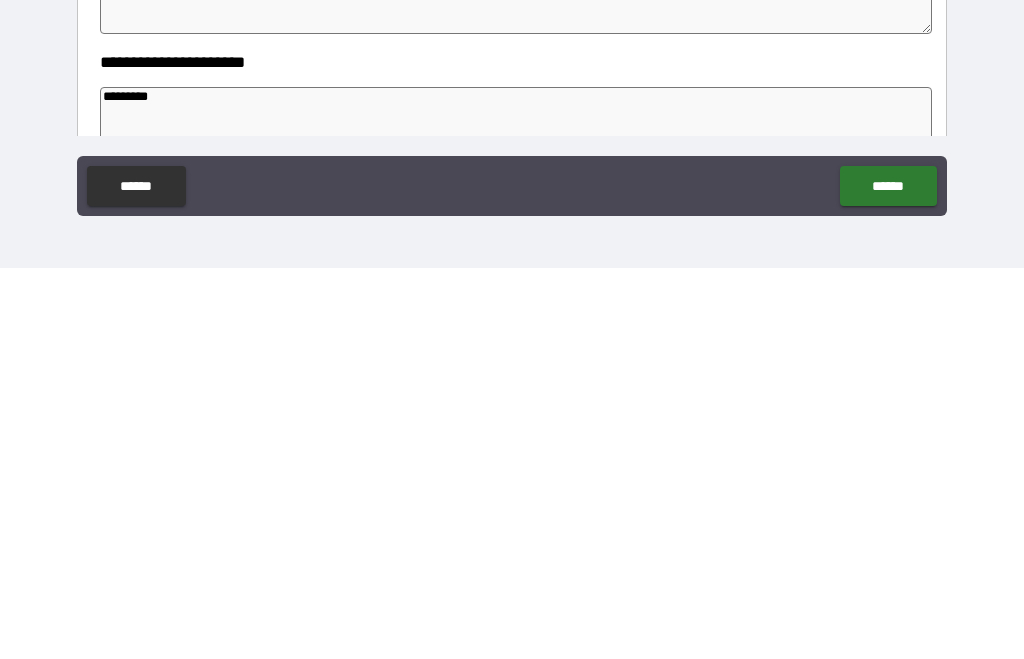 type on "*" 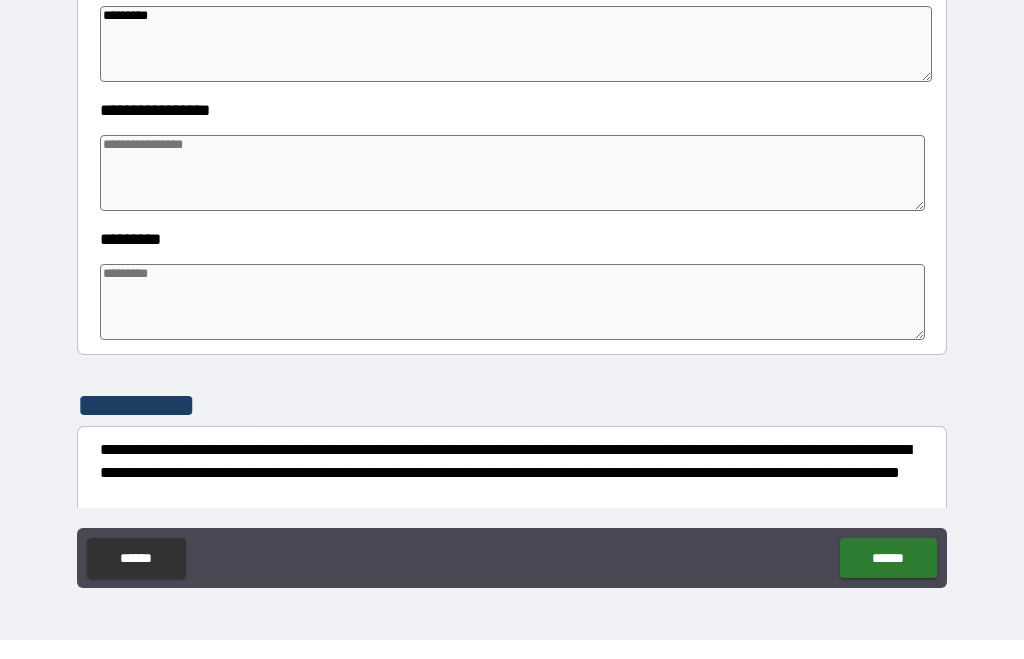 scroll, scrollTop: 454, scrollLeft: 0, axis: vertical 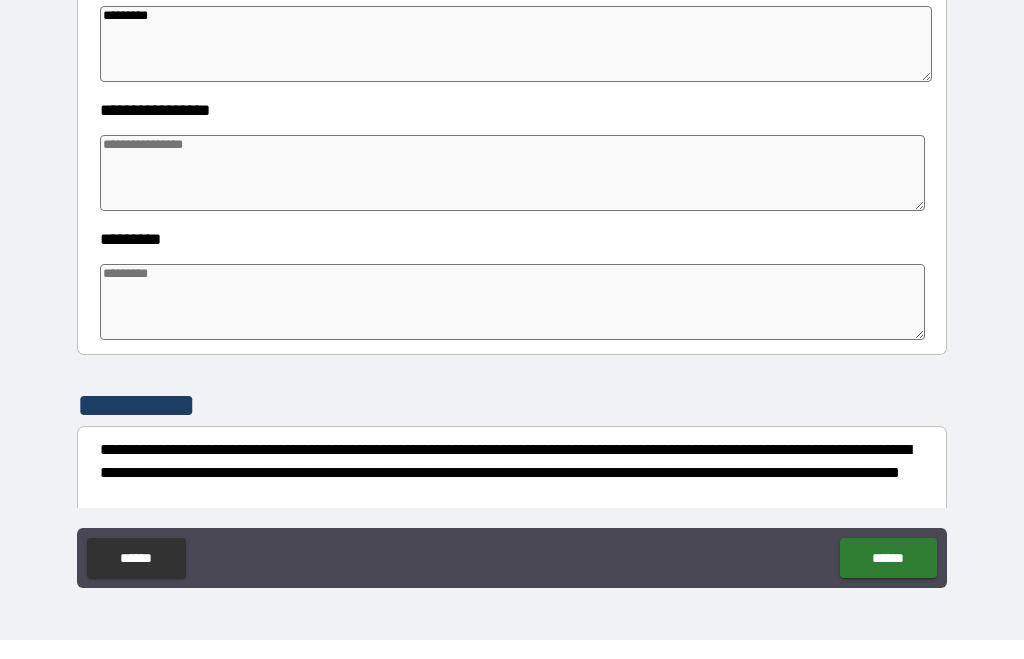 type on "*********" 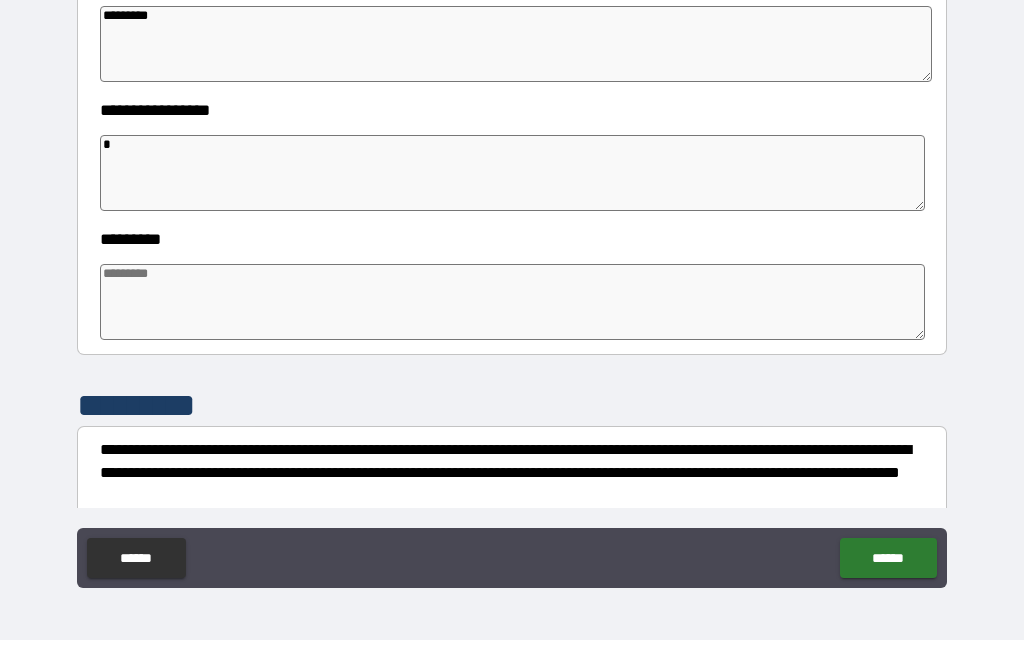 type on "*" 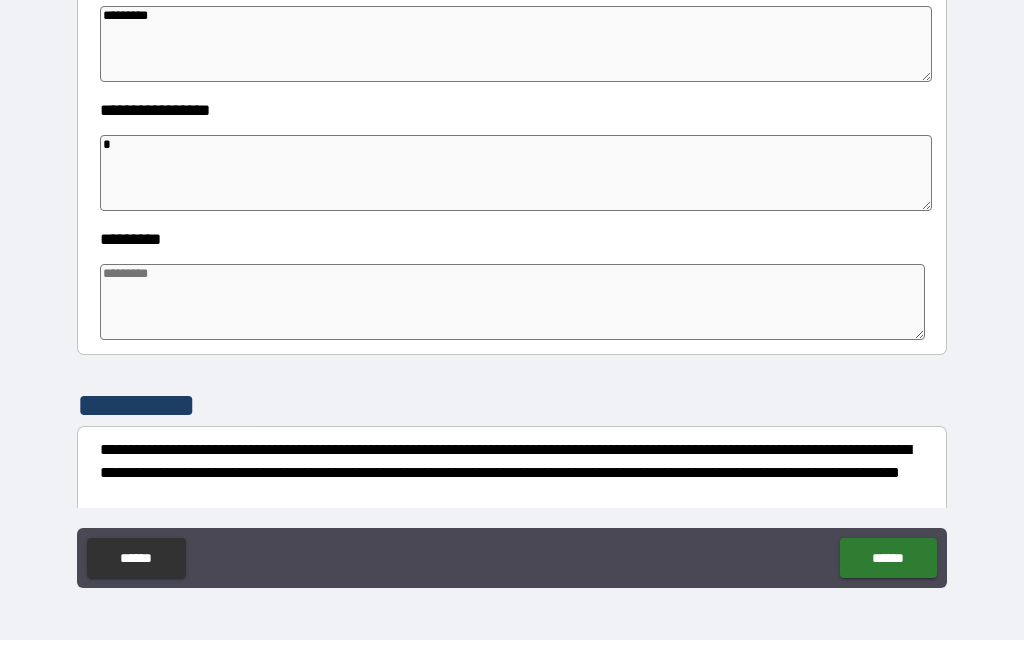 type on "**" 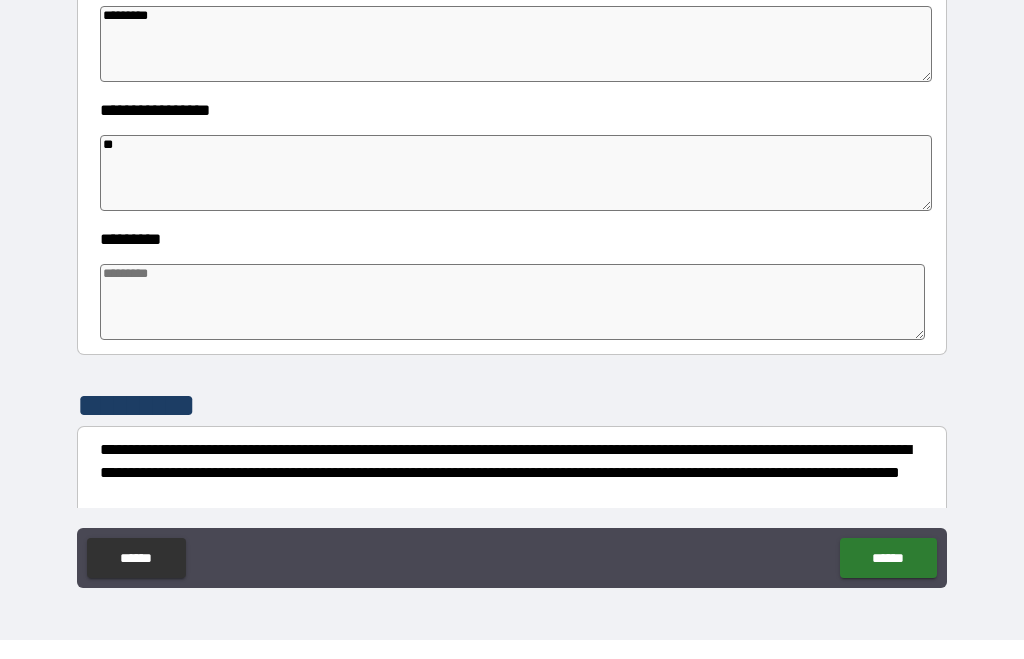 type on "*" 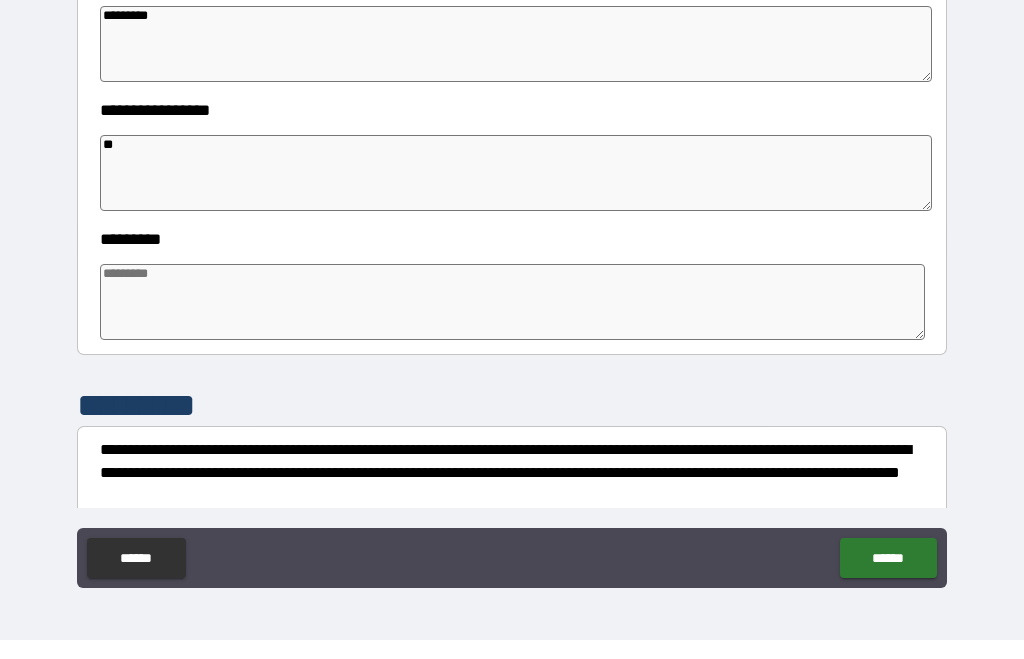 type on "*" 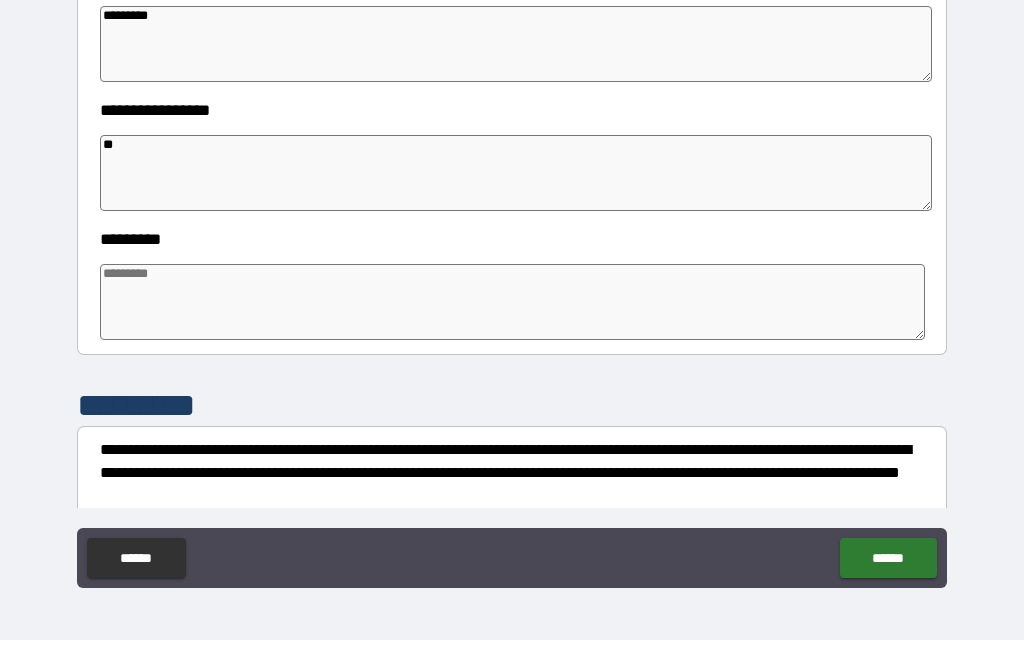 type on "*" 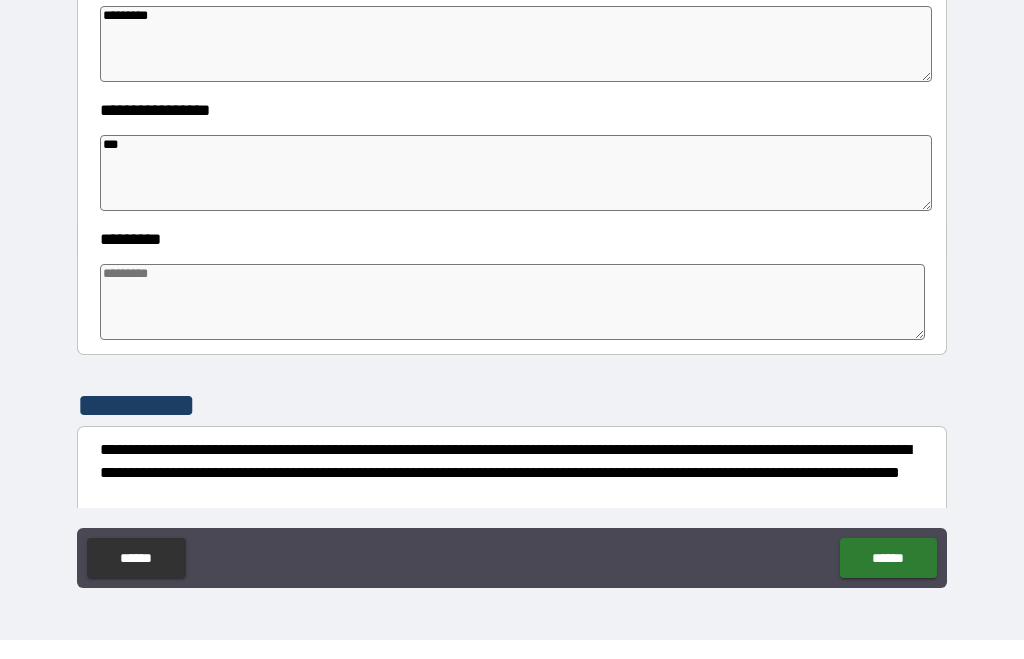 type on "*" 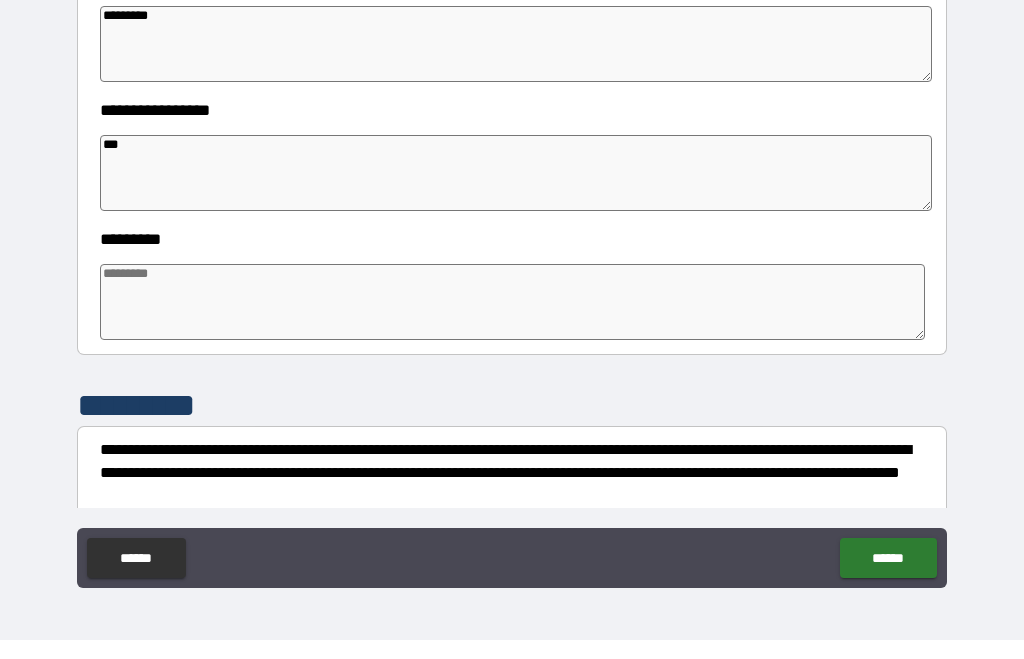 type on "*" 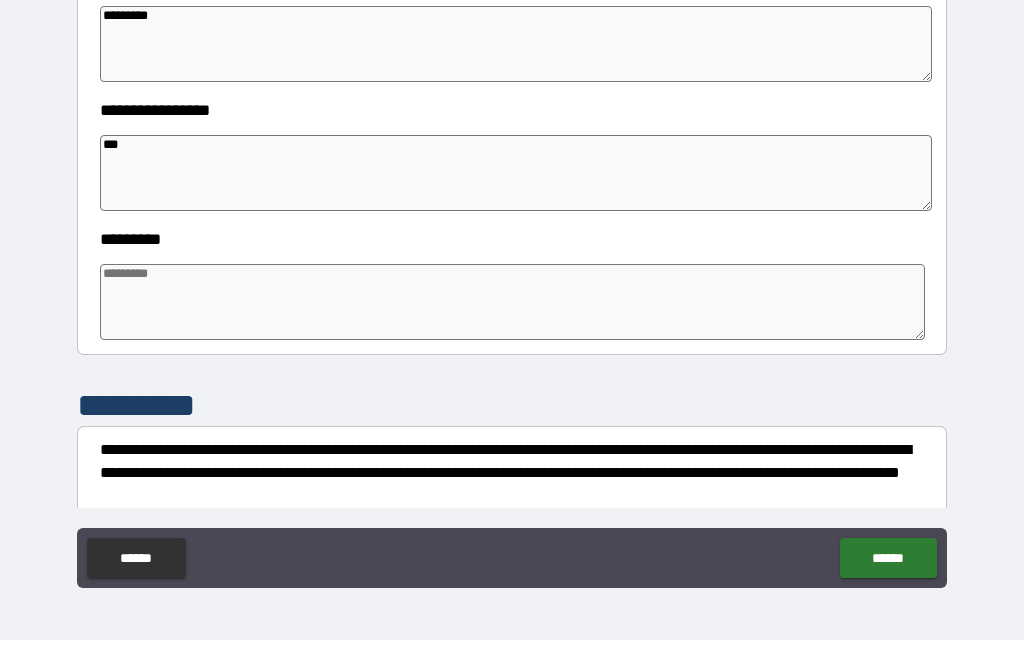 type on "*" 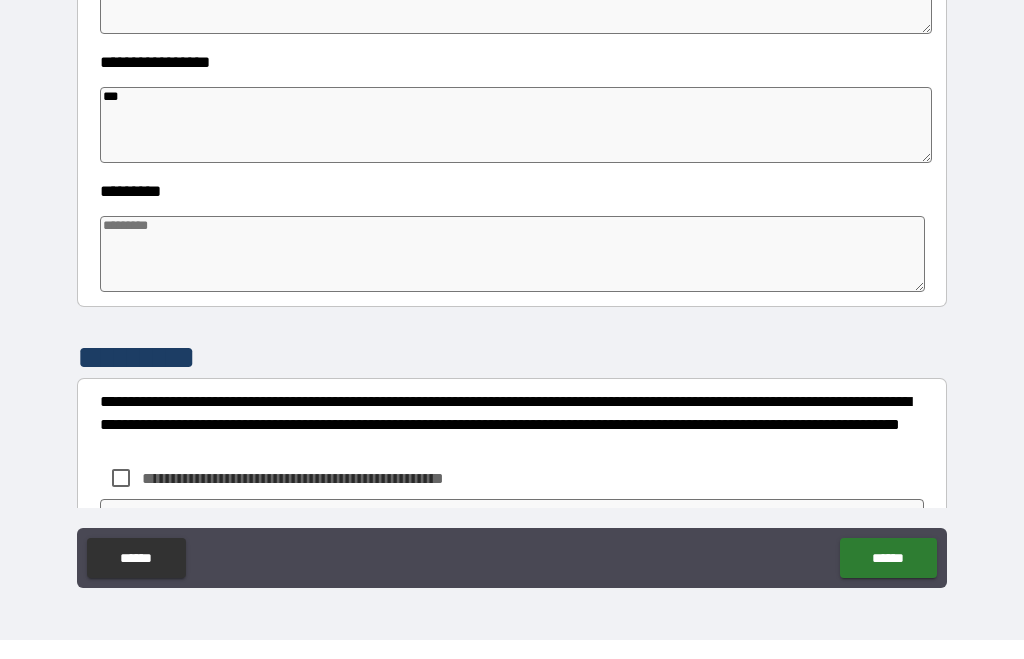 scroll, scrollTop: 575, scrollLeft: 0, axis: vertical 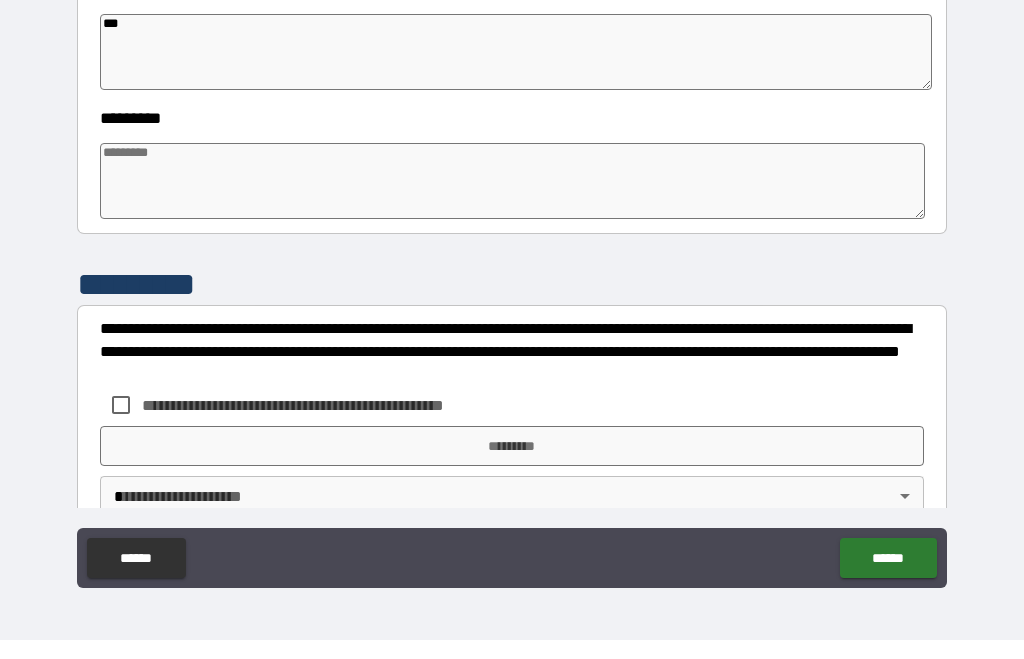 type on "***" 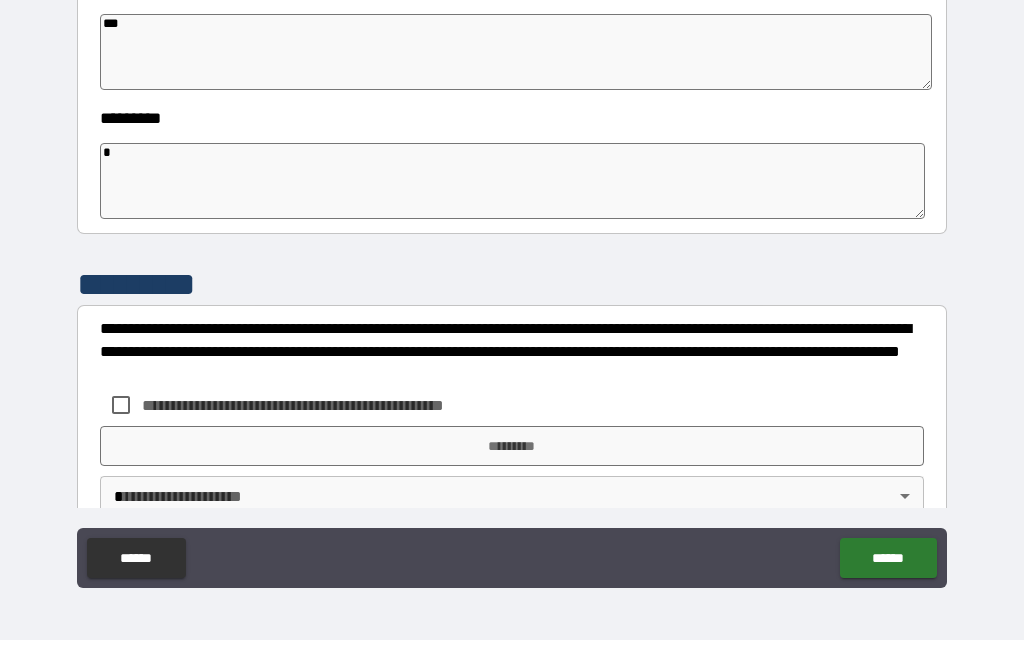 type on "**" 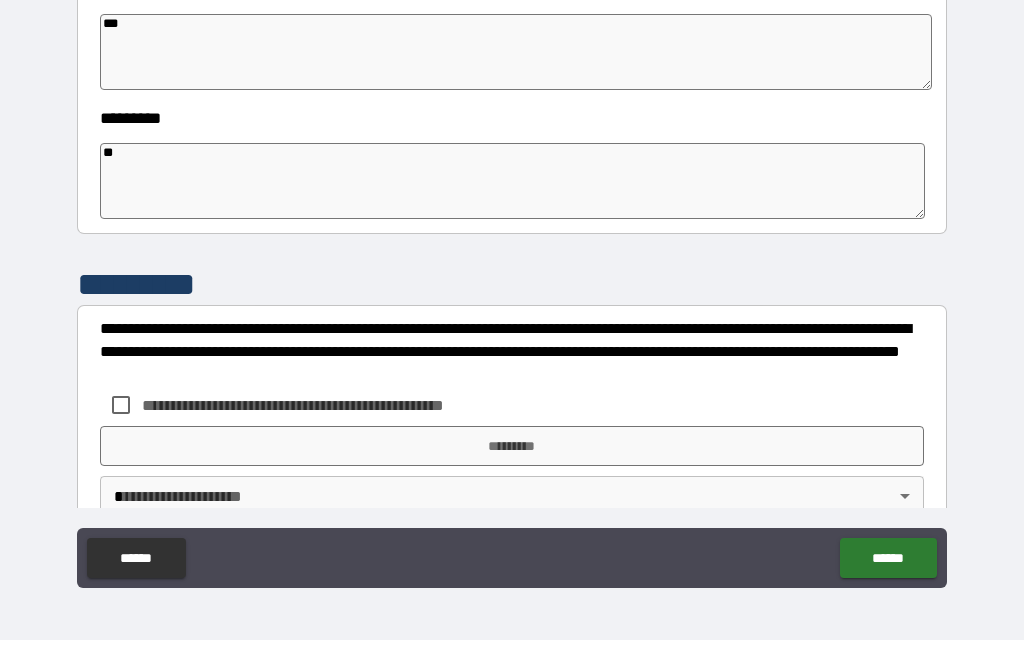 type on "*" 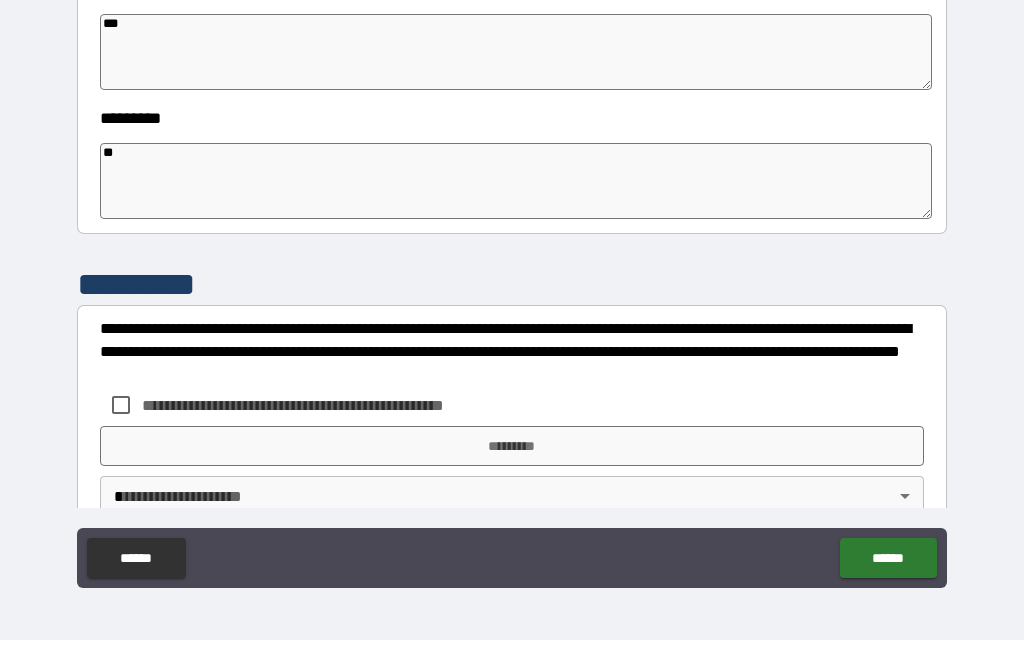 type on "*" 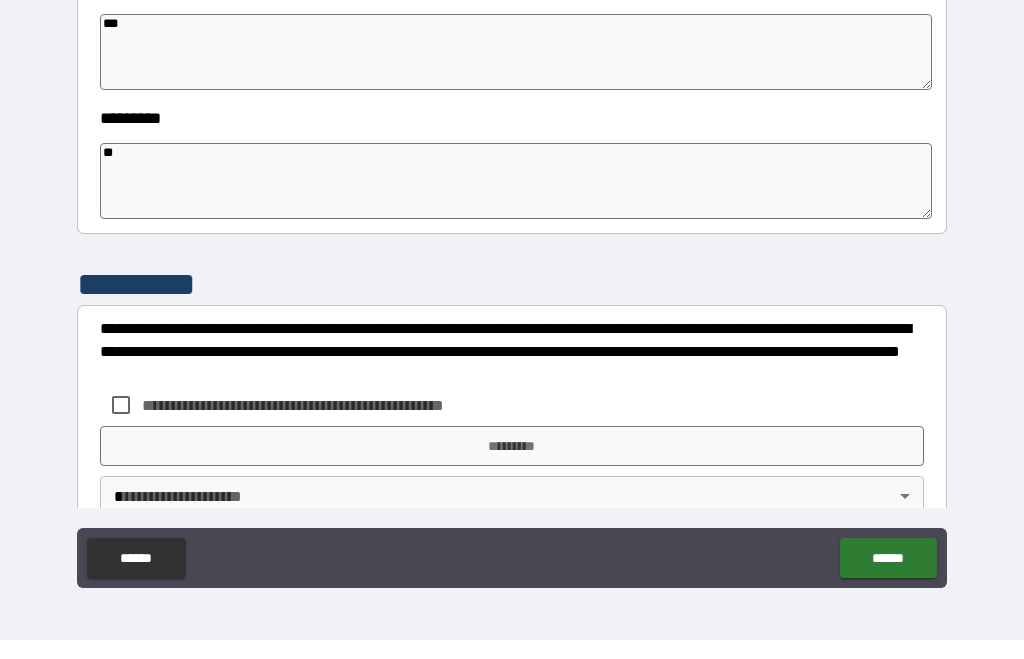 type on "*" 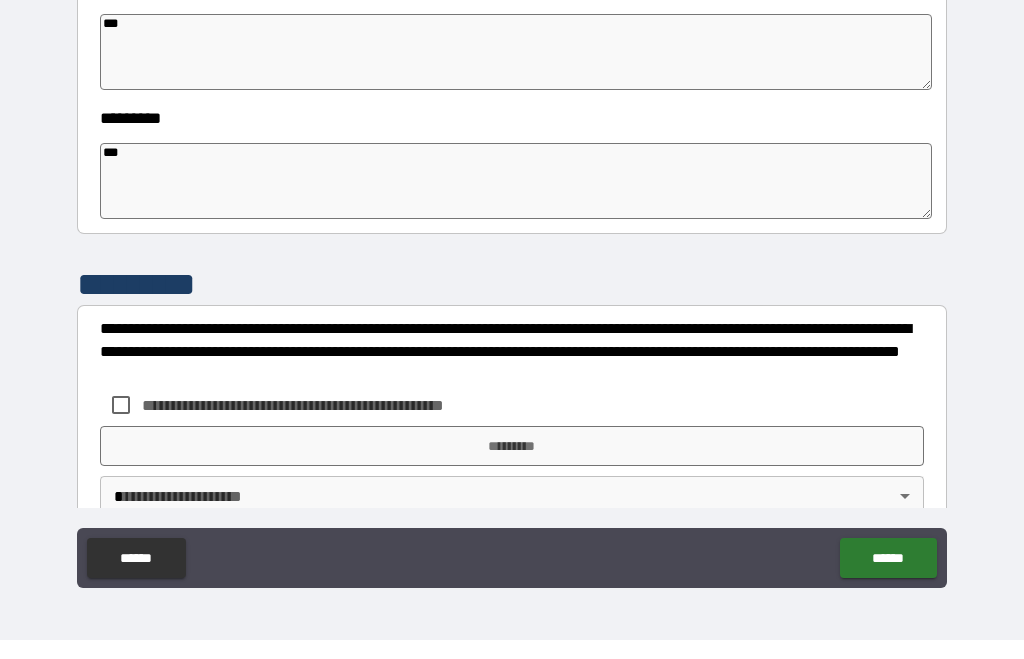 type on "*" 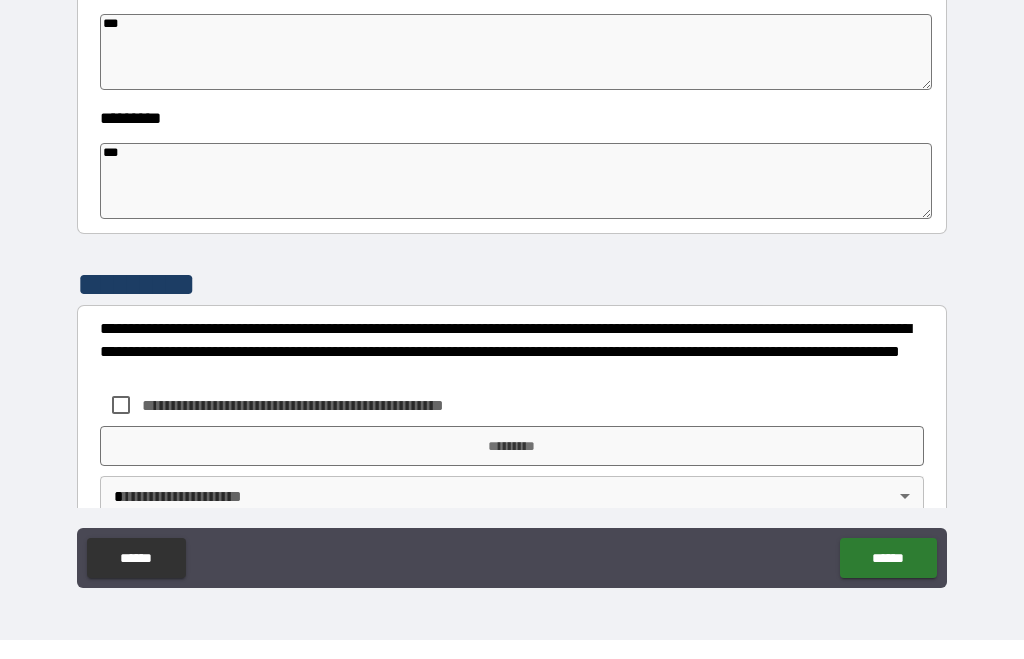type on "****" 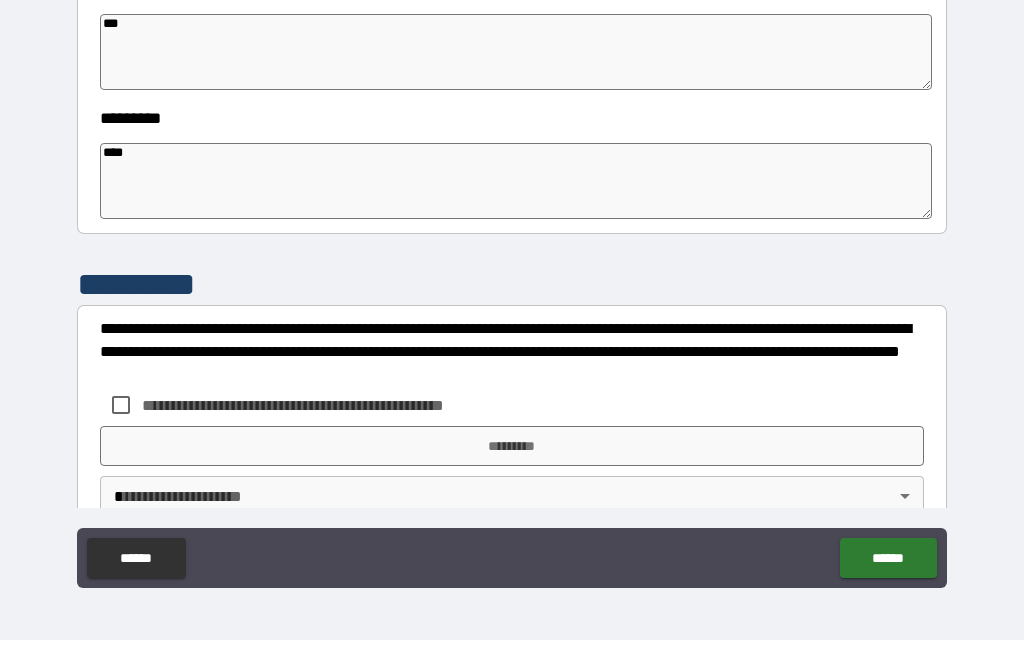 type on "*" 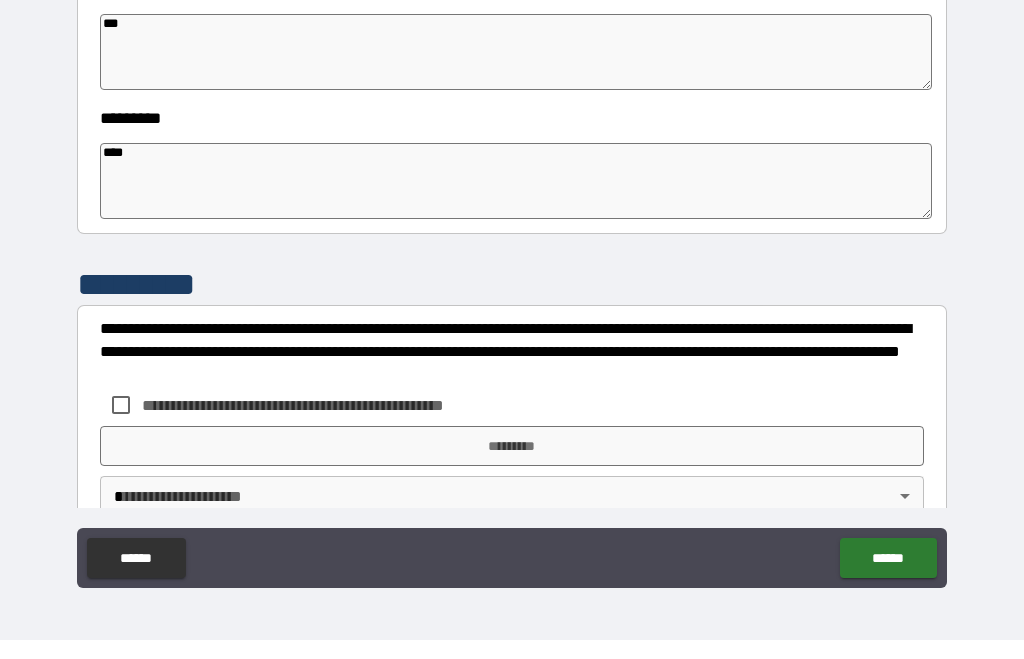 type on "*****" 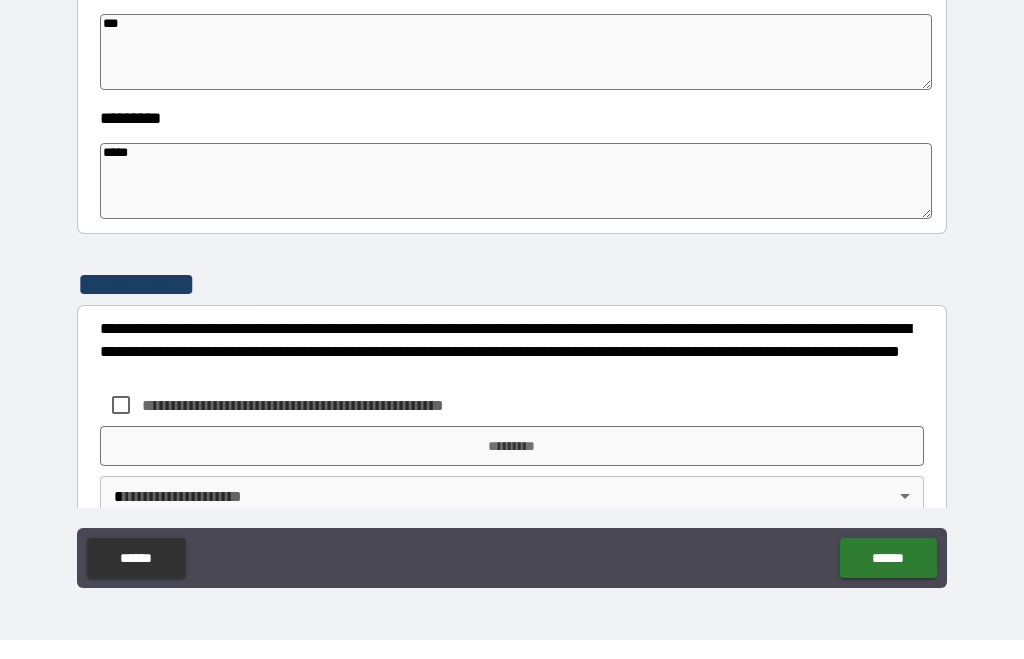 type on "*" 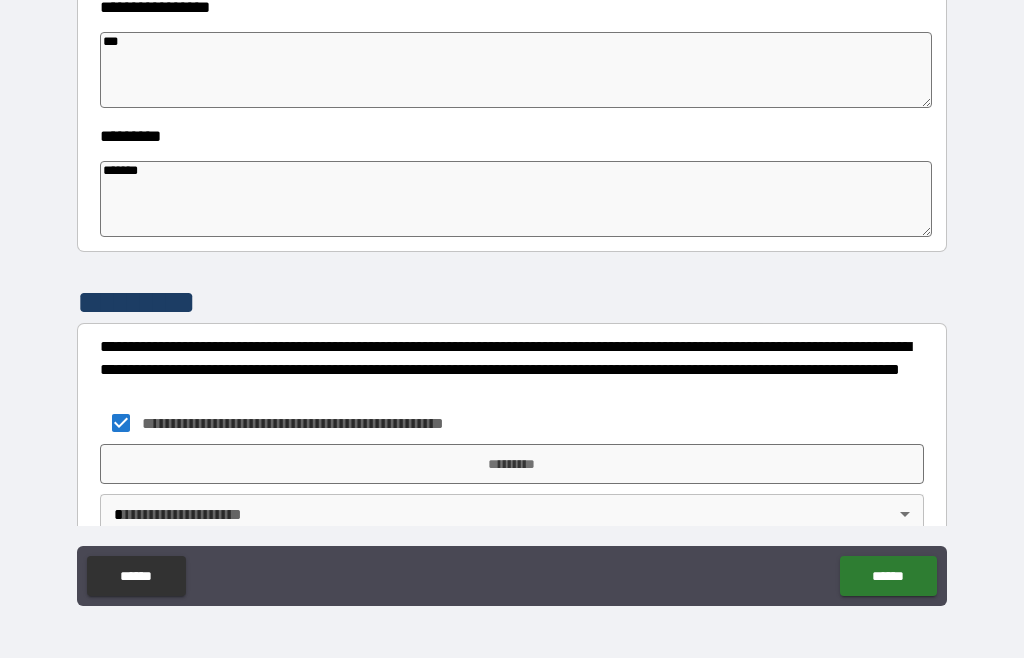 click on "*********" at bounding box center (512, 465) 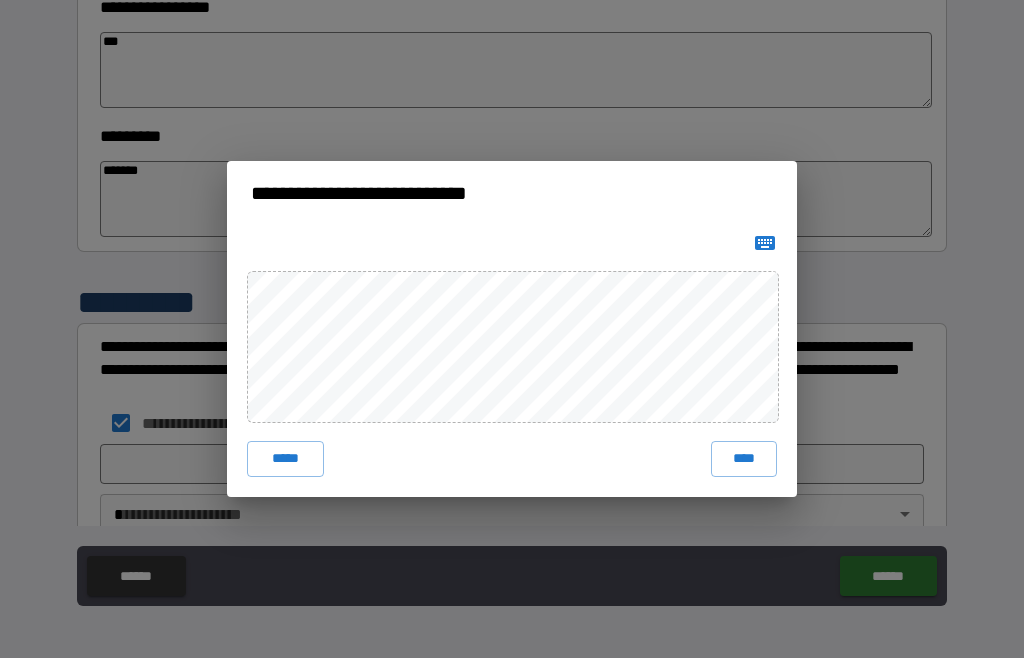 click on "****" at bounding box center [744, 460] 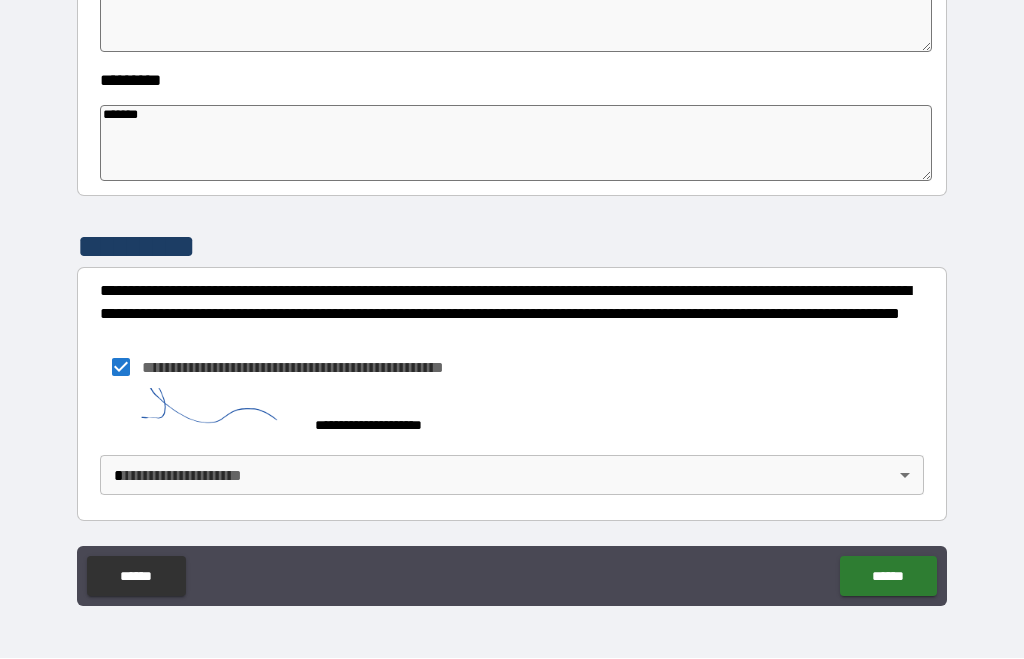 scroll, scrollTop: 631, scrollLeft: 0, axis: vertical 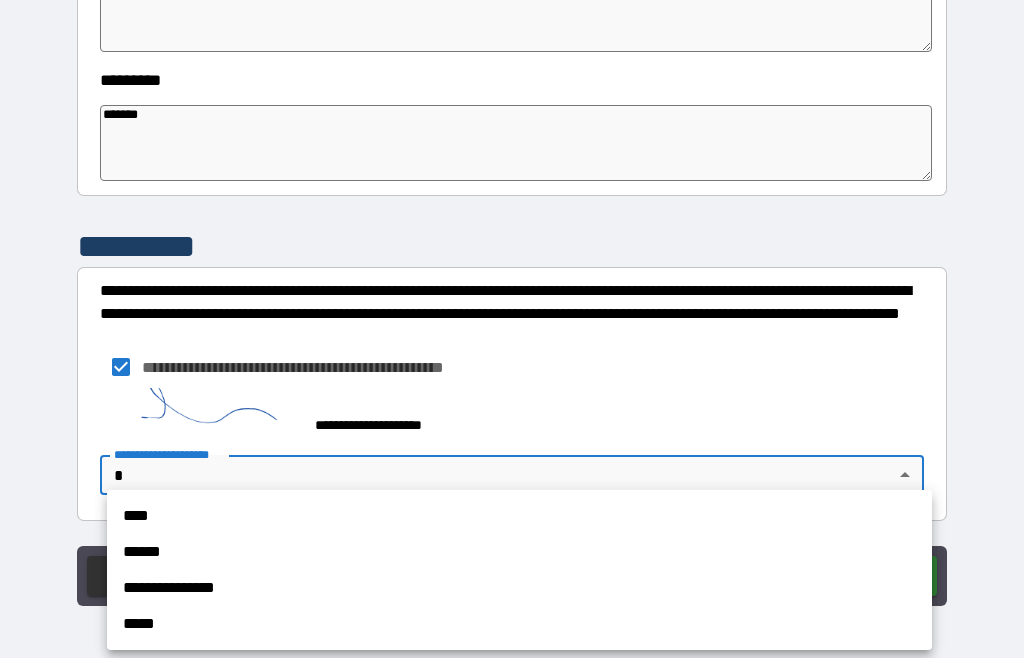 click on "****" at bounding box center (519, 517) 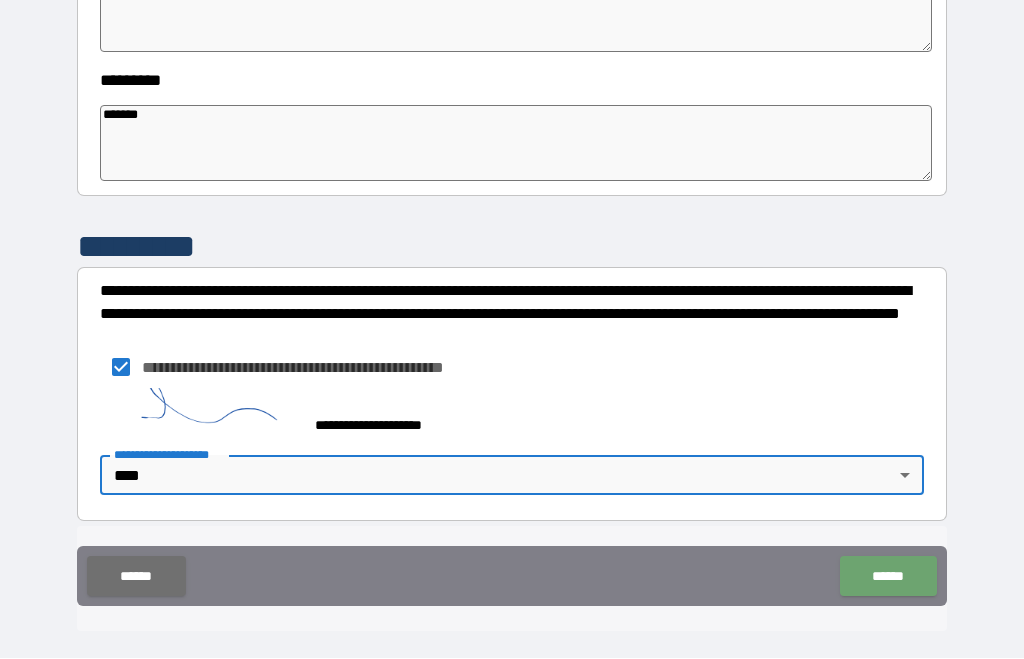 click on "******" at bounding box center [888, 577] 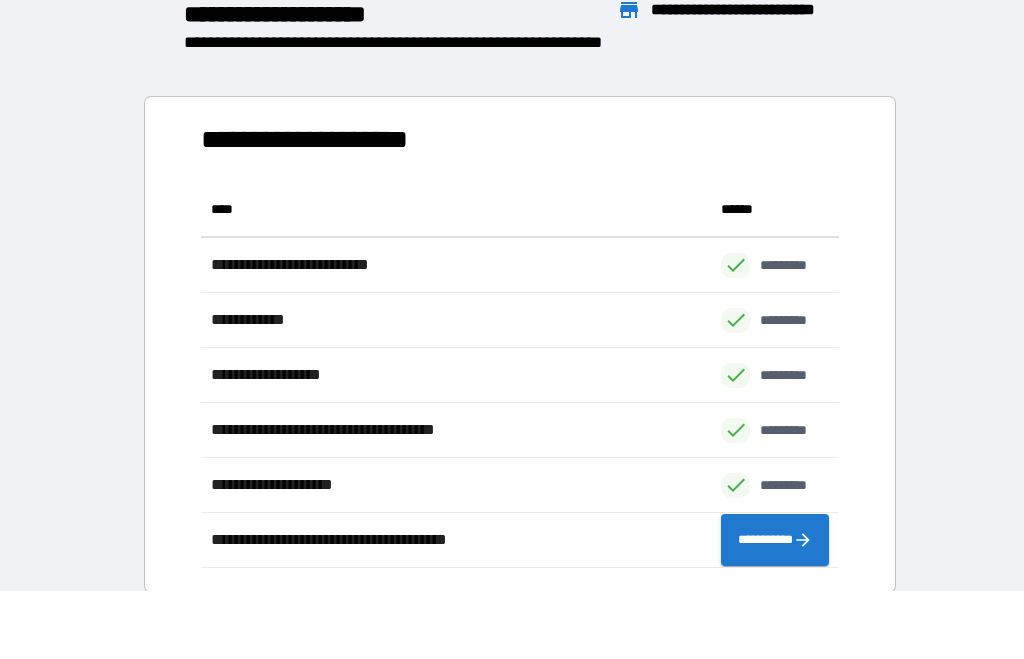 scroll, scrollTop: 386, scrollLeft: 638, axis: both 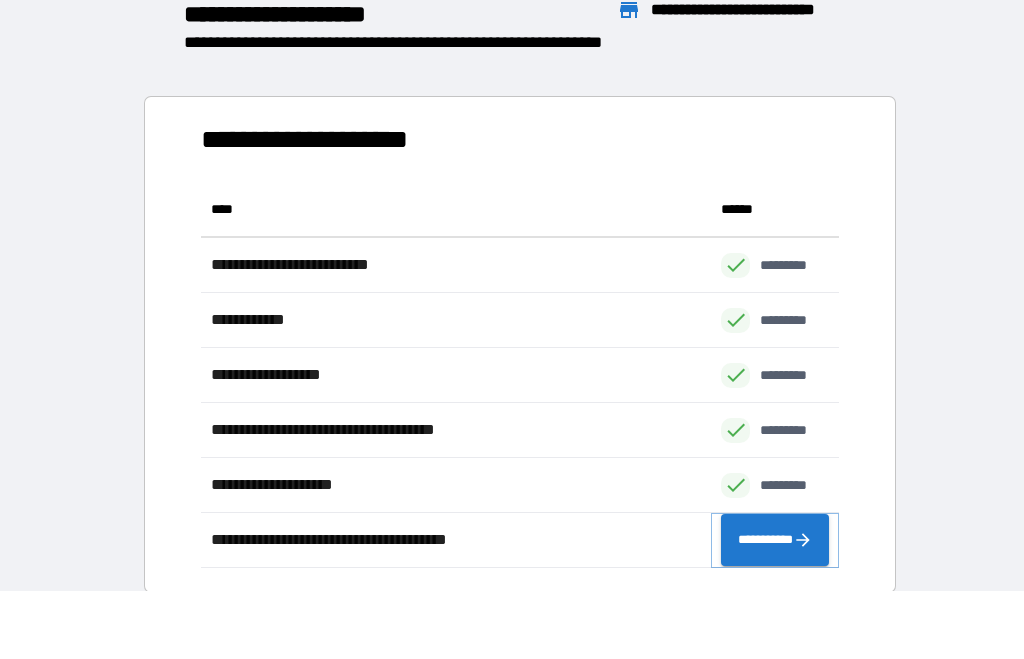 click on "**********" at bounding box center [775, 541] 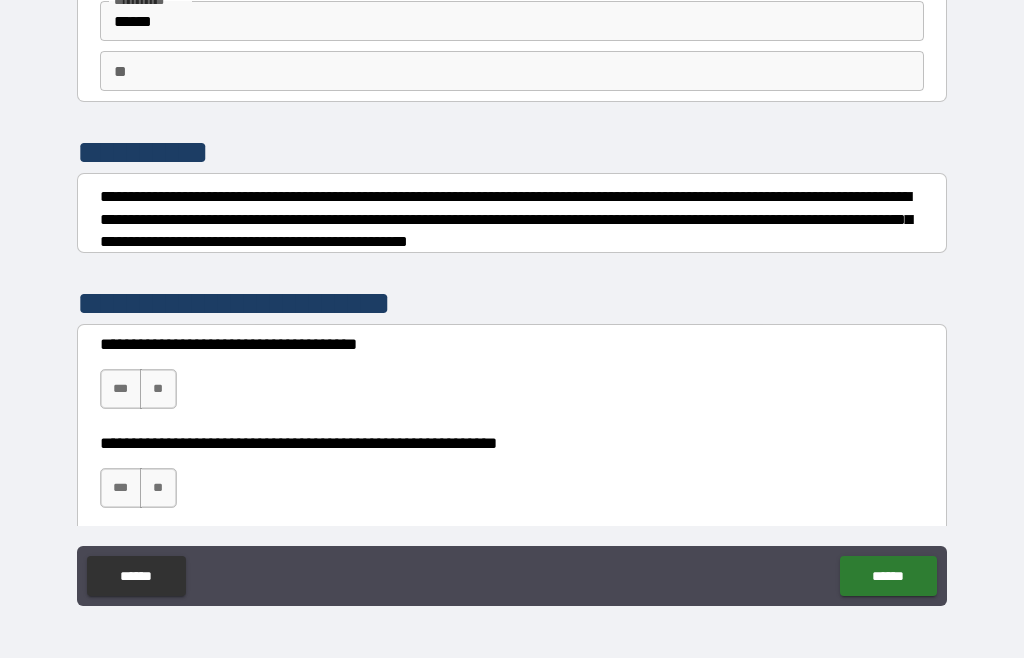scroll, scrollTop: 129, scrollLeft: 0, axis: vertical 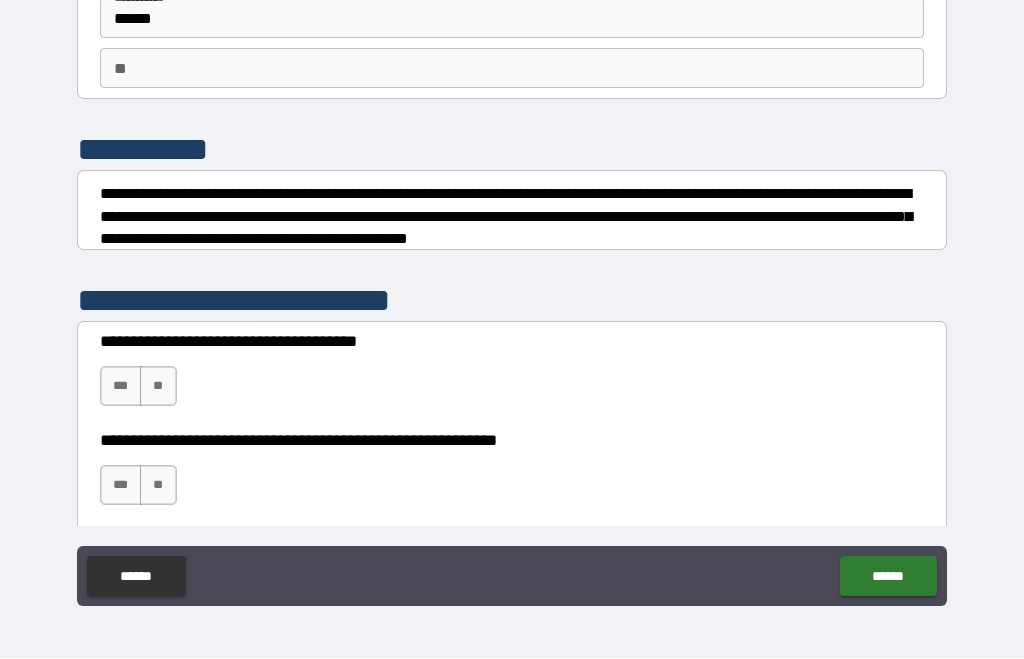 click on "**" at bounding box center (158, 387) 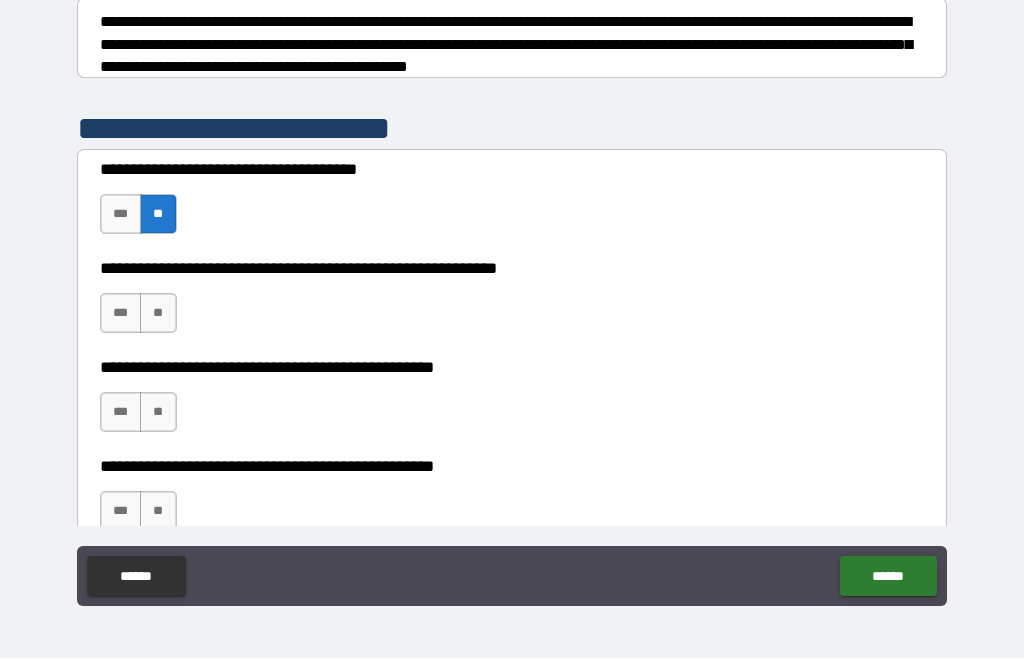 scroll, scrollTop: 301, scrollLeft: 0, axis: vertical 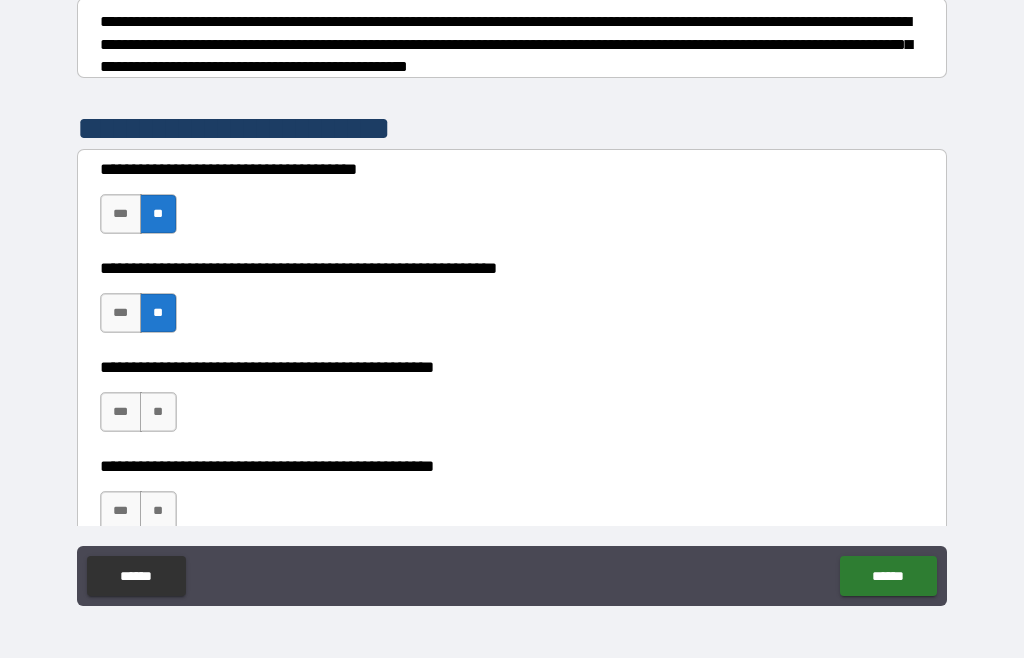 click on "**" at bounding box center [158, 413] 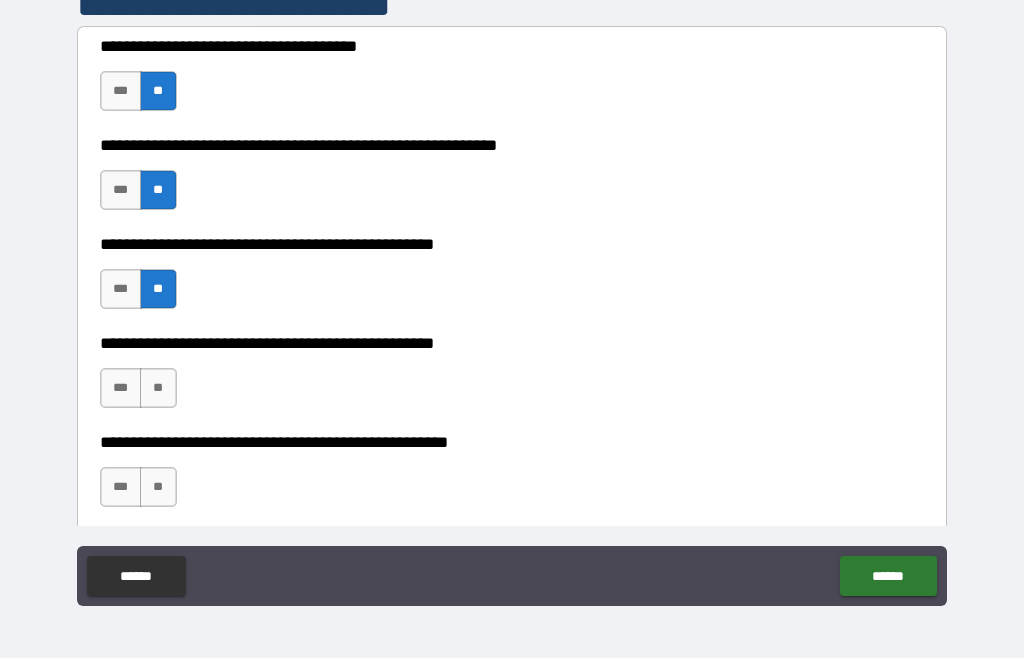 scroll, scrollTop: 427, scrollLeft: 0, axis: vertical 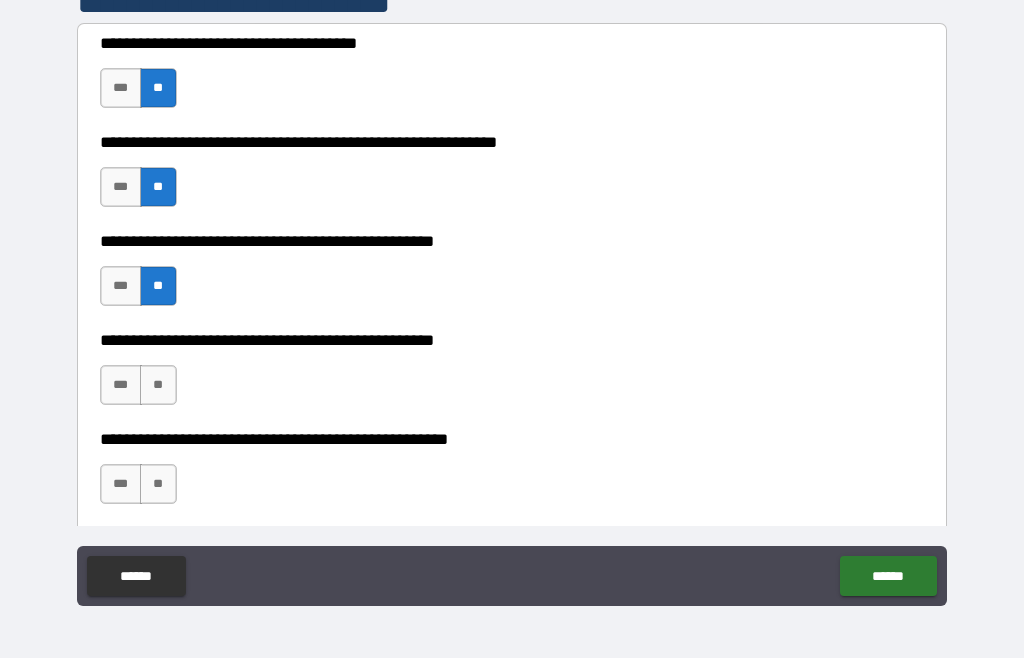 click on "***" at bounding box center [121, 386] 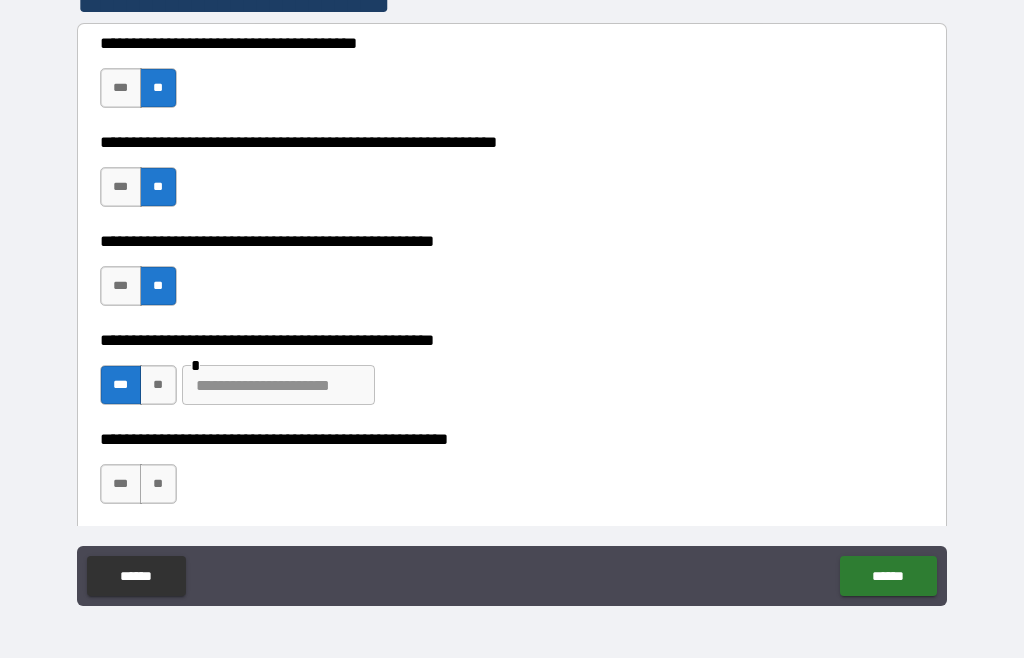 click at bounding box center (278, 386) 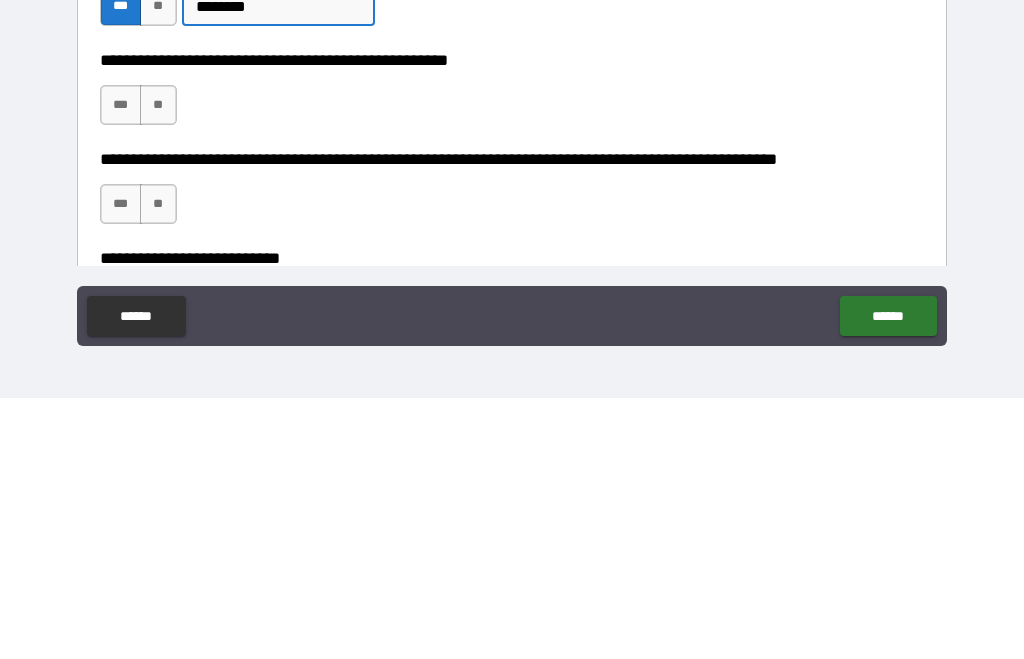 scroll, scrollTop: 546, scrollLeft: 0, axis: vertical 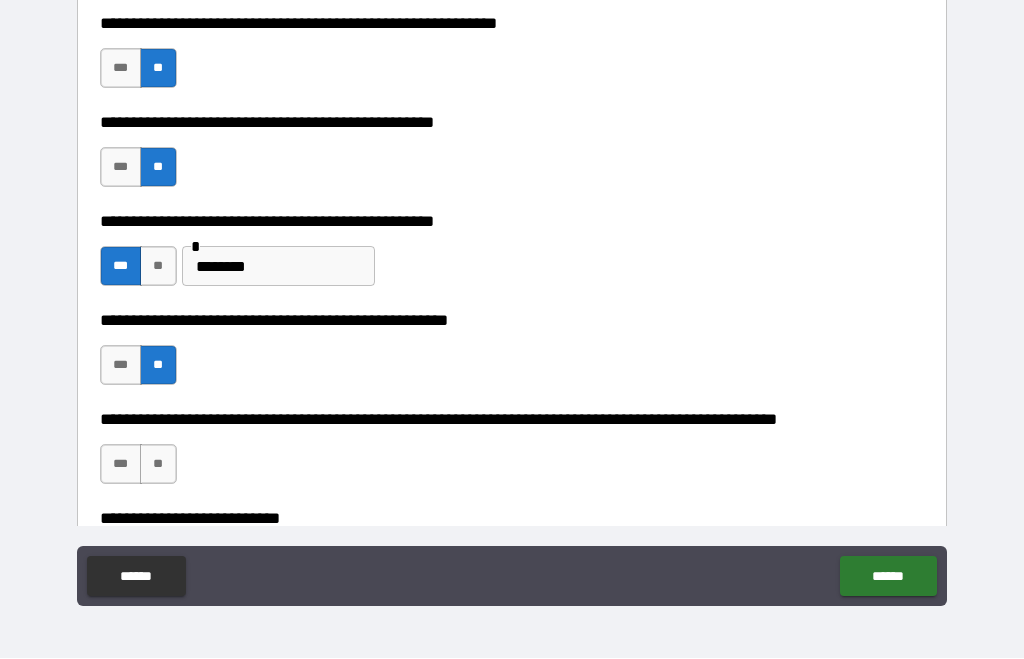 click on "**" at bounding box center (158, 465) 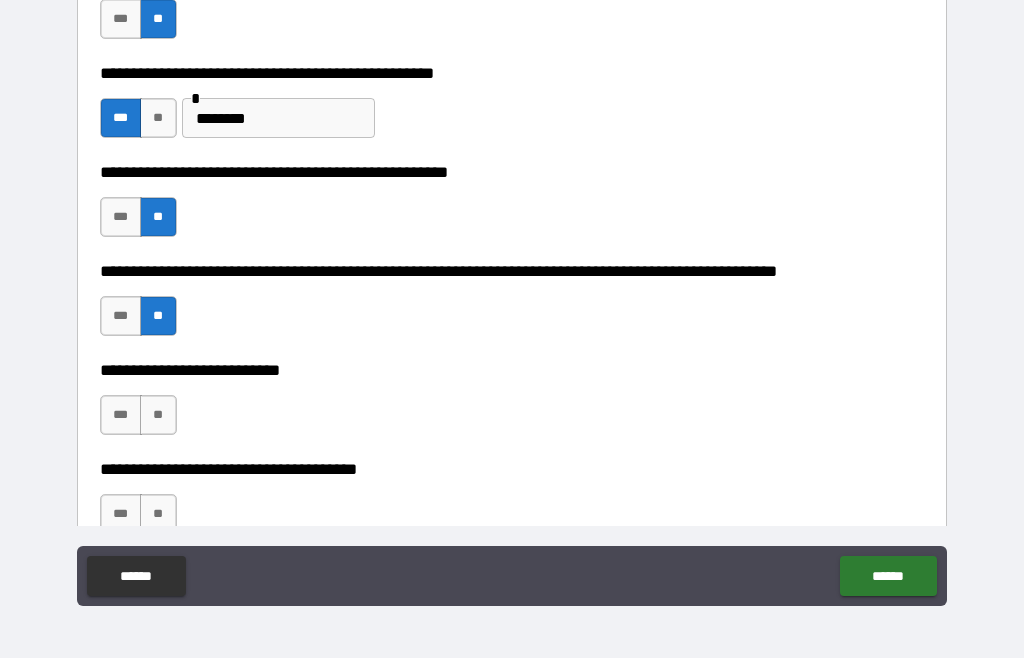 click on "**" at bounding box center (158, 416) 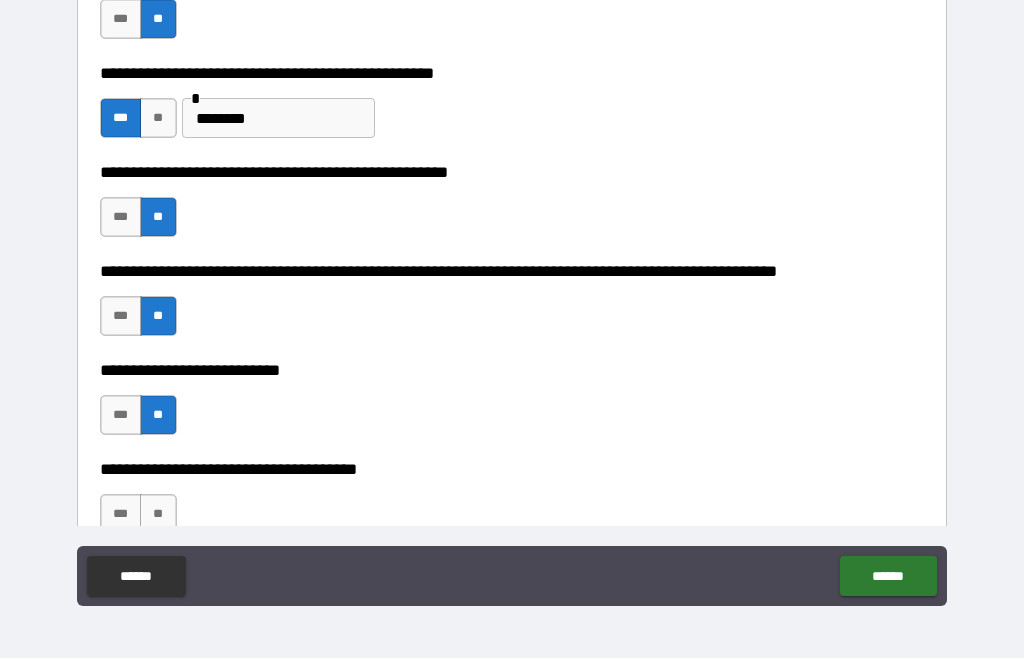 scroll, scrollTop: 787, scrollLeft: 0, axis: vertical 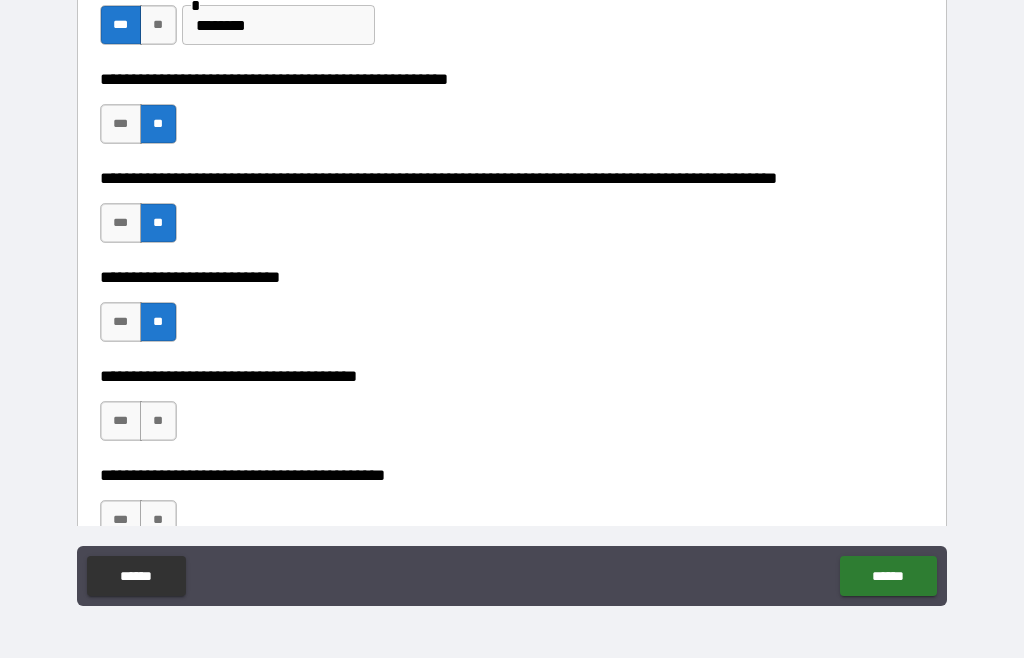 click on "**" at bounding box center (158, 422) 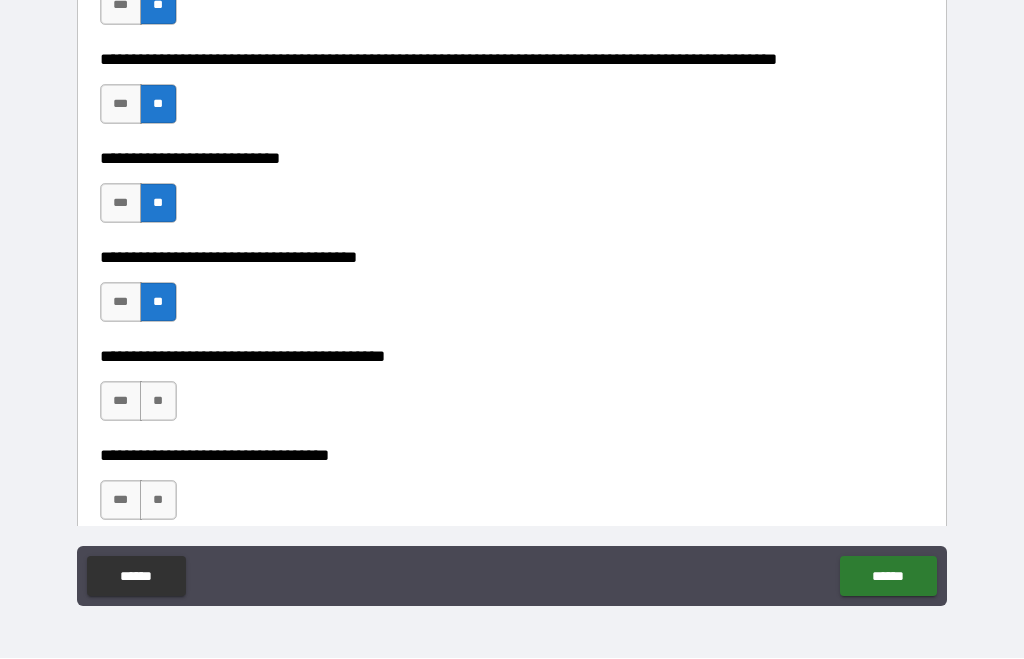 click on "**" at bounding box center [158, 402] 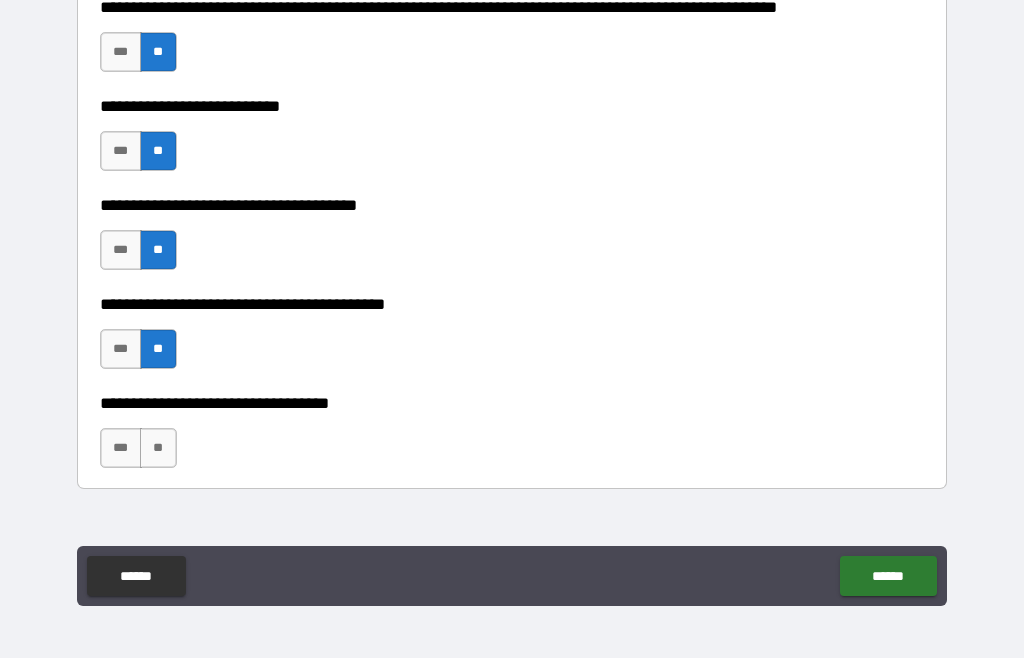 scroll, scrollTop: 1000, scrollLeft: 0, axis: vertical 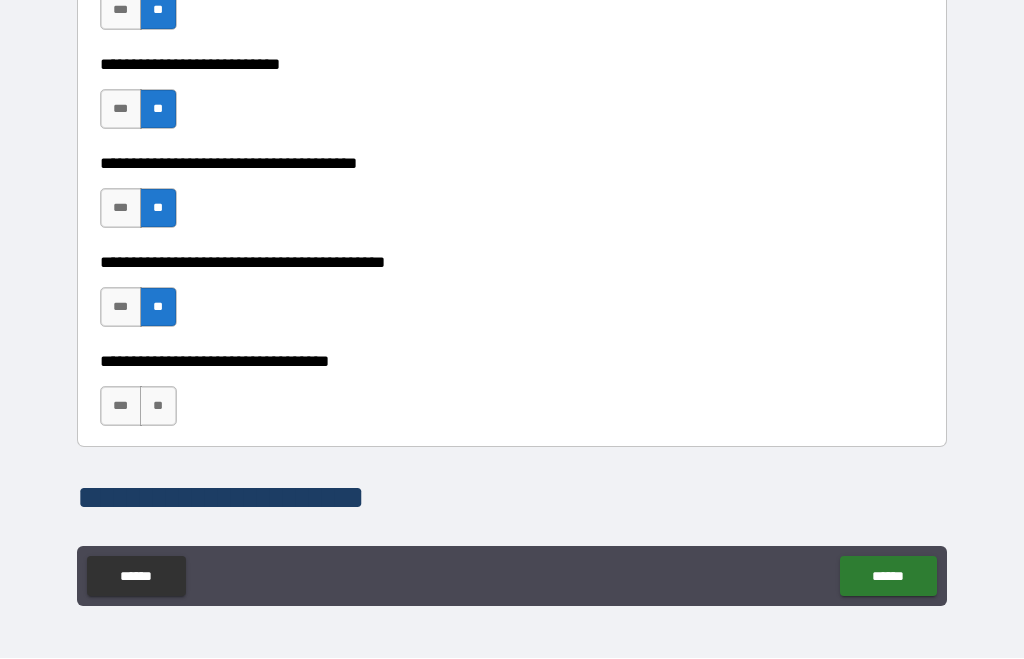 click on "**" at bounding box center (158, 407) 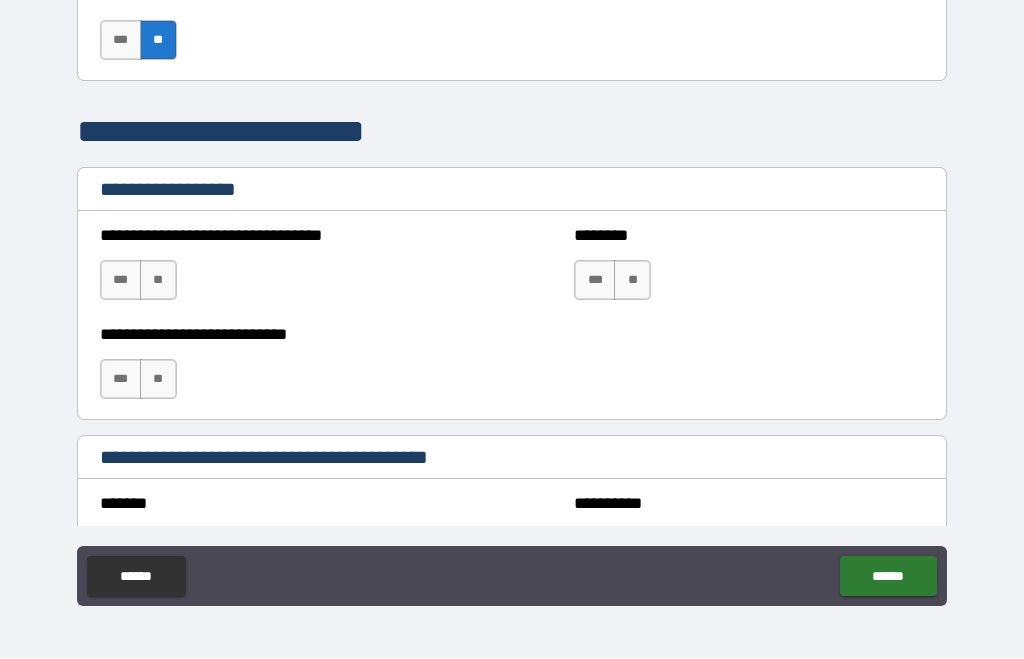 scroll, scrollTop: 1368, scrollLeft: 0, axis: vertical 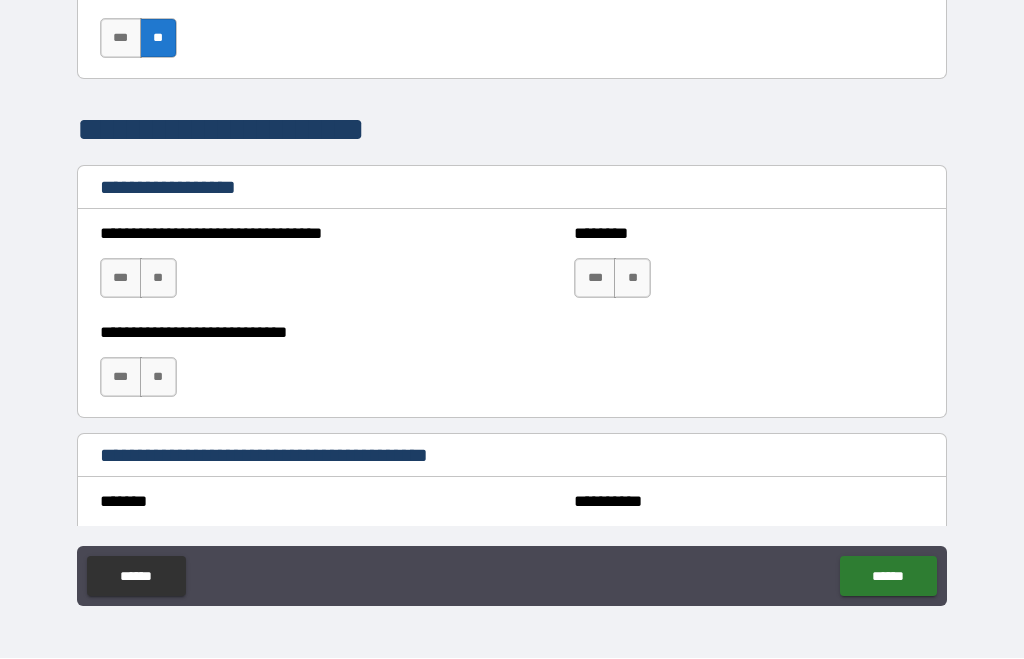 click on "**" at bounding box center (158, 279) 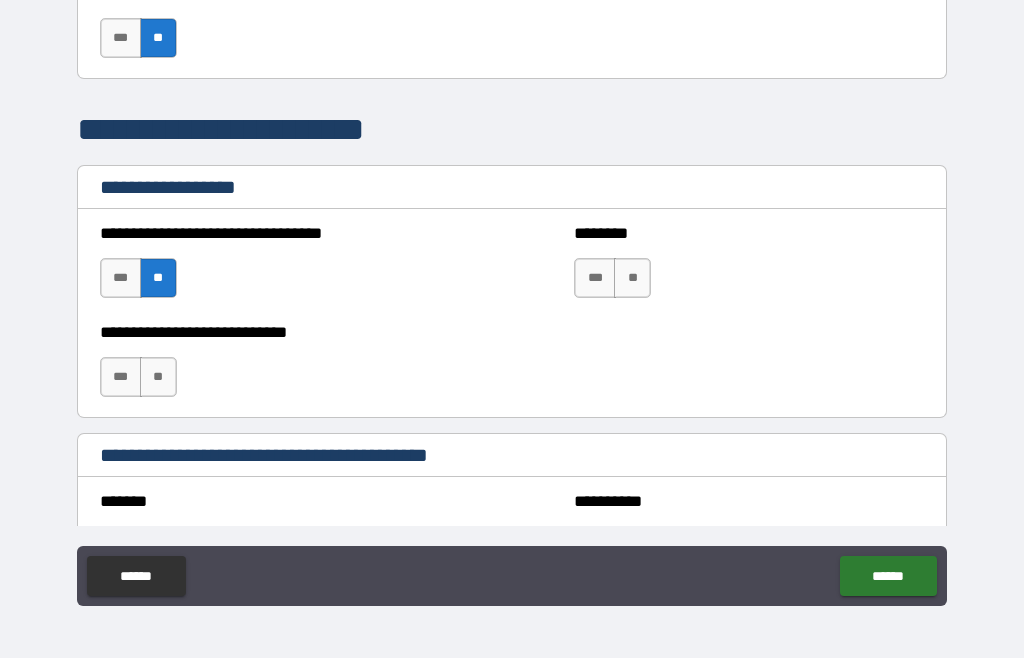 click on "**" at bounding box center (158, 378) 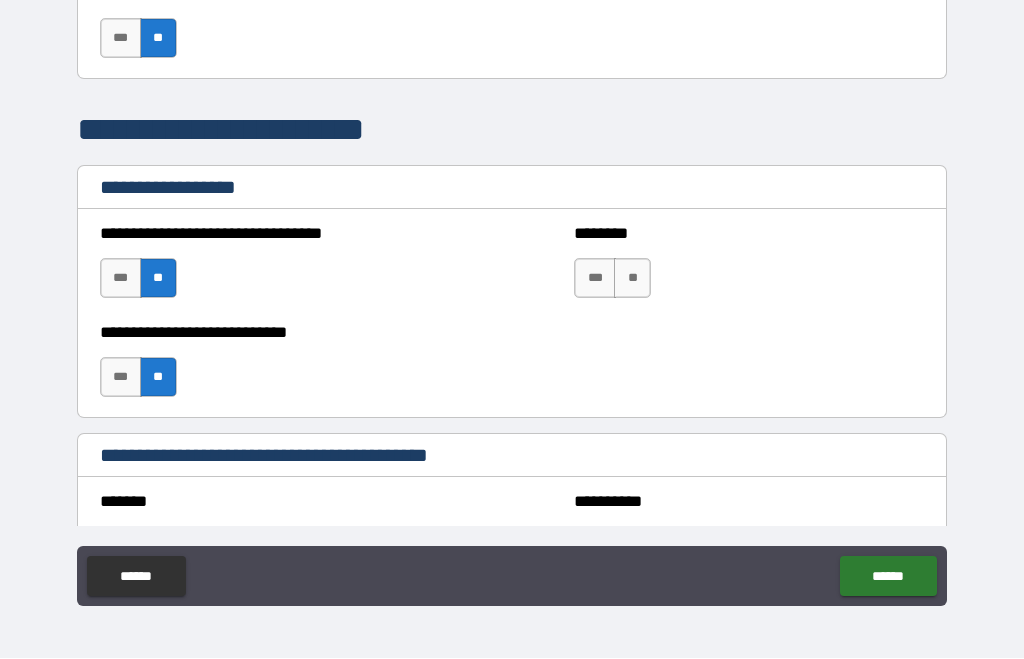 click on "**" at bounding box center [632, 279] 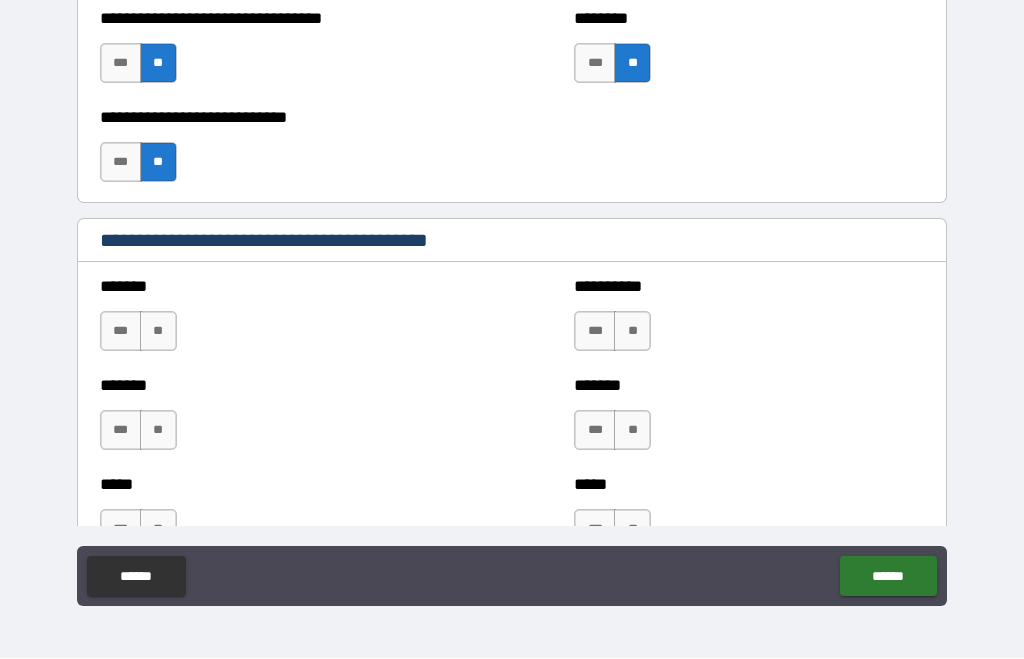 scroll, scrollTop: 1595, scrollLeft: 0, axis: vertical 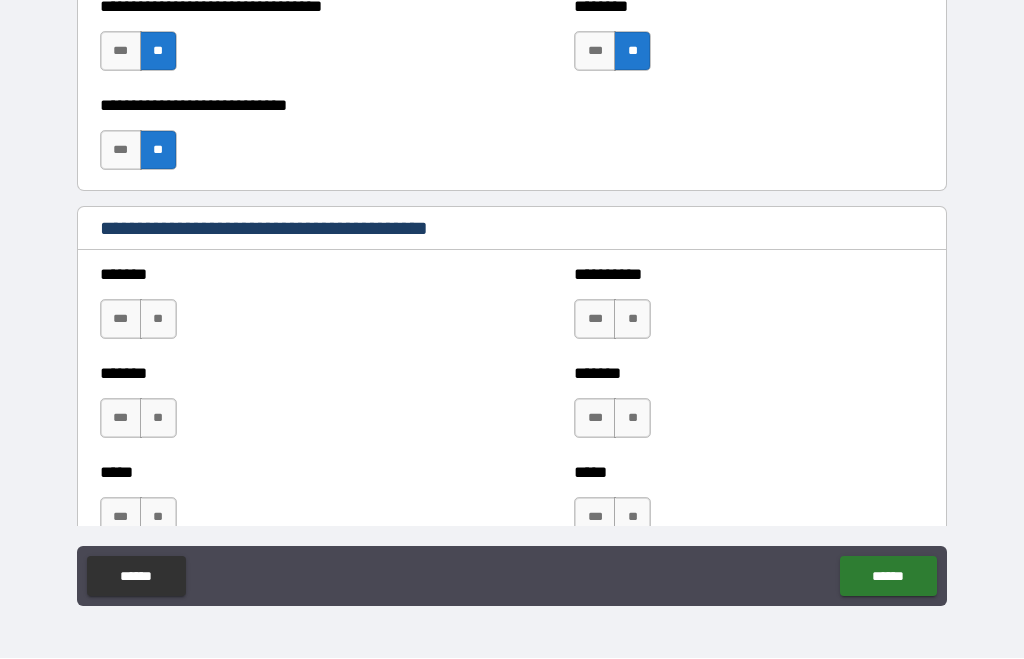 click on "**" at bounding box center [158, 320] 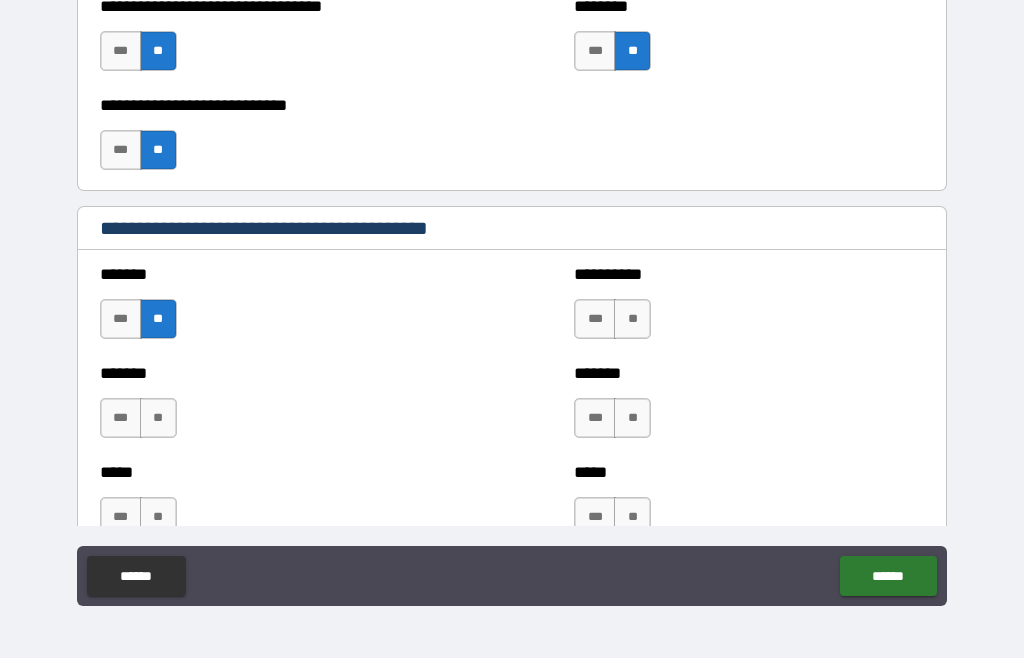 click on "**" at bounding box center [158, 419] 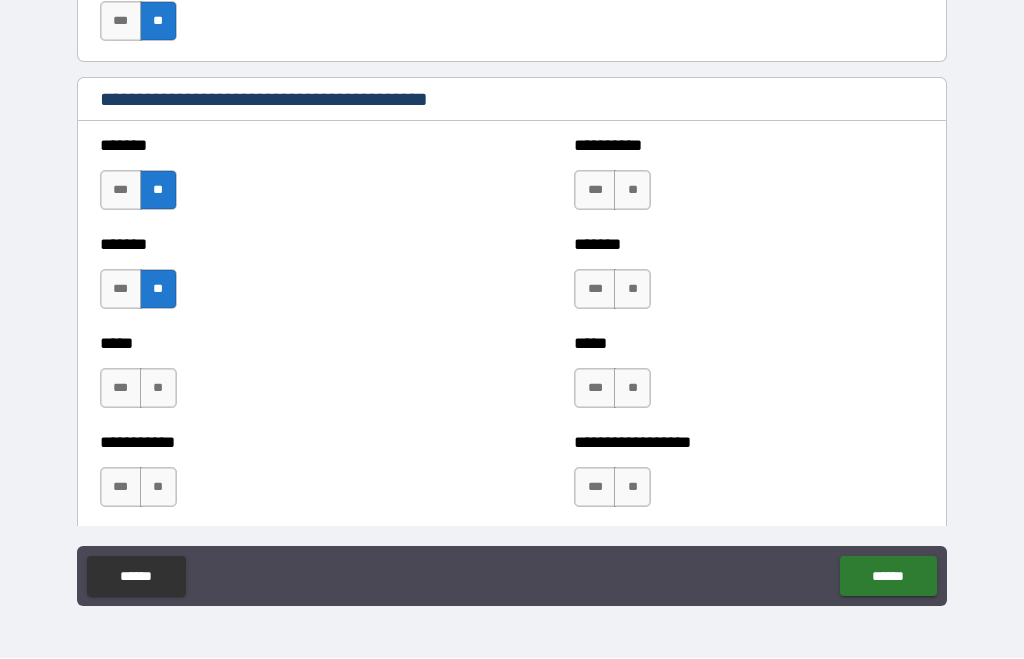scroll, scrollTop: 1729, scrollLeft: 0, axis: vertical 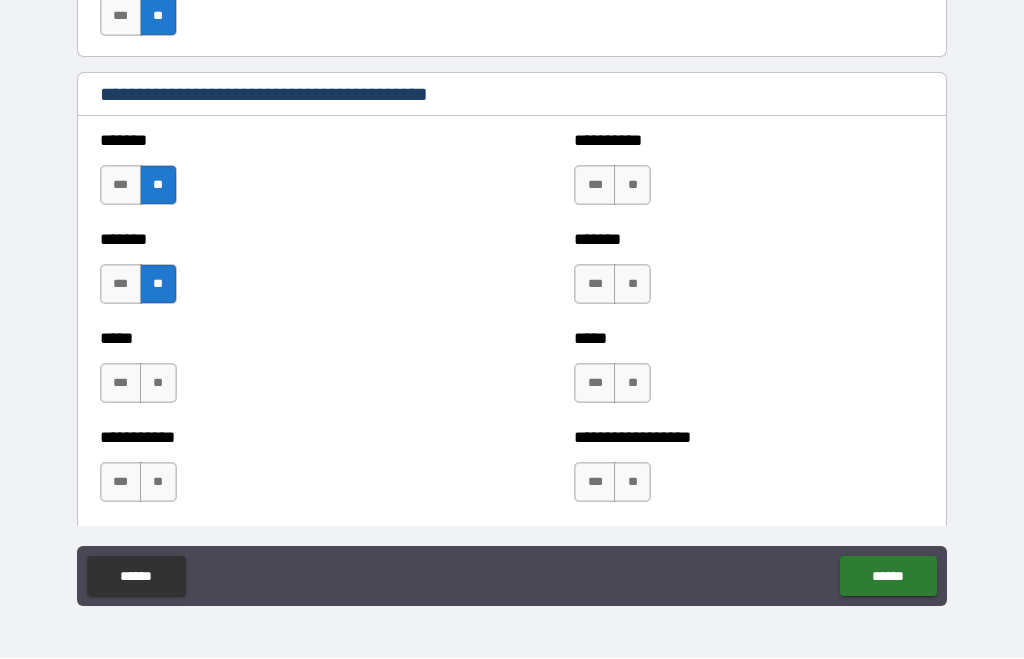 click on "**" at bounding box center [158, 384] 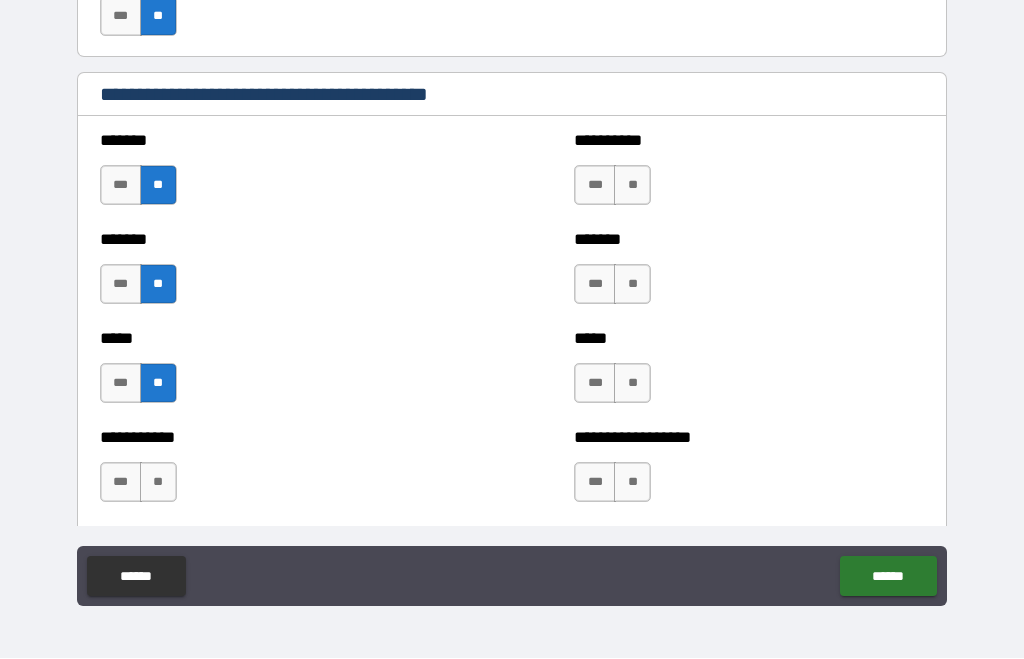 click on "**" at bounding box center [158, 483] 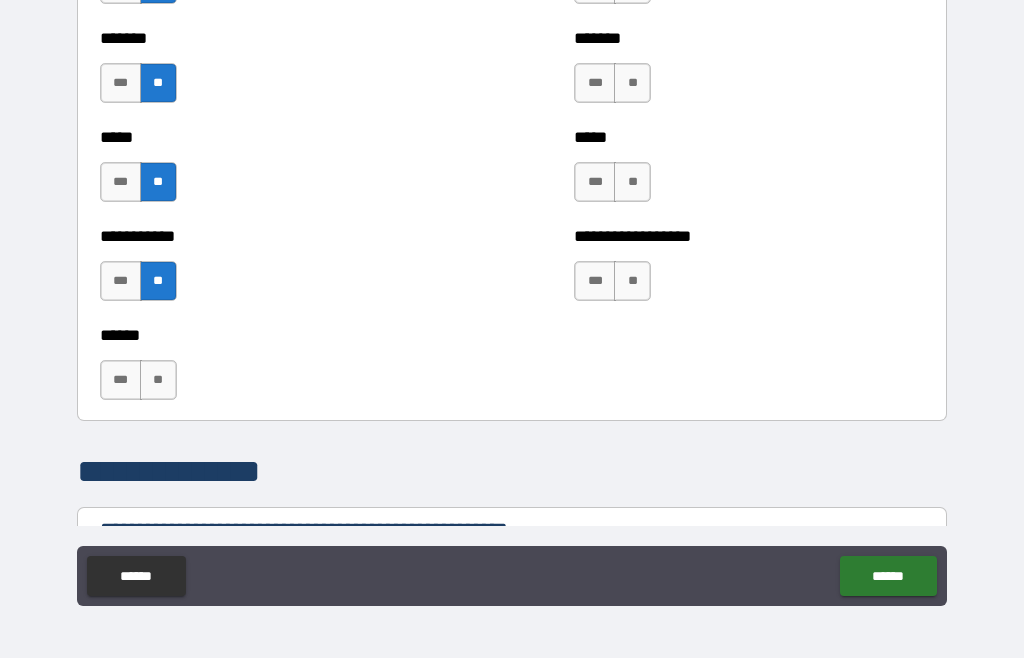 scroll, scrollTop: 1931, scrollLeft: 0, axis: vertical 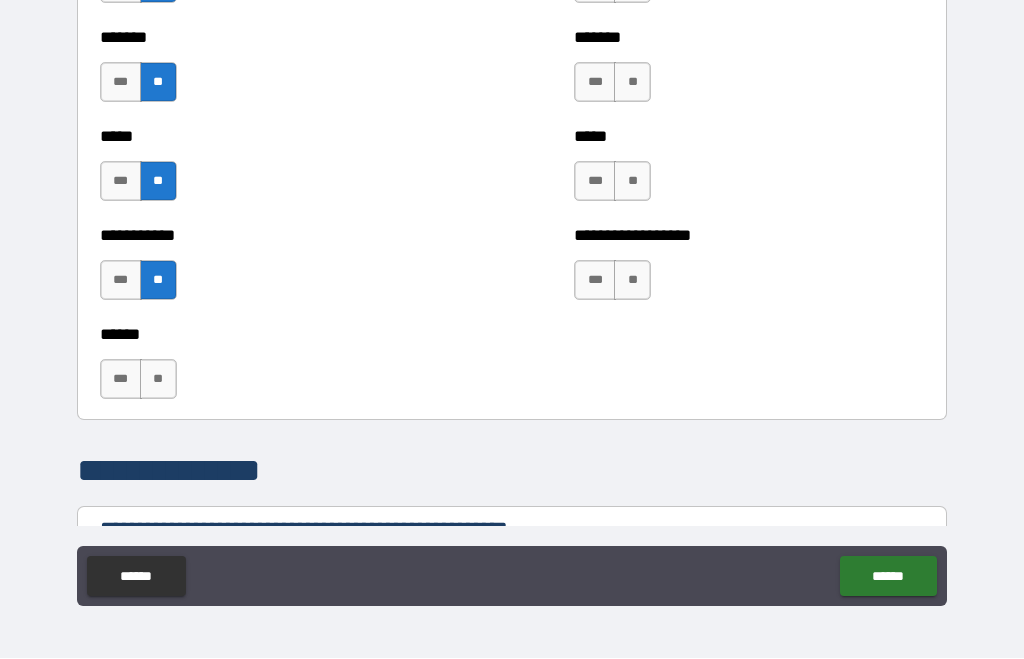 click on "**" at bounding box center (158, 380) 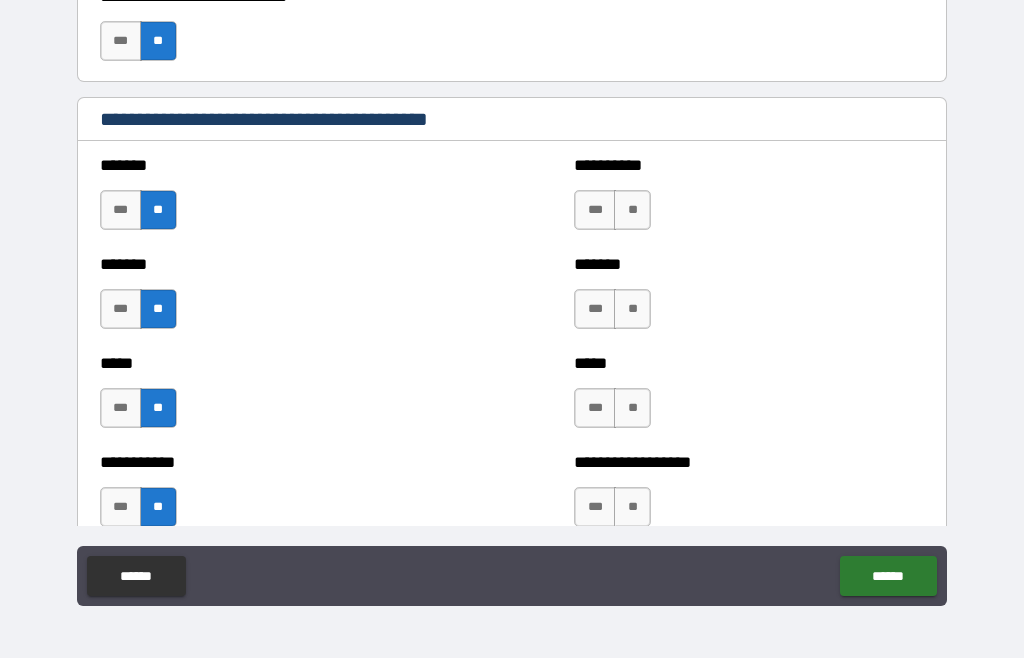 scroll, scrollTop: 1716, scrollLeft: 0, axis: vertical 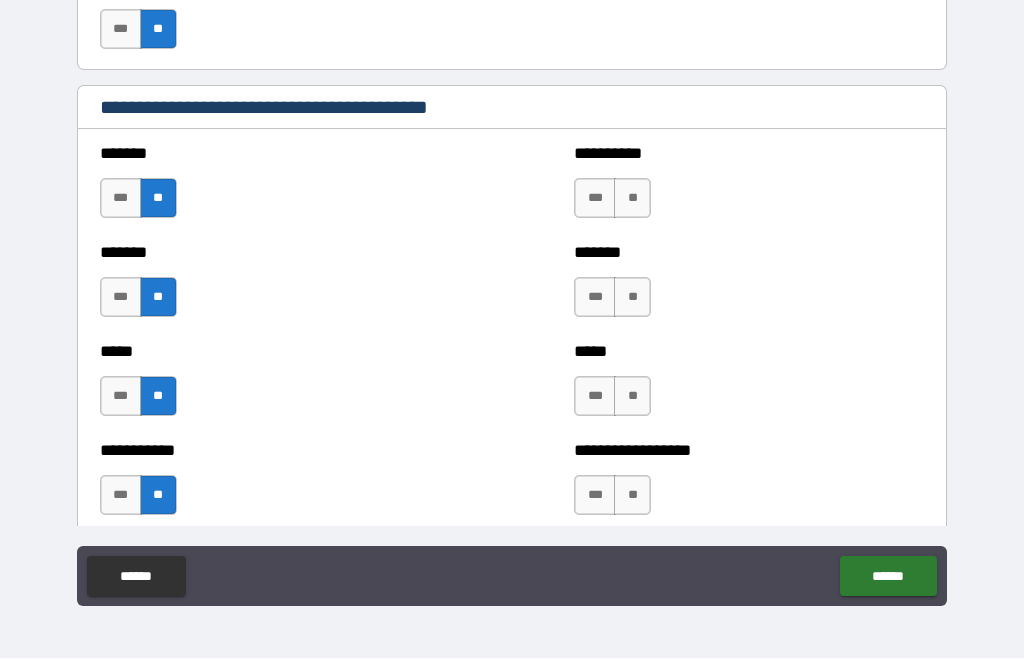click on "**" at bounding box center (632, 199) 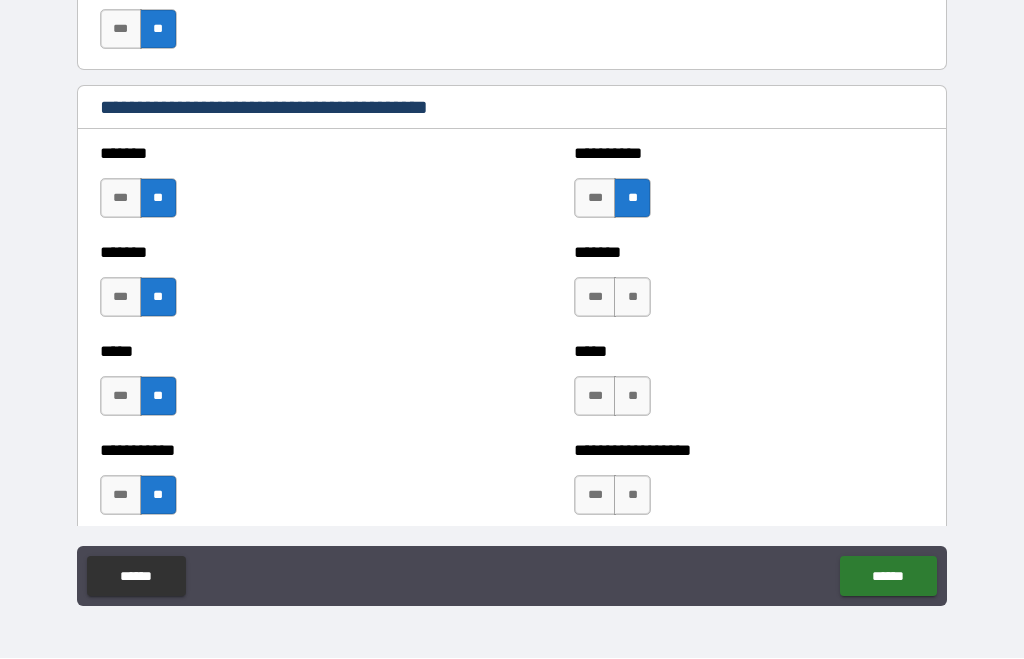 click on "**" at bounding box center [632, 298] 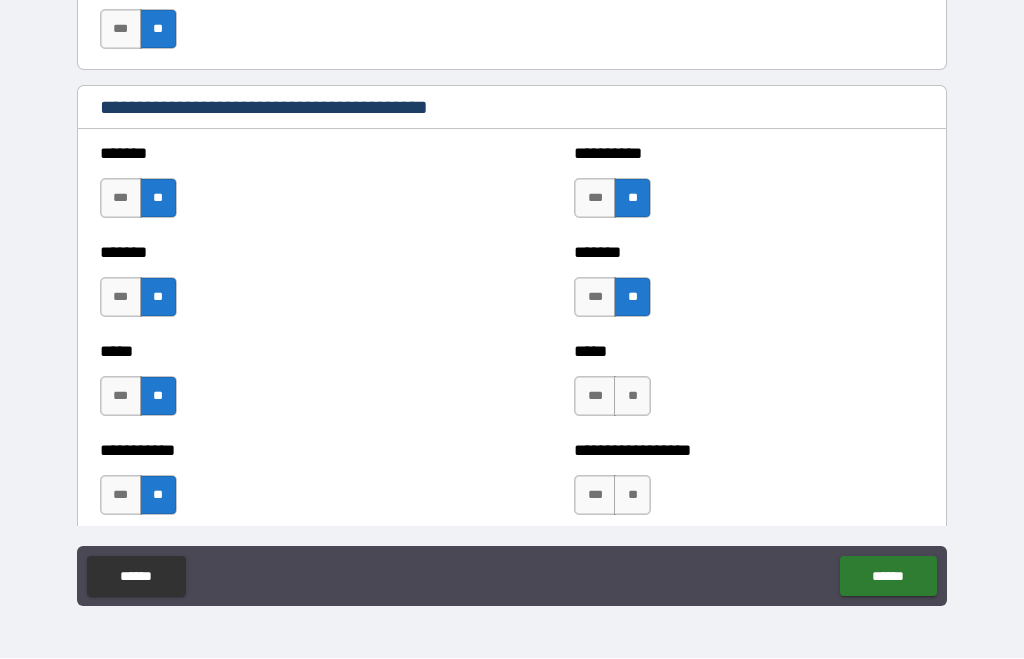 click on "**" at bounding box center (632, 397) 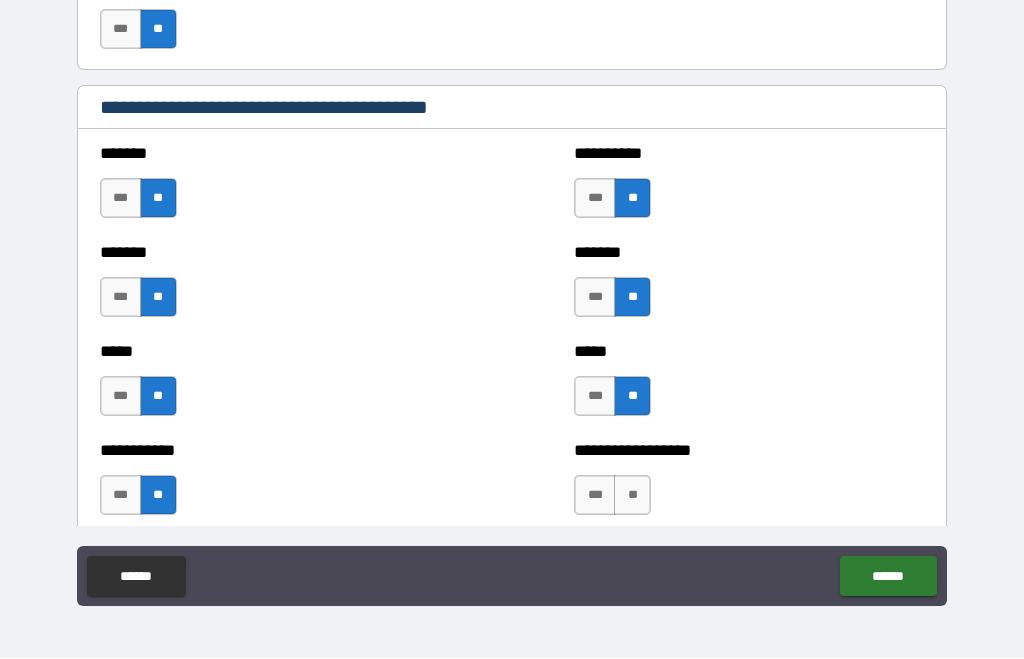 click on "***" at bounding box center (595, 397) 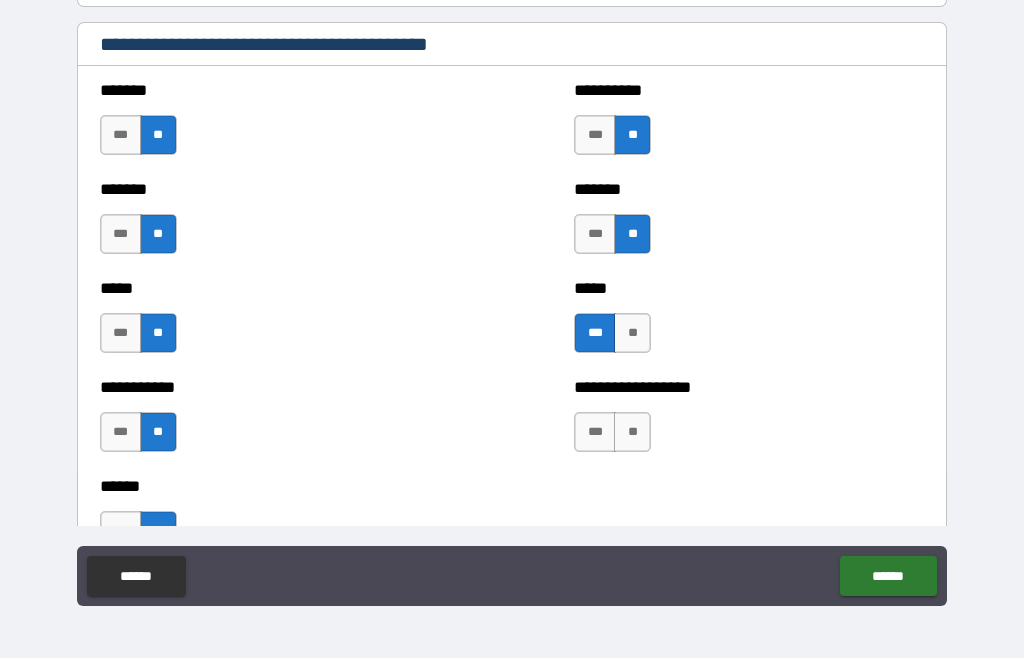 click on "**" at bounding box center (632, 433) 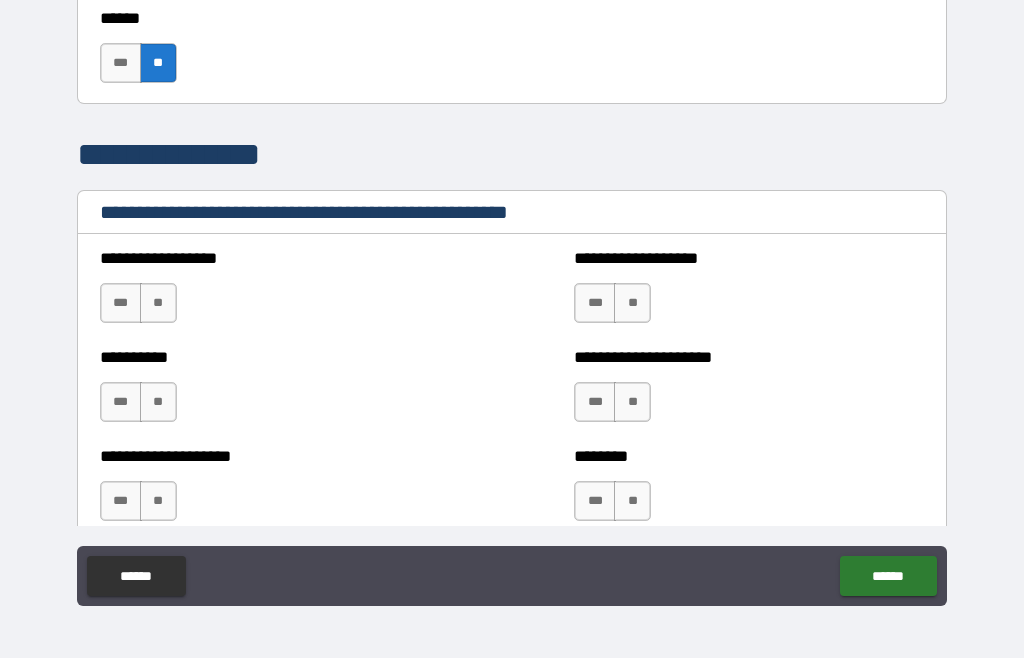 scroll, scrollTop: 2260, scrollLeft: 0, axis: vertical 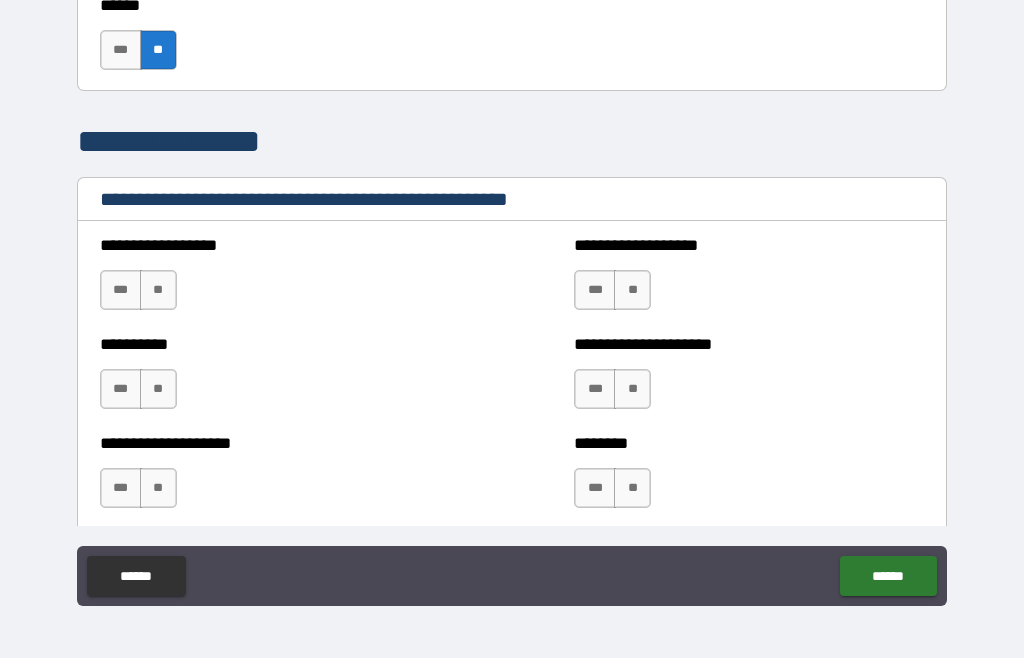 click on "**" at bounding box center (158, 291) 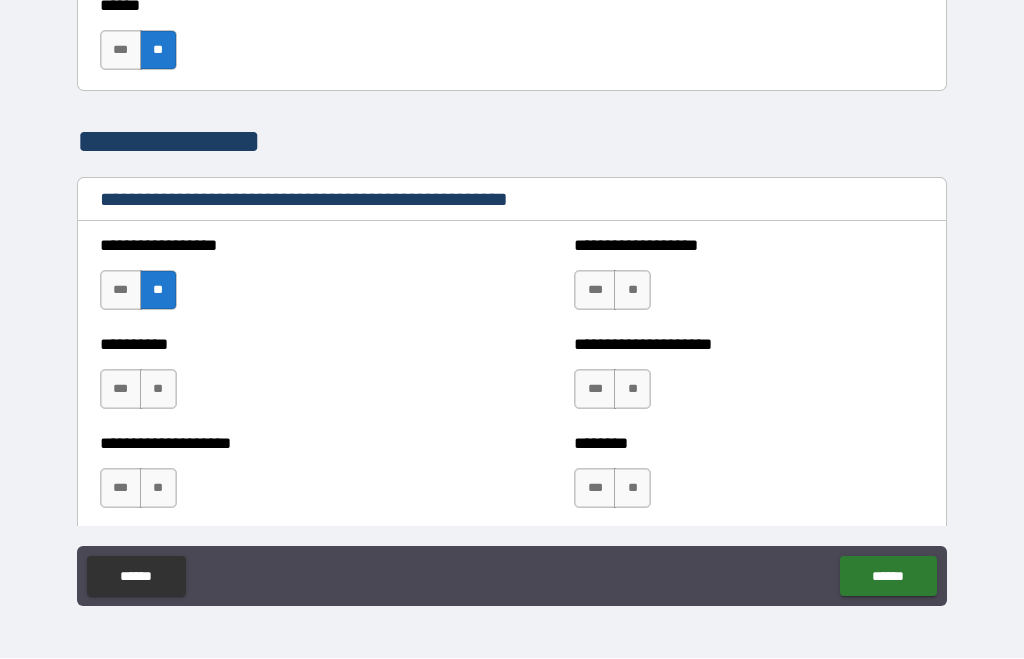 click on "**" at bounding box center (158, 390) 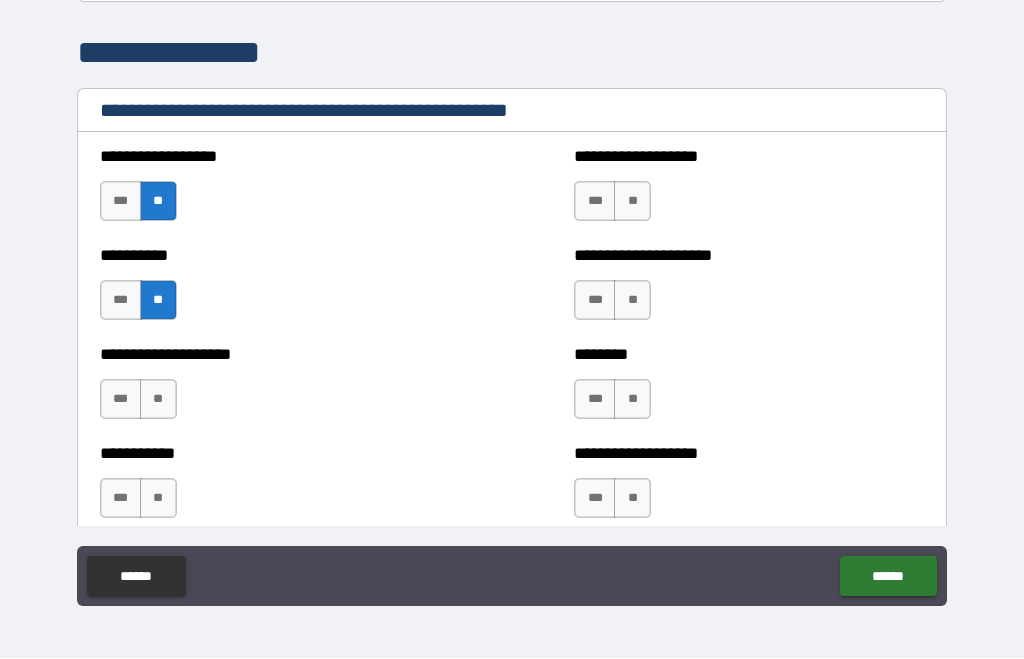 scroll, scrollTop: 2381, scrollLeft: 0, axis: vertical 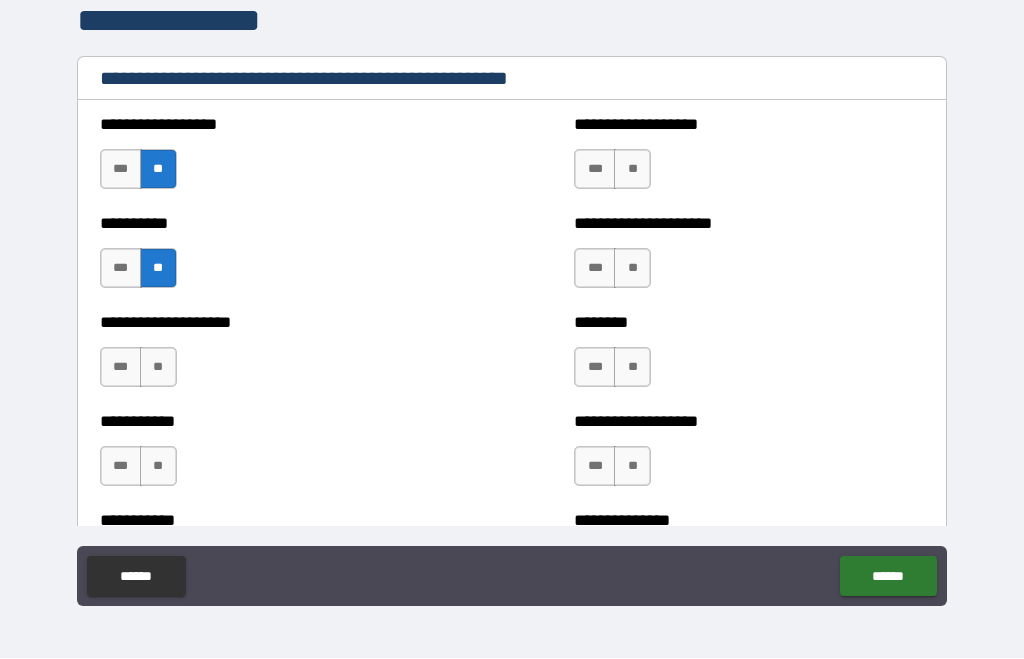 click on "**" at bounding box center (158, 368) 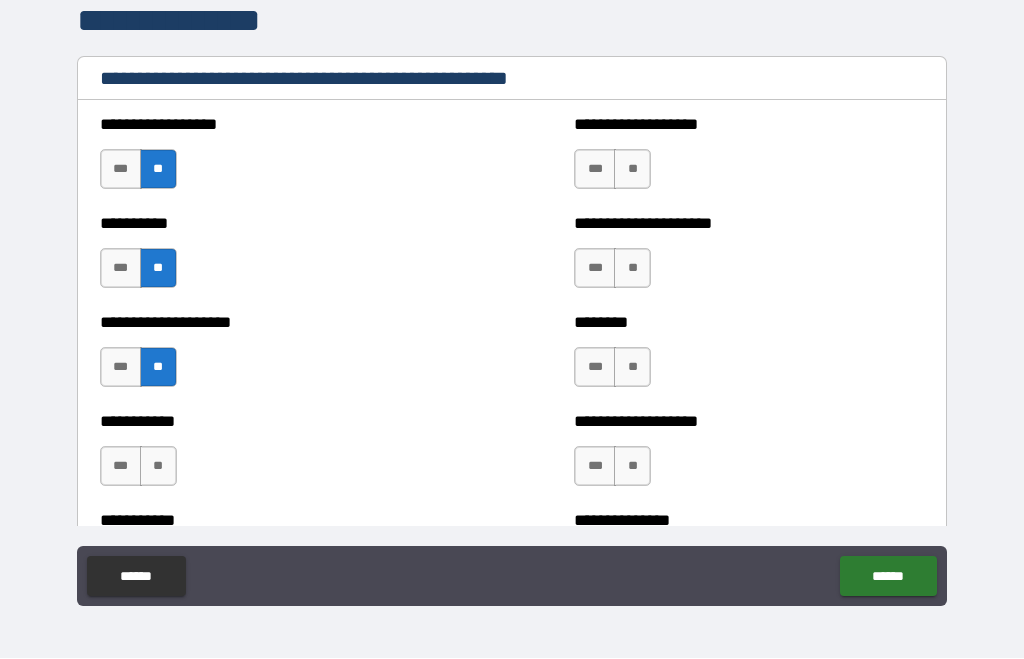 click on "**" at bounding box center [158, 467] 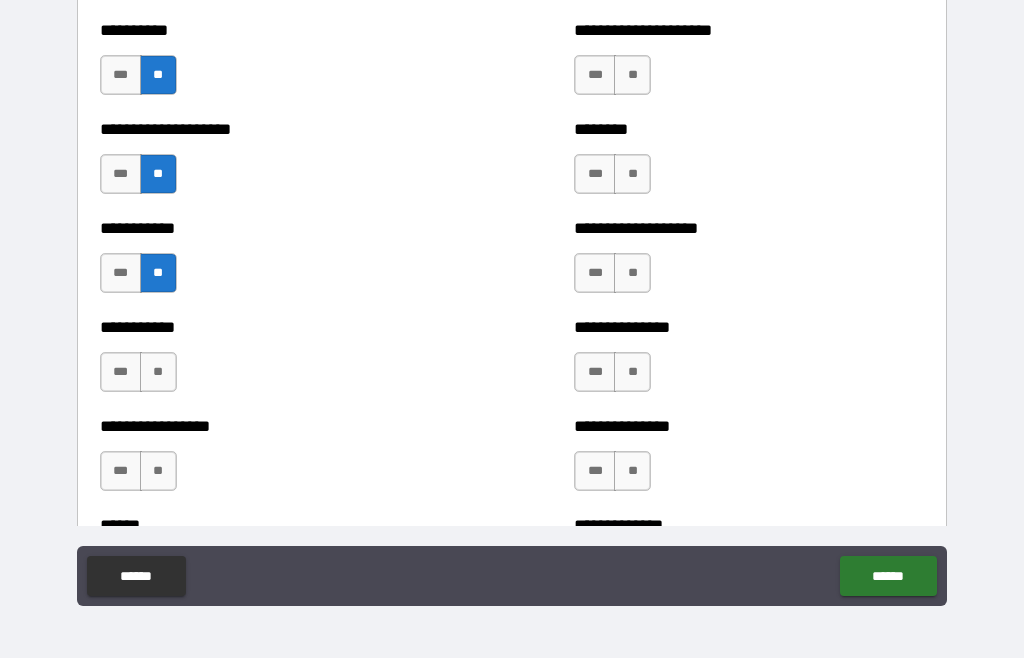 scroll, scrollTop: 2578, scrollLeft: 0, axis: vertical 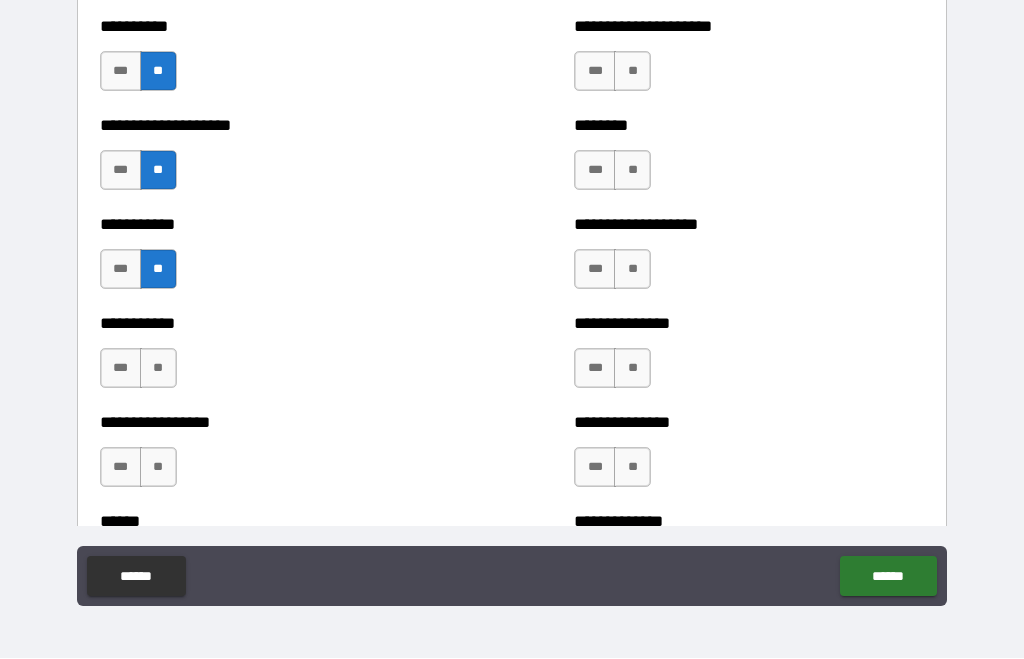click on "***" at bounding box center [121, 369] 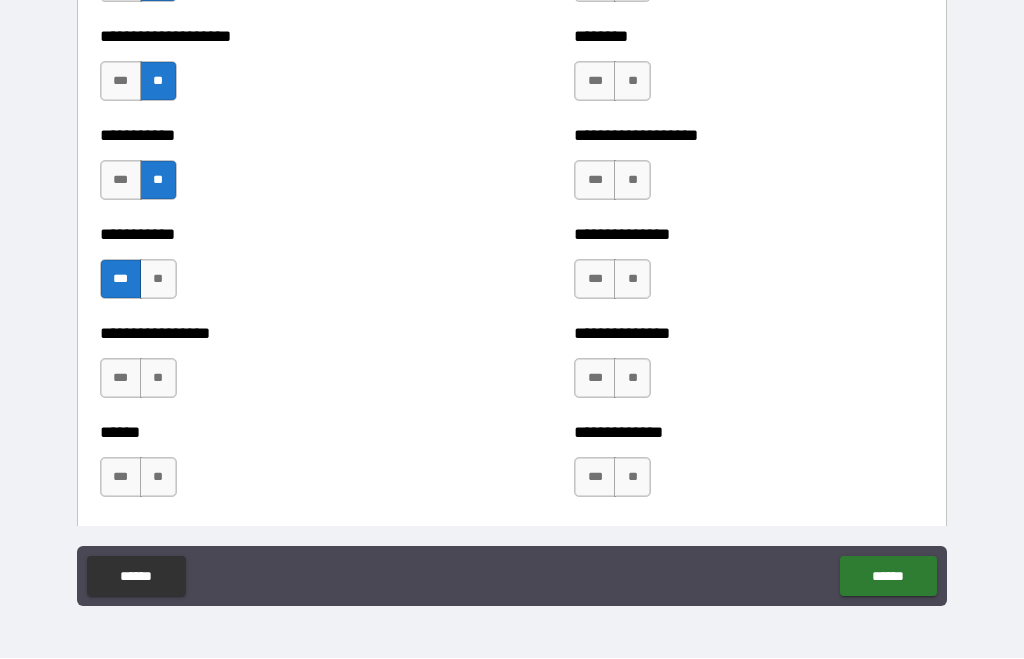scroll, scrollTop: 2679, scrollLeft: 0, axis: vertical 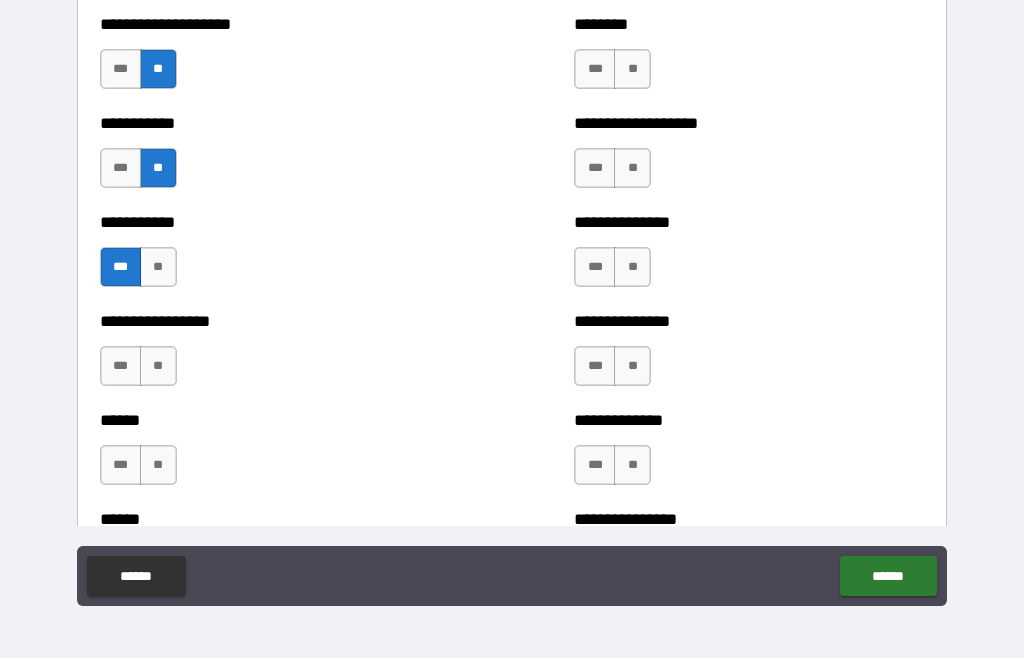 click on "**" at bounding box center (158, 367) 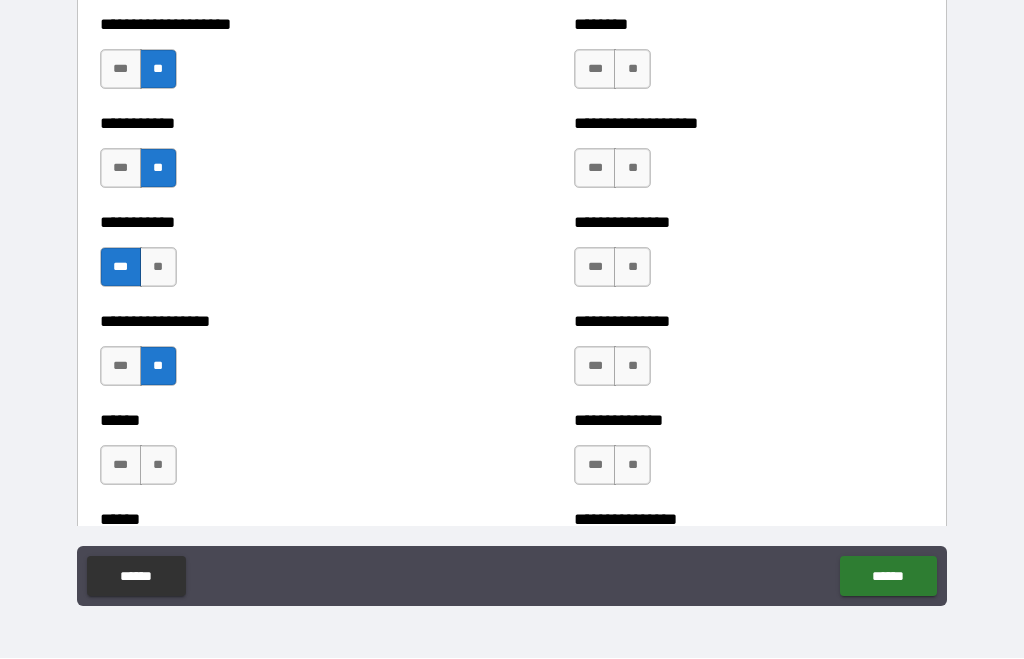 click on "**" at bounding box center (158, 466) 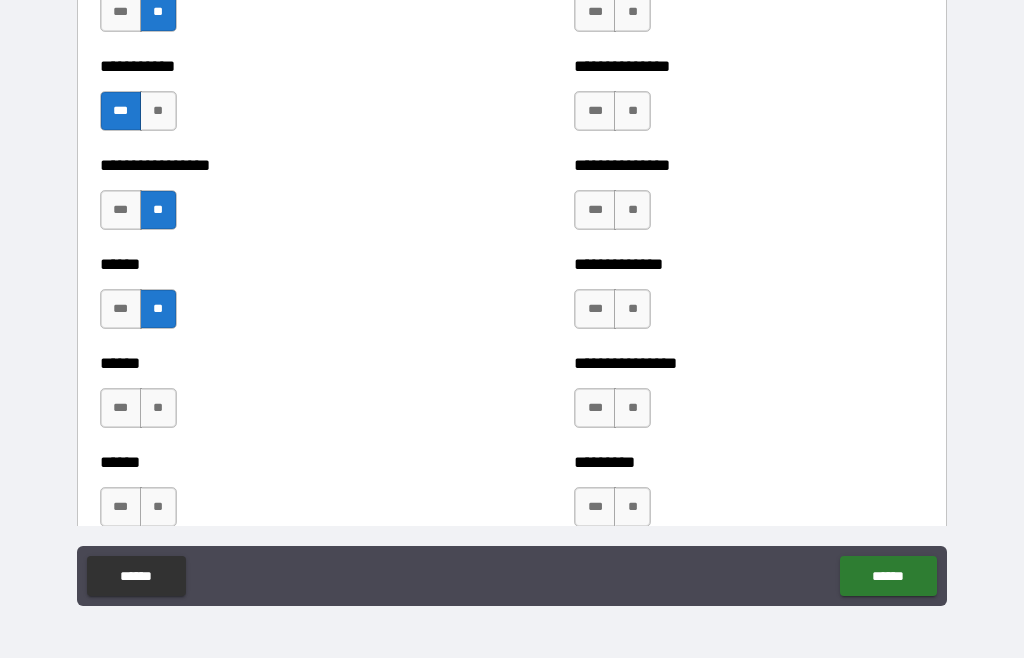 click on "**" at bounding box center (158, 409) 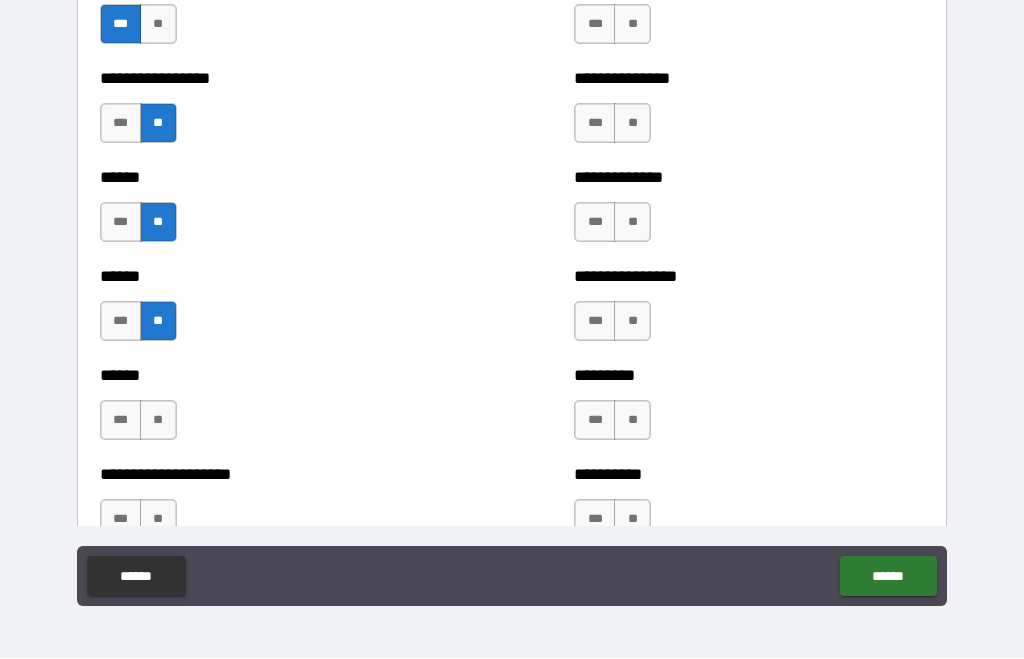 click on "**" at bounding box center [158, 421] 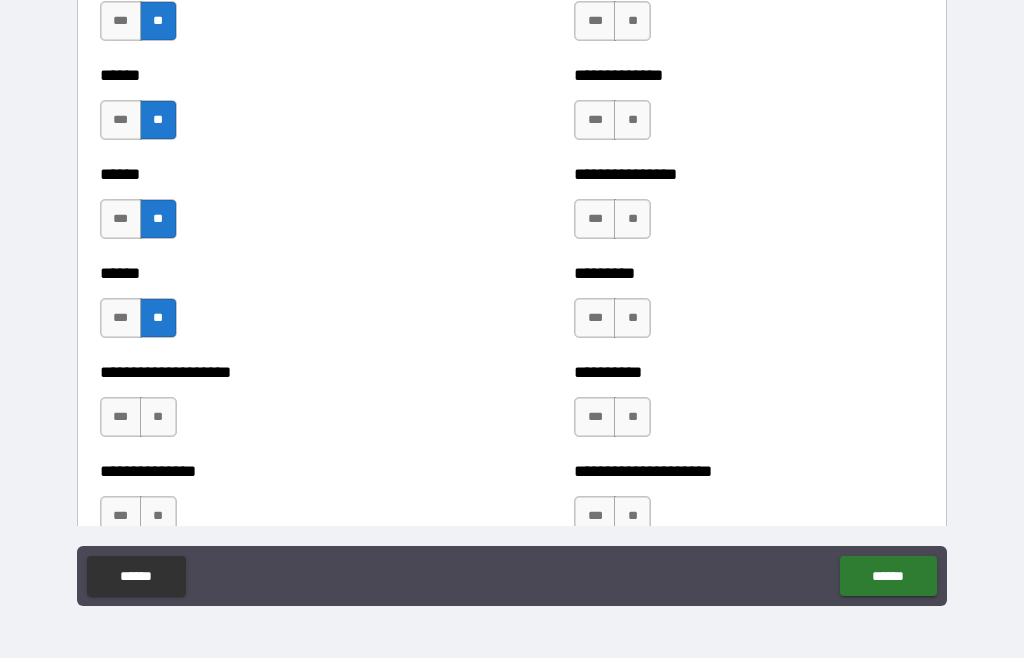 click on "**" at bounding box center [158, 418] 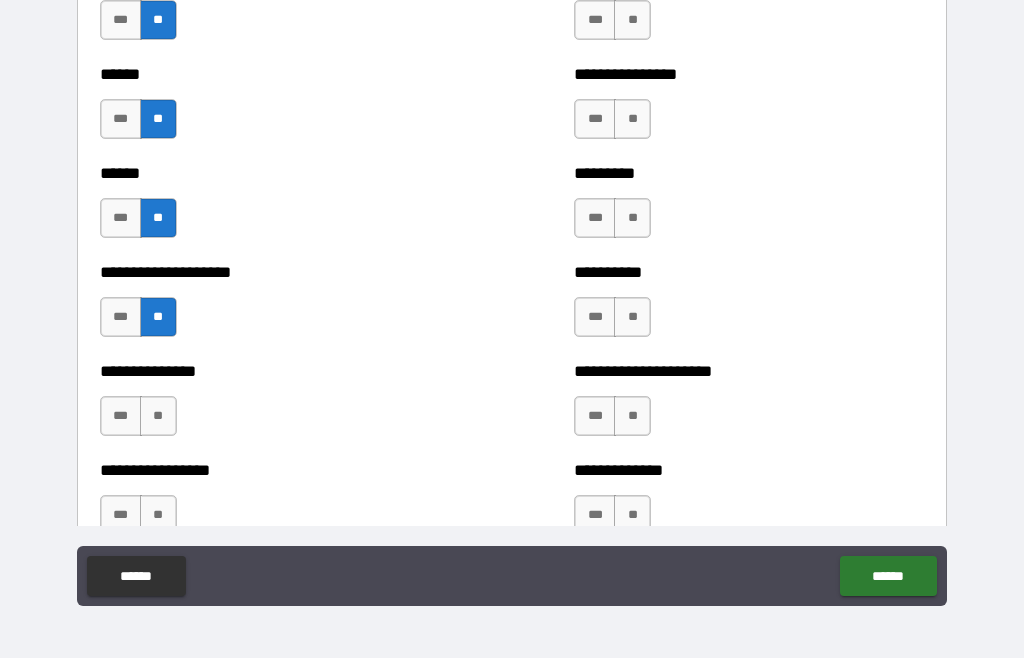 click on "**" at bounding box center [158, 417] 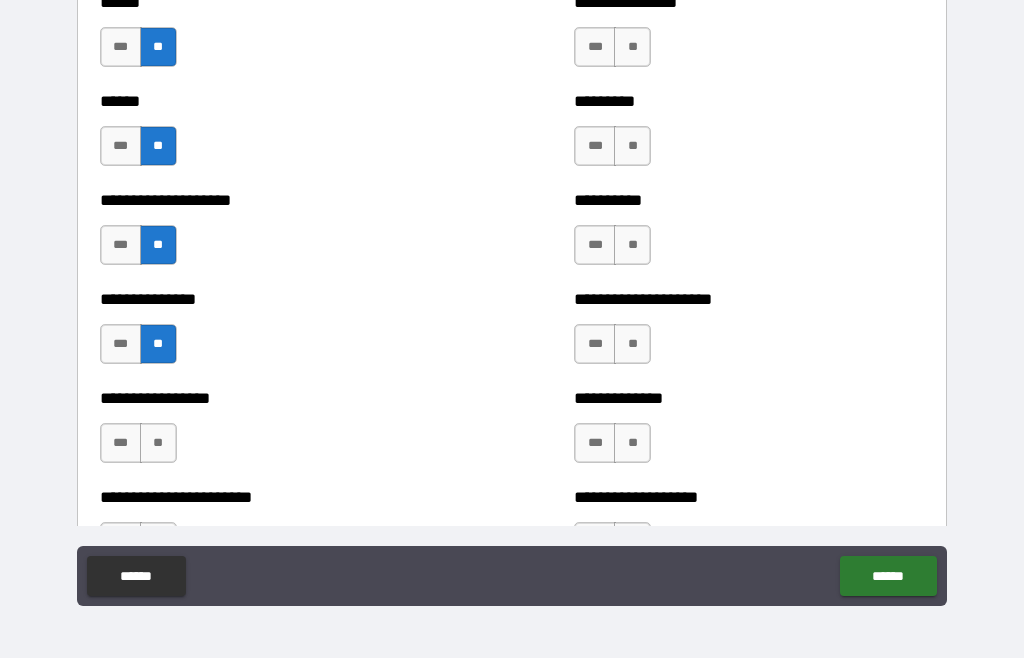 click on "**" at bounding box center (158, 444) 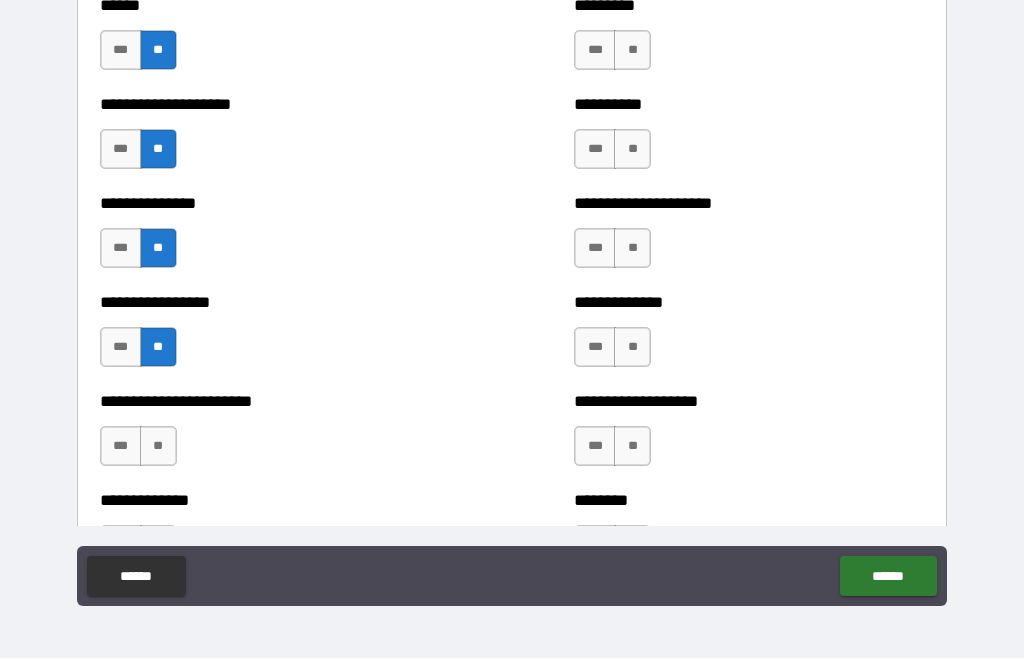 click on "**" at bounding box center [158, 447] 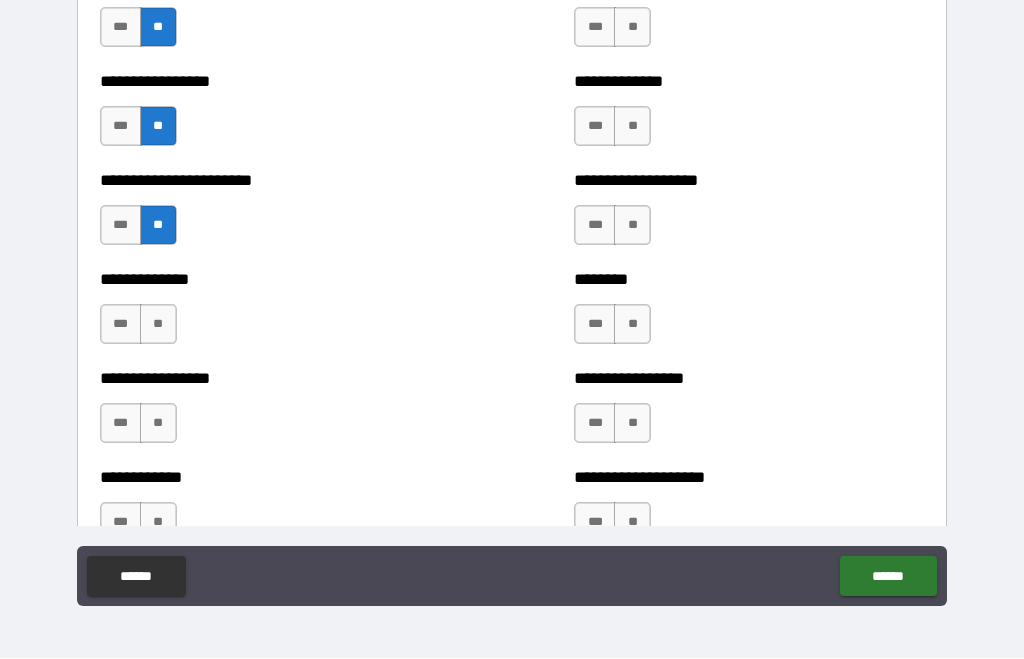 scroll, scrollTop: 3516, scrollLeft: 0, axis: vertical 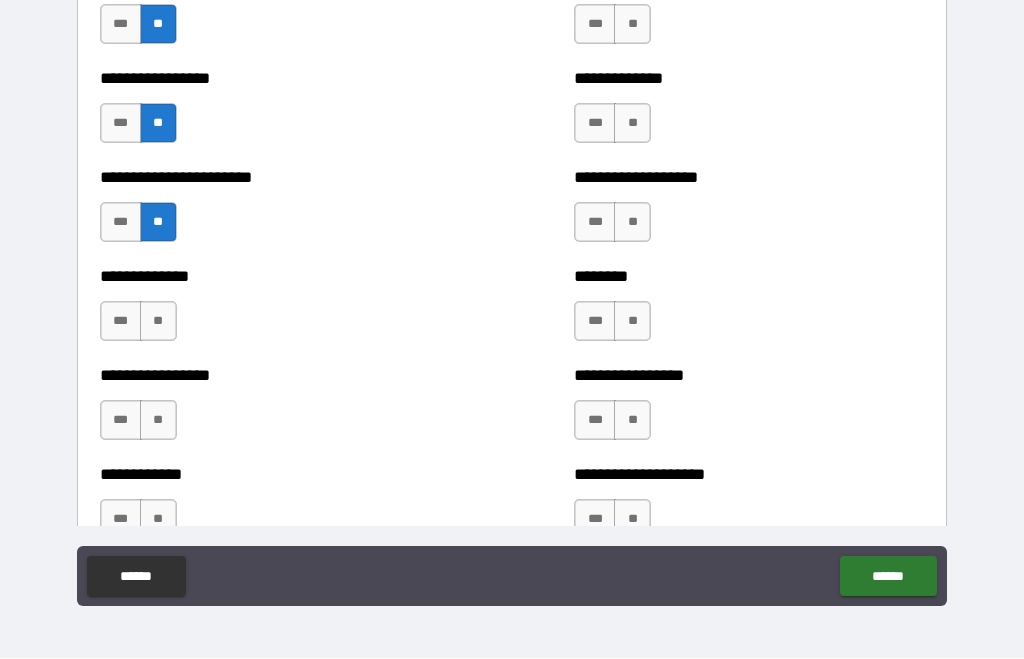 click on "**********" at bounding box center (275, 312) 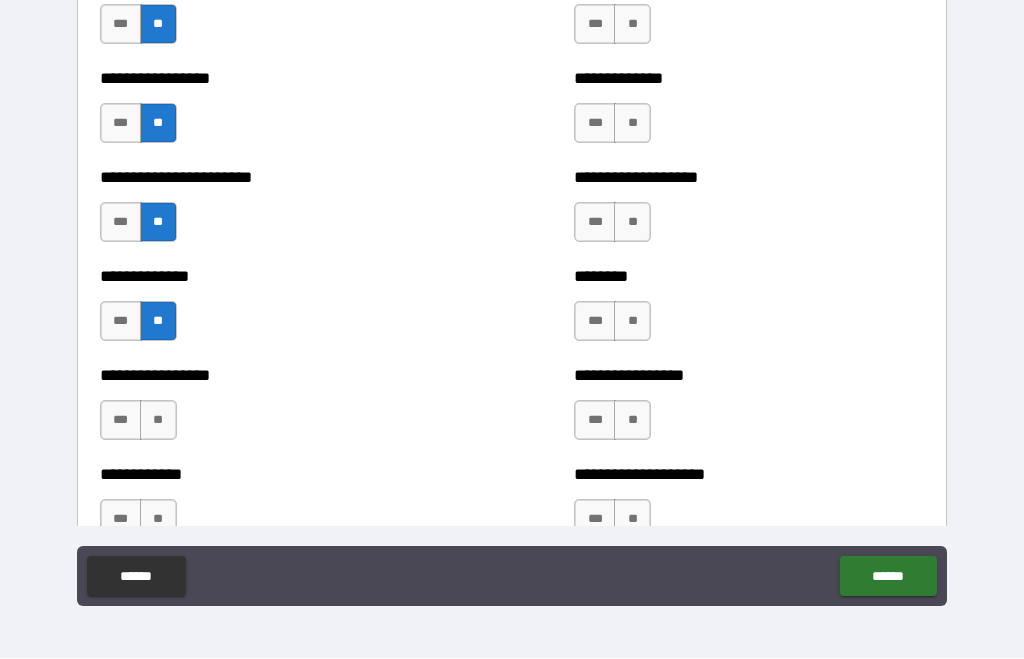 click on "**" at bounding box center [158, 421] 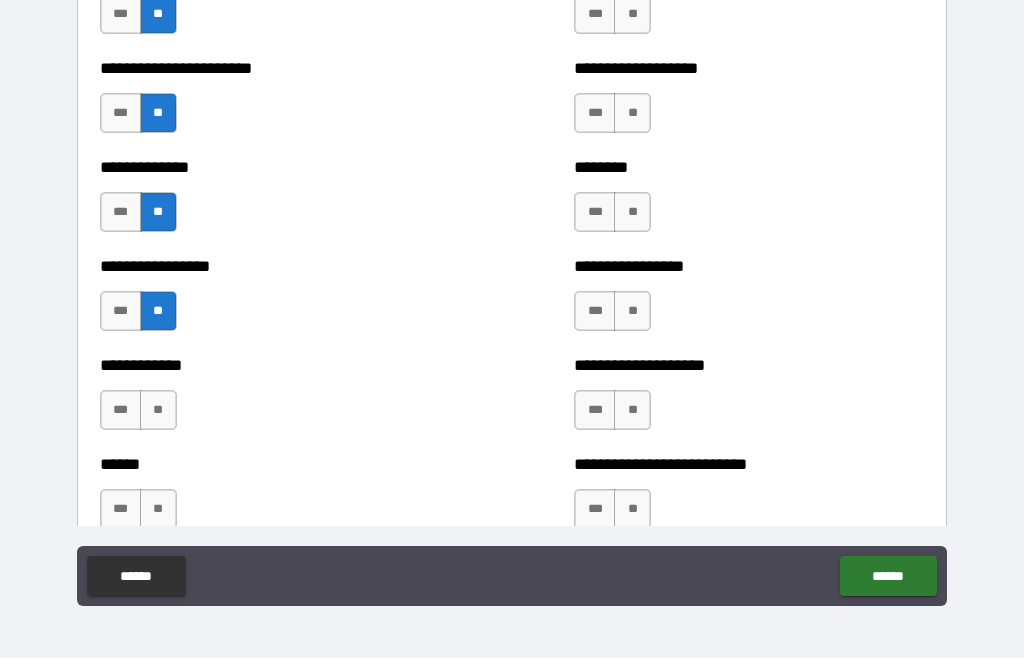 click on "**" at bounding box center [158, 411] 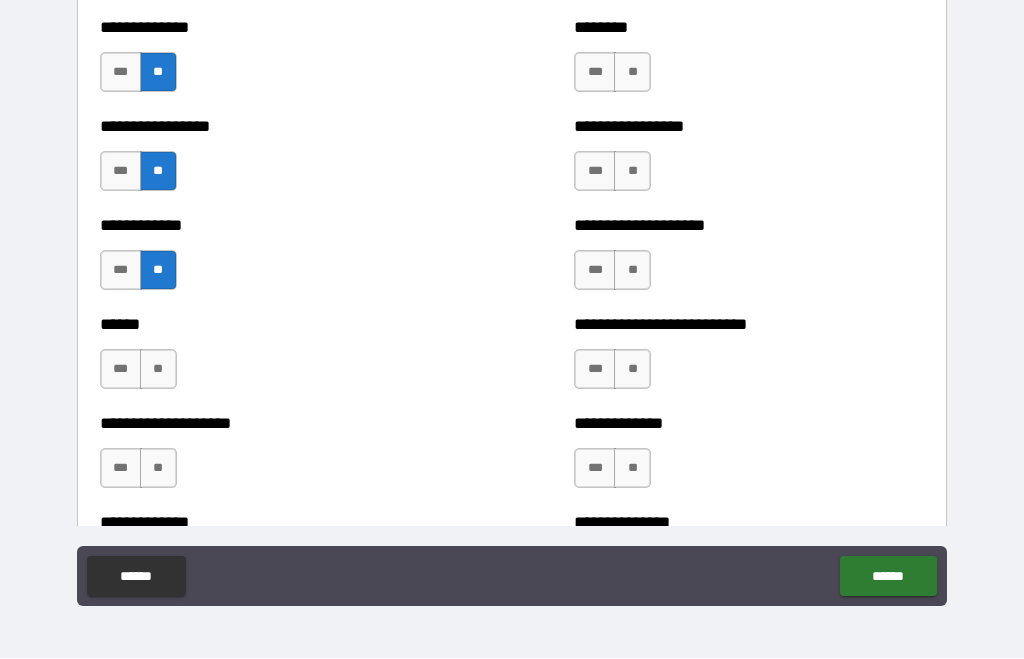click on "***" at bounding box center [121, 370] 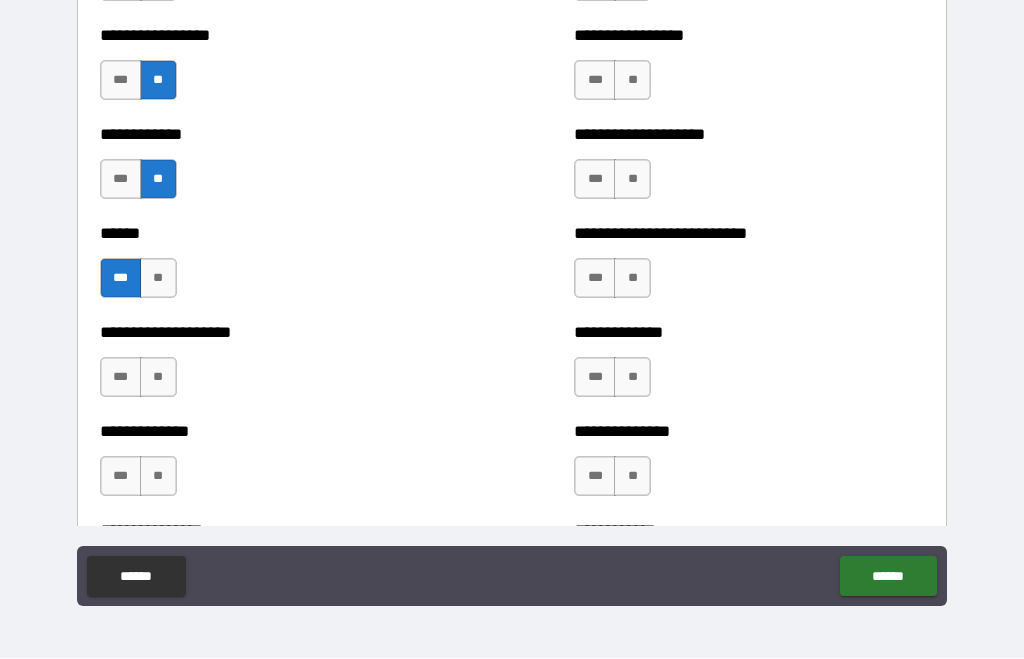click on "**" at bounding box center (158, 378) 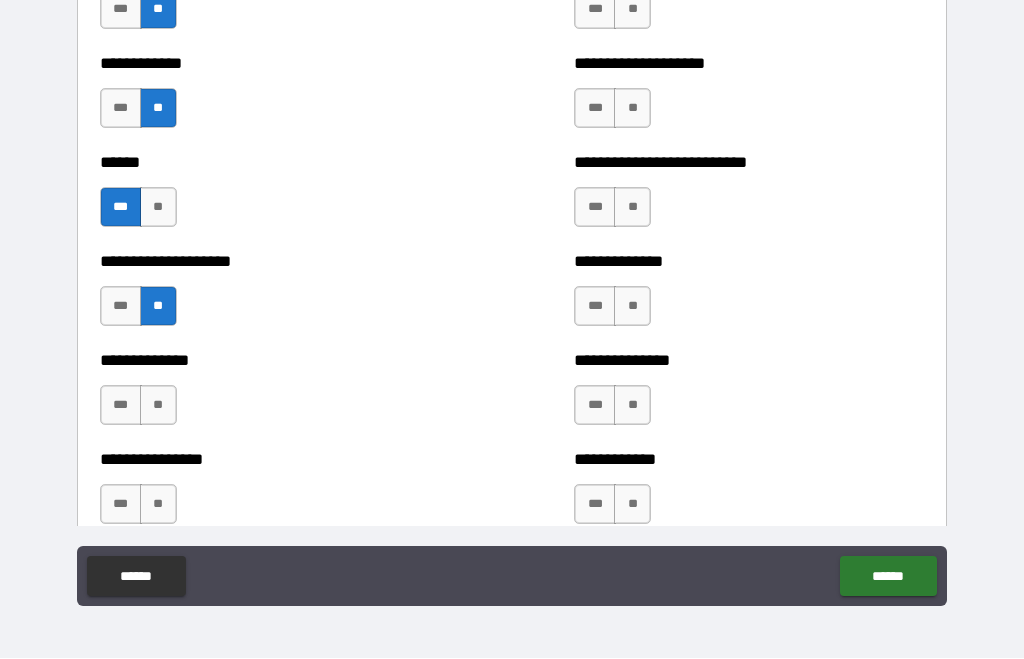 click on "**" at bounding box center [158, 406] 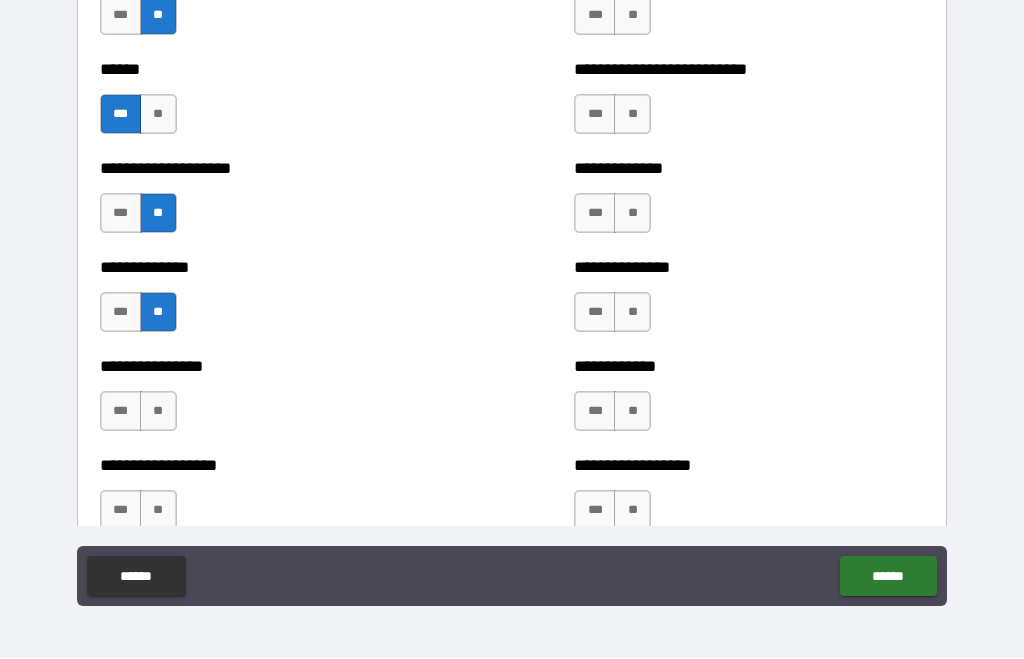 click on "**" at bounding box center (158, 412) 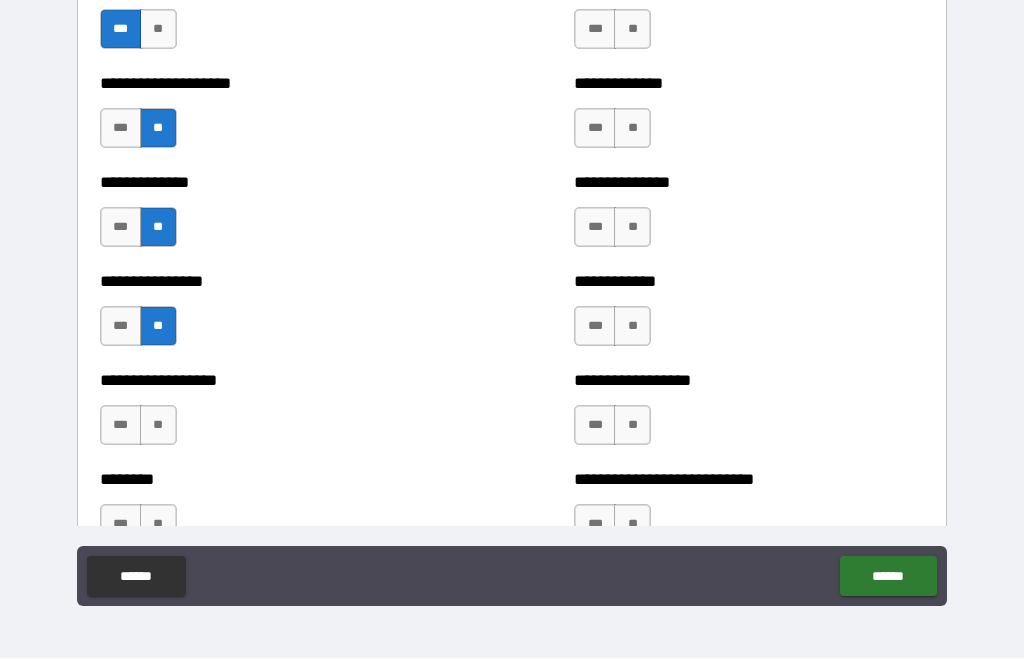 click on "**" at bounding box center [158, 426] 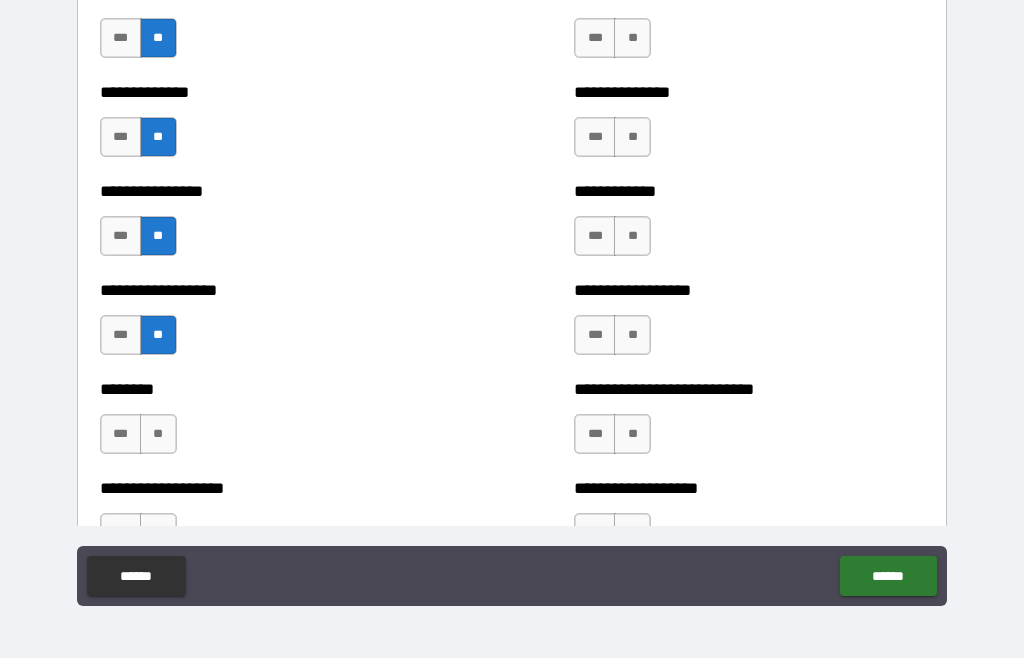 click on "**" at bounding box center (158, 435) 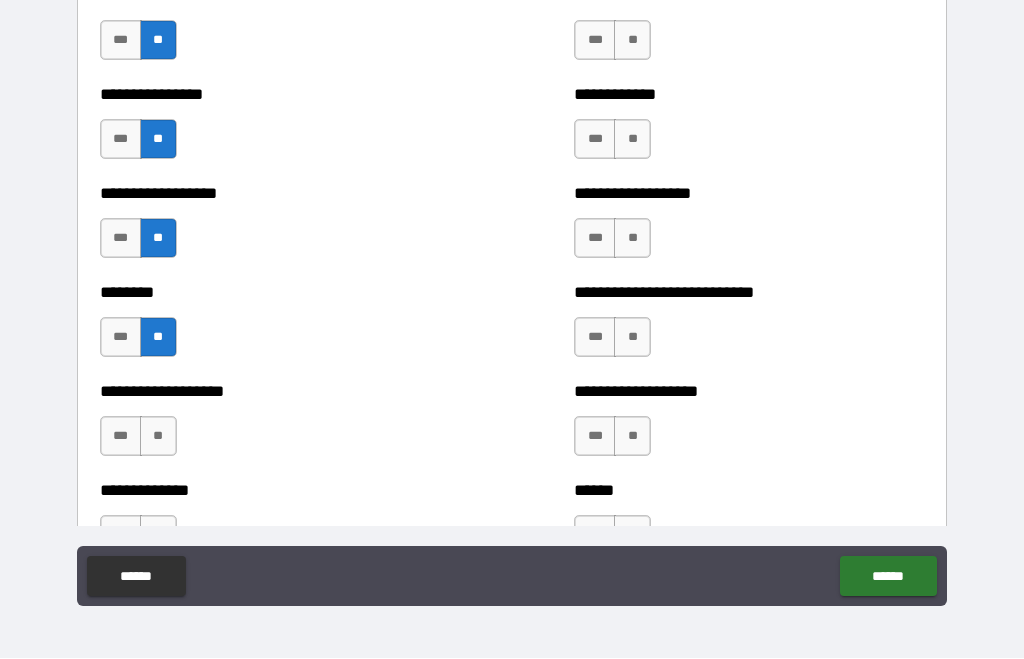 click on "**" at bounding box center [158, 437] 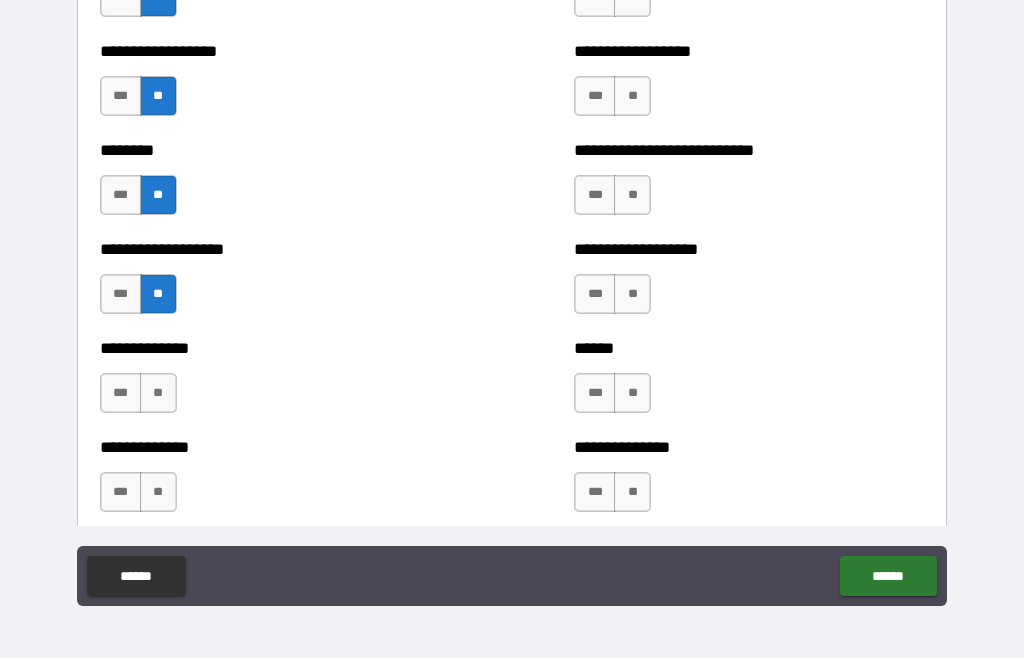 click on "**" at bounding box center (158, 394) 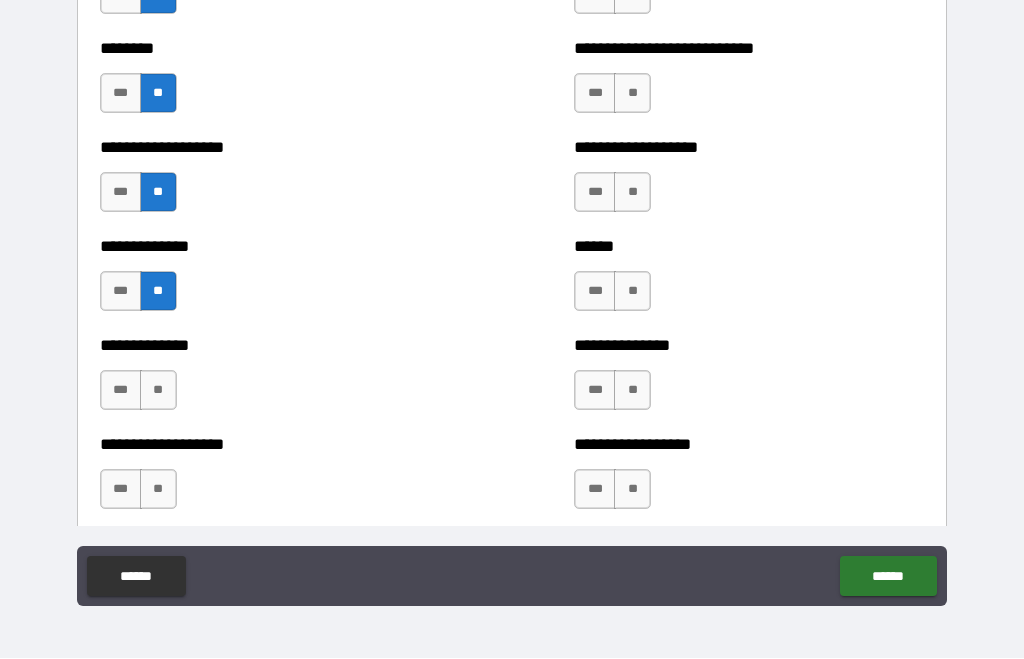 click on "**" at bounding box center [158, 391] 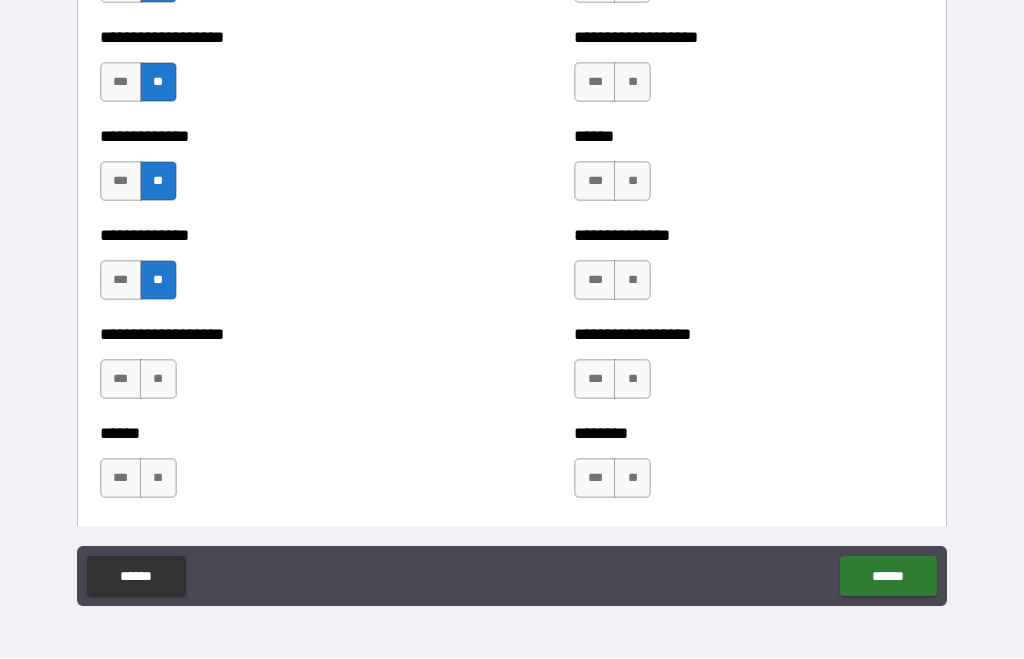 click on "**" at bounding box center (158, 380) 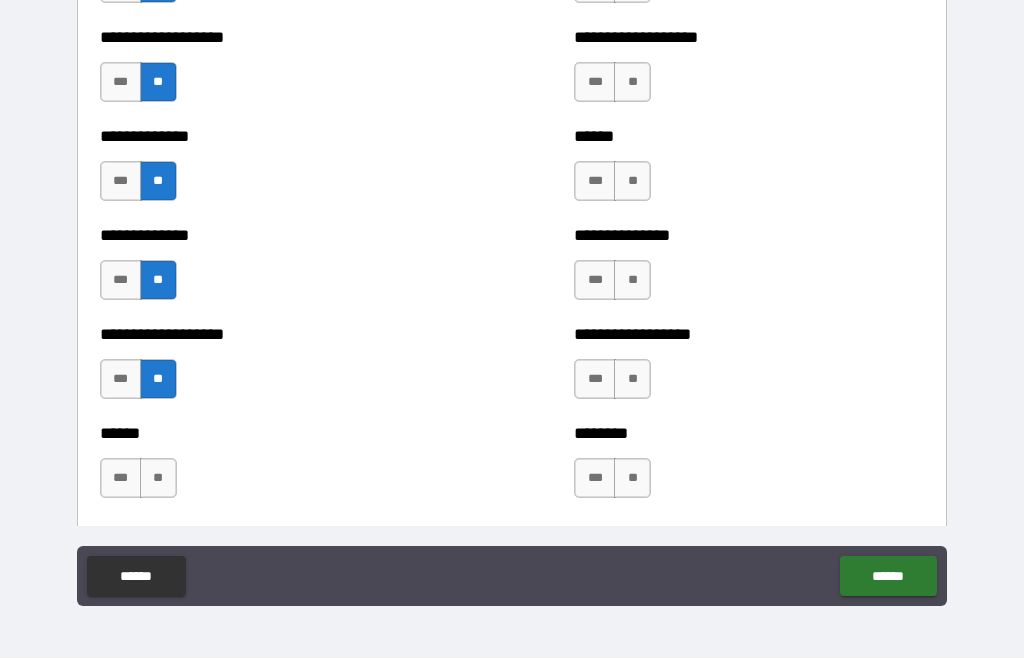 scroll, scrollTop: 4722, scrollLeft: 0, axis: vertical 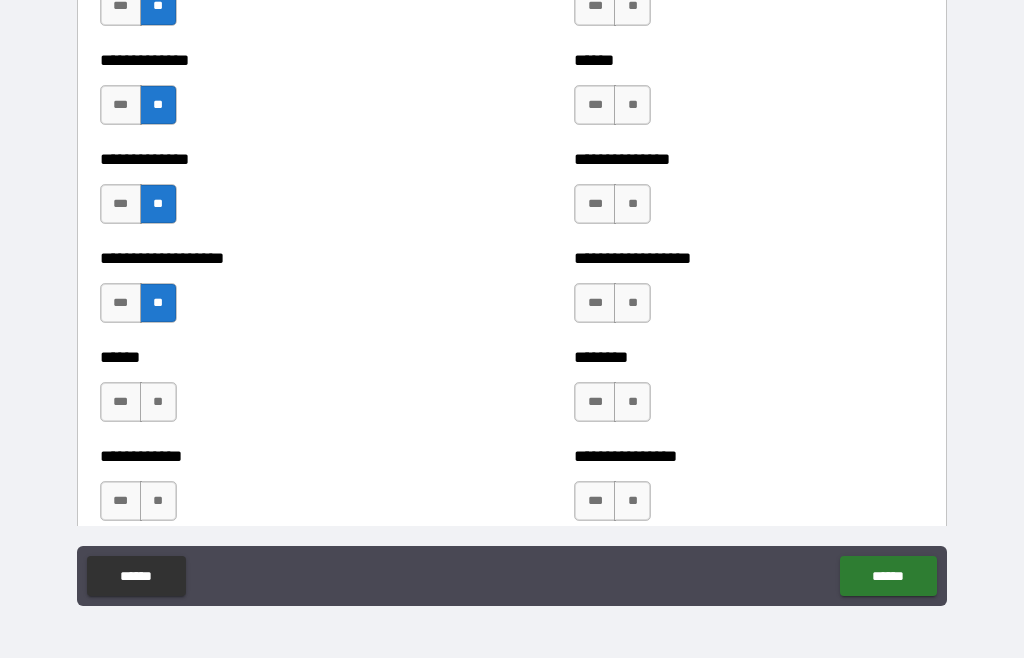 click on "***" at bounding box center [121, 304] 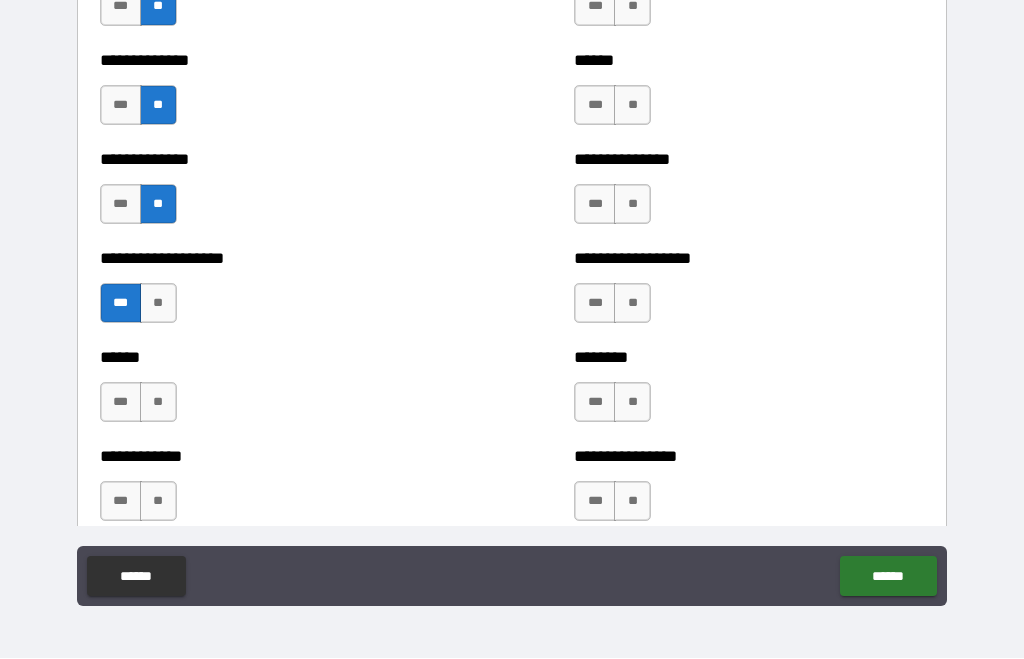 click on "**" at bounding box center (158, 403) 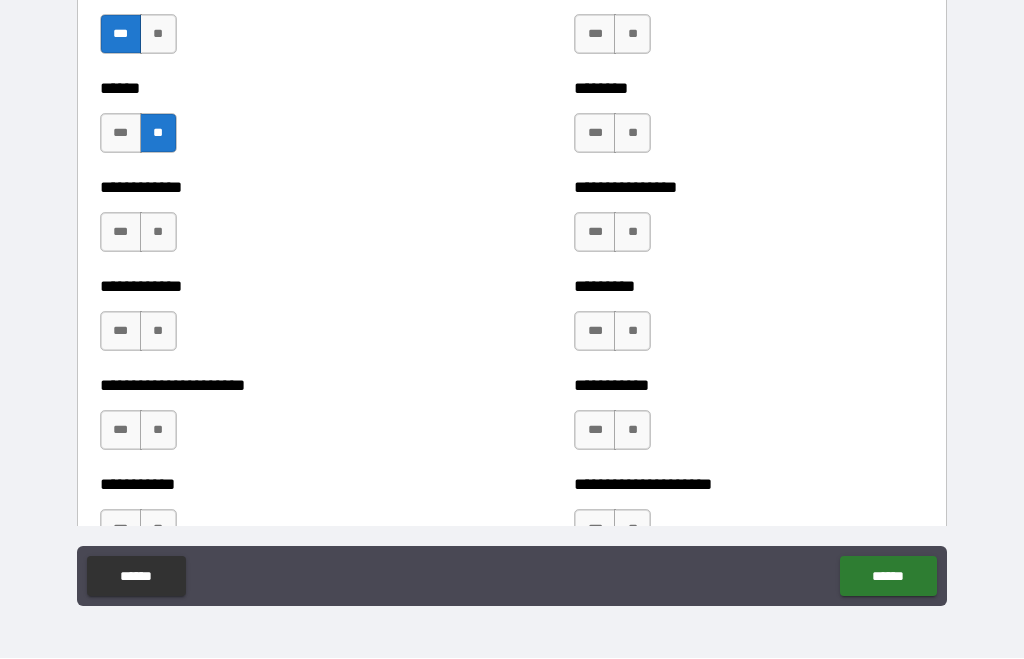 scroll, scrollTop: 4992, scrollLeft: 0, axis: vertical 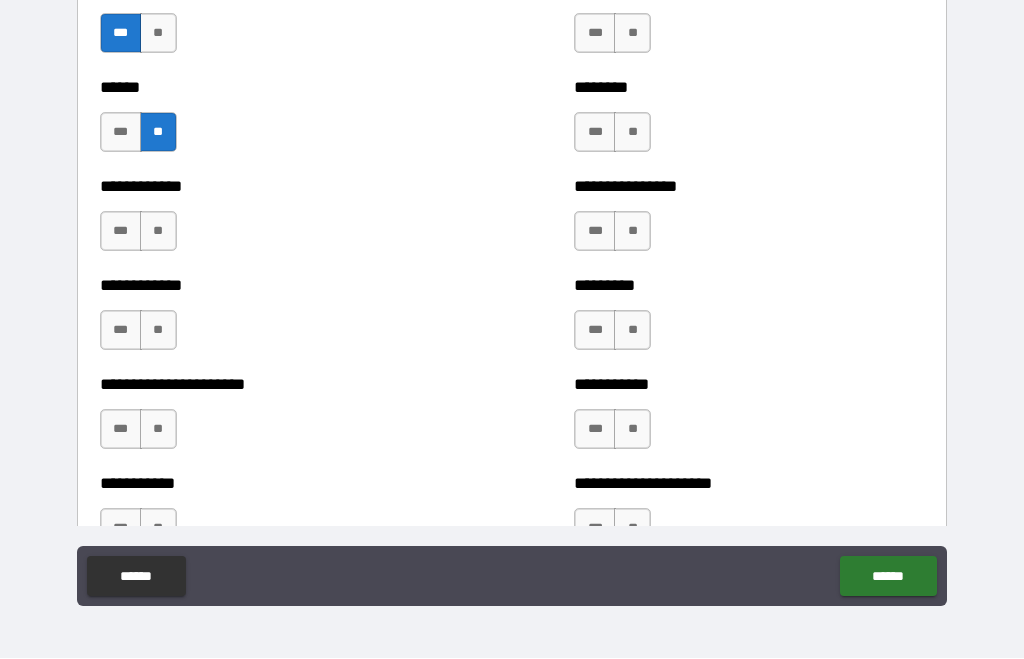 click on "**" at bounding box center [158, 232] 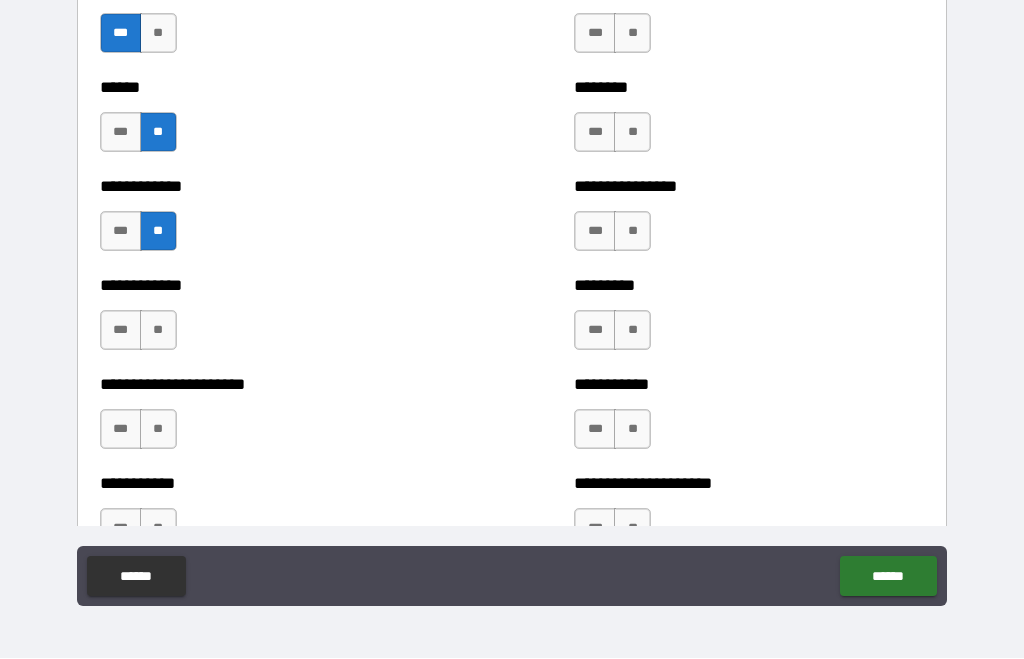 click on "**" at bounding box center (158, 331) 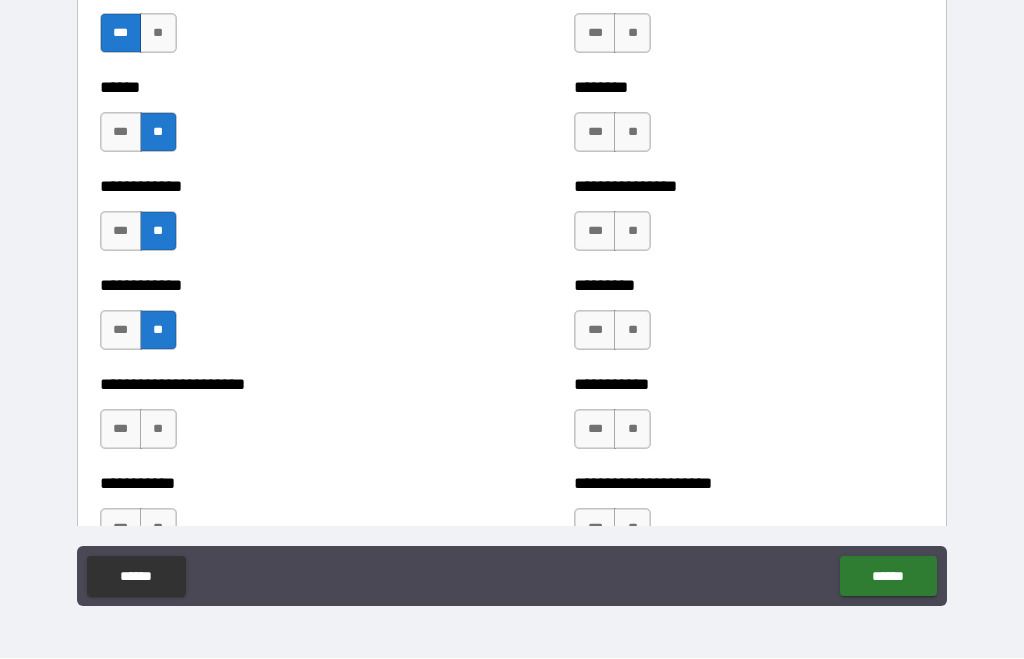 click on "**" at bounding box center [158, 430] 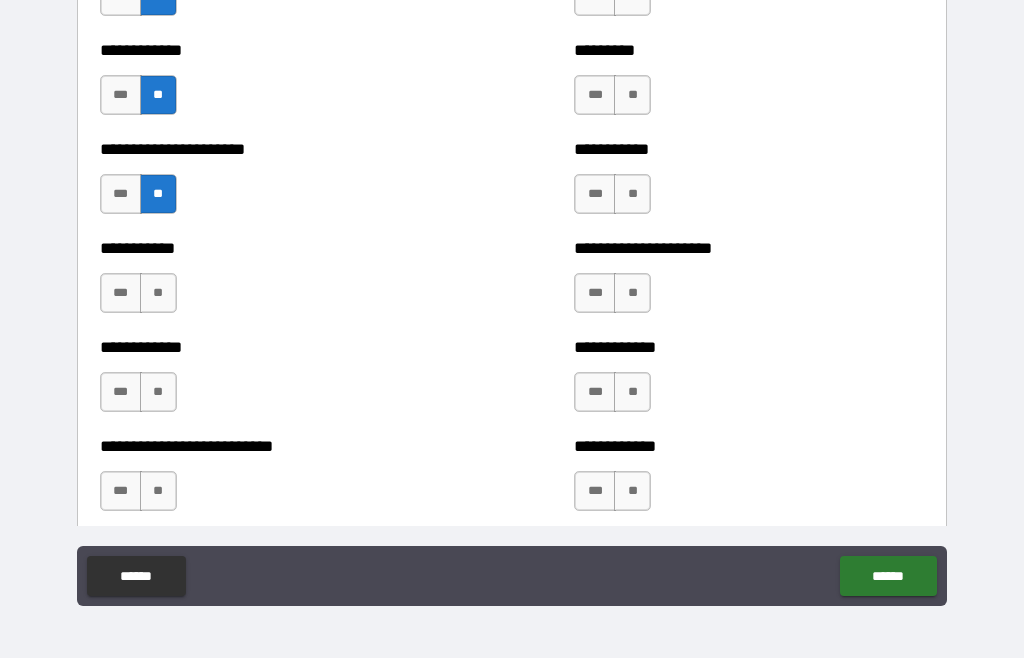 scroll, scrollTop: 5244, scrollLeft: 0, axis: vertical 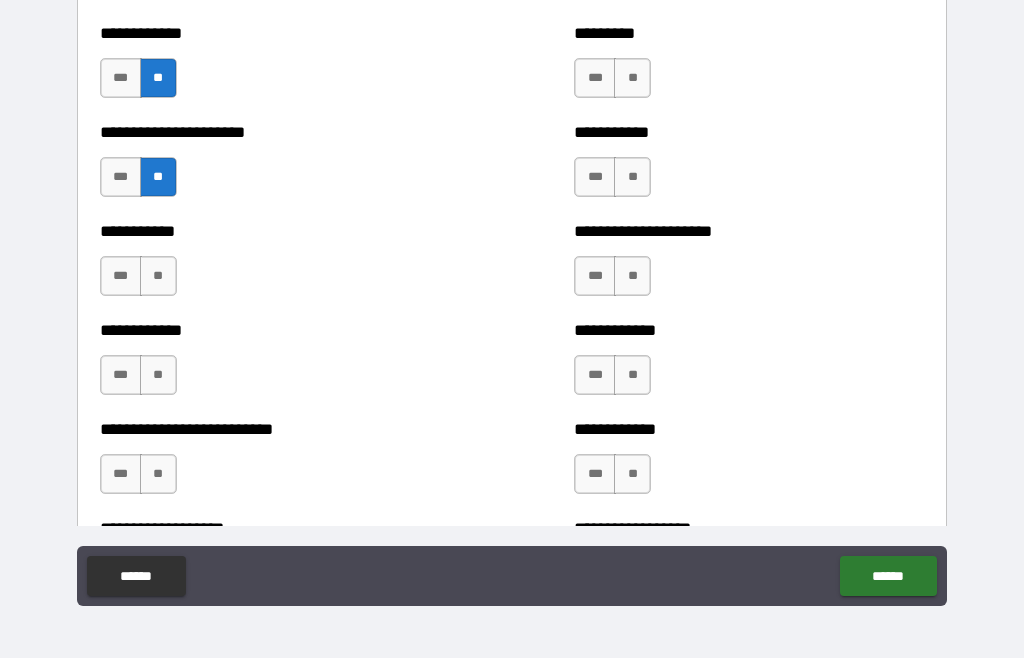click on "**" at bounding box center [158, 277] 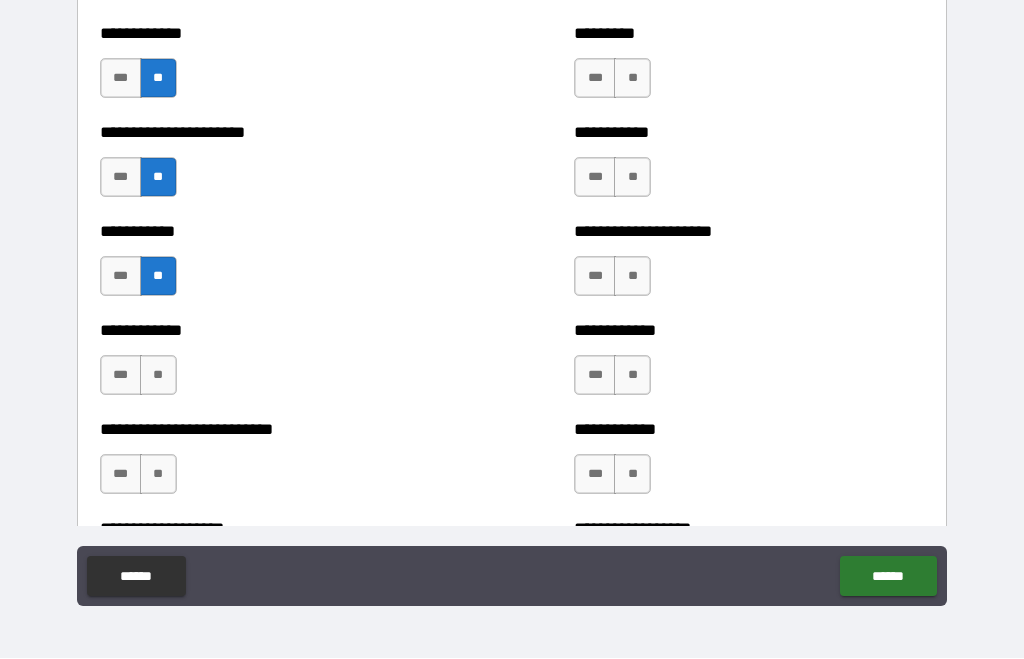click on "**" at bounding box center (158, 376) 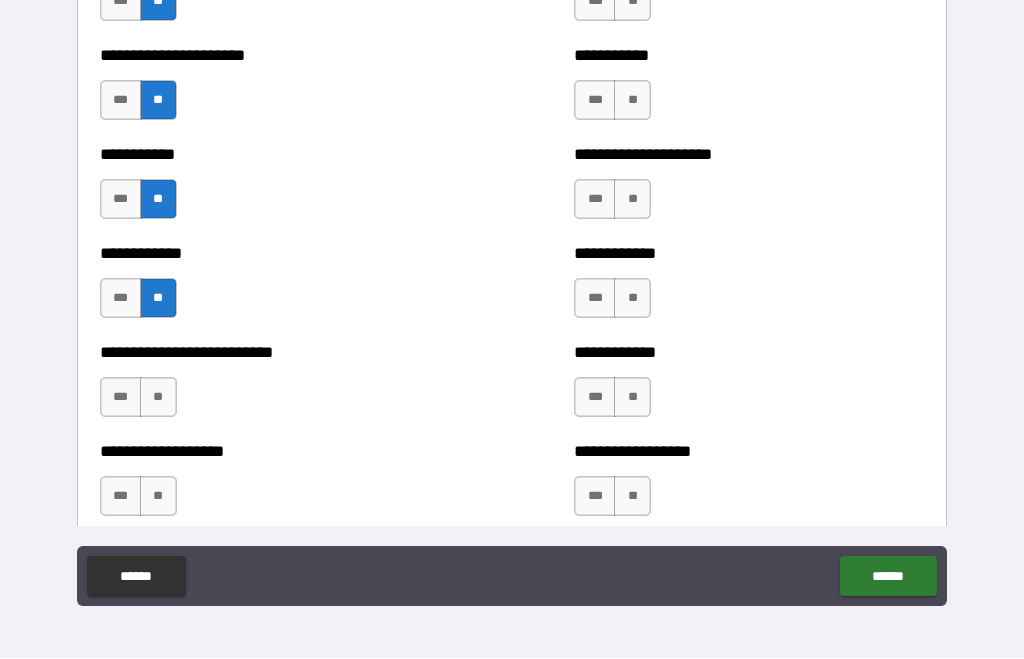 scroll, scrollTop: 5336, scrollLeft: 0, axis: vertical 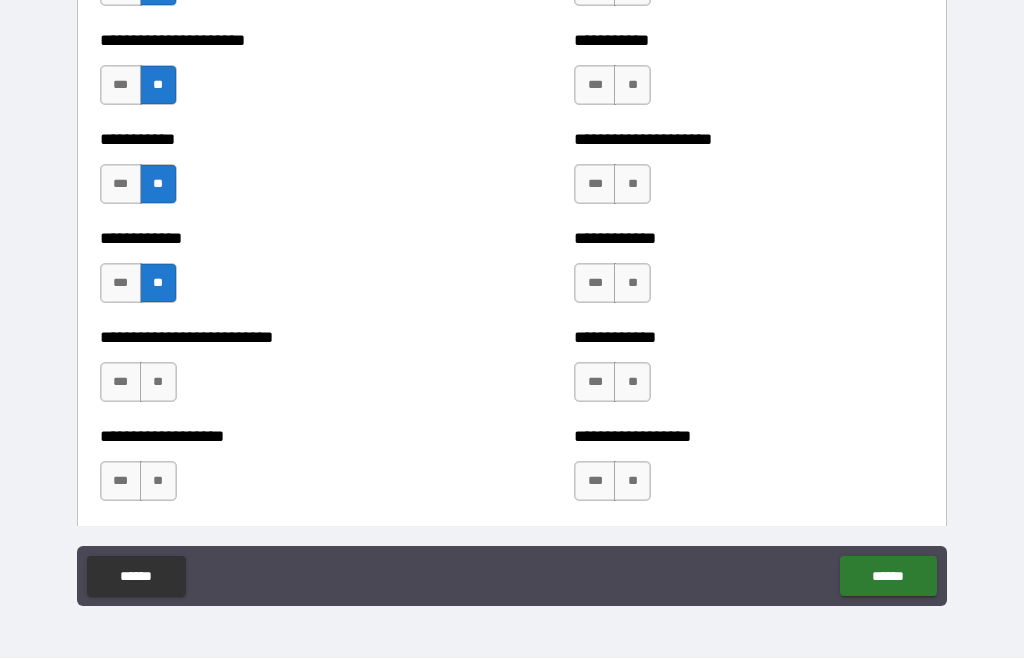 click on "**" at bounding box center [158, 383] 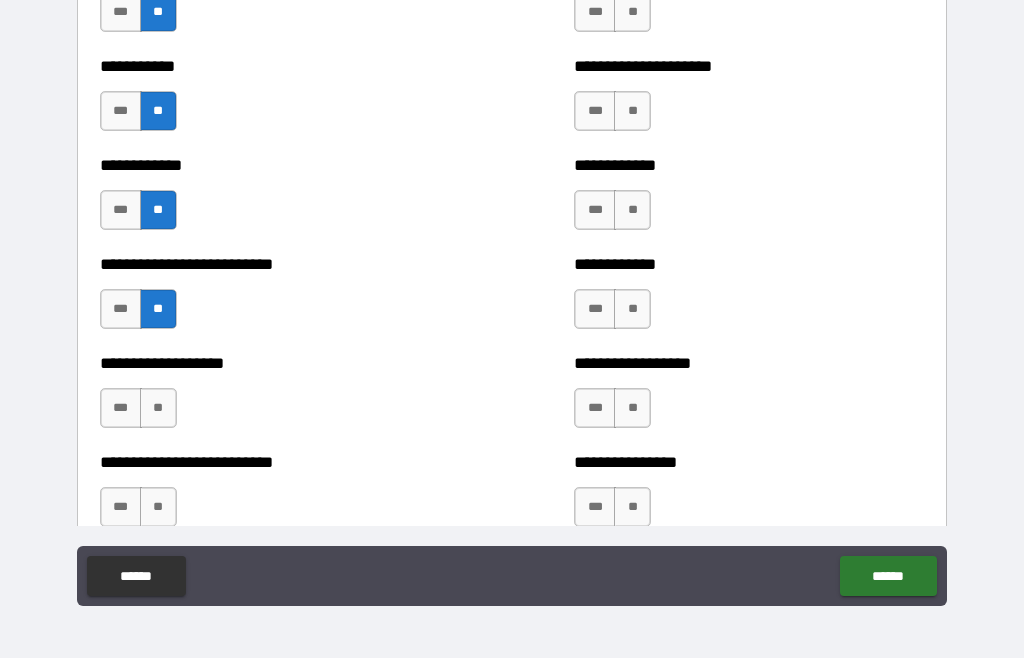 click on "**" at bounding box center [158, 409] 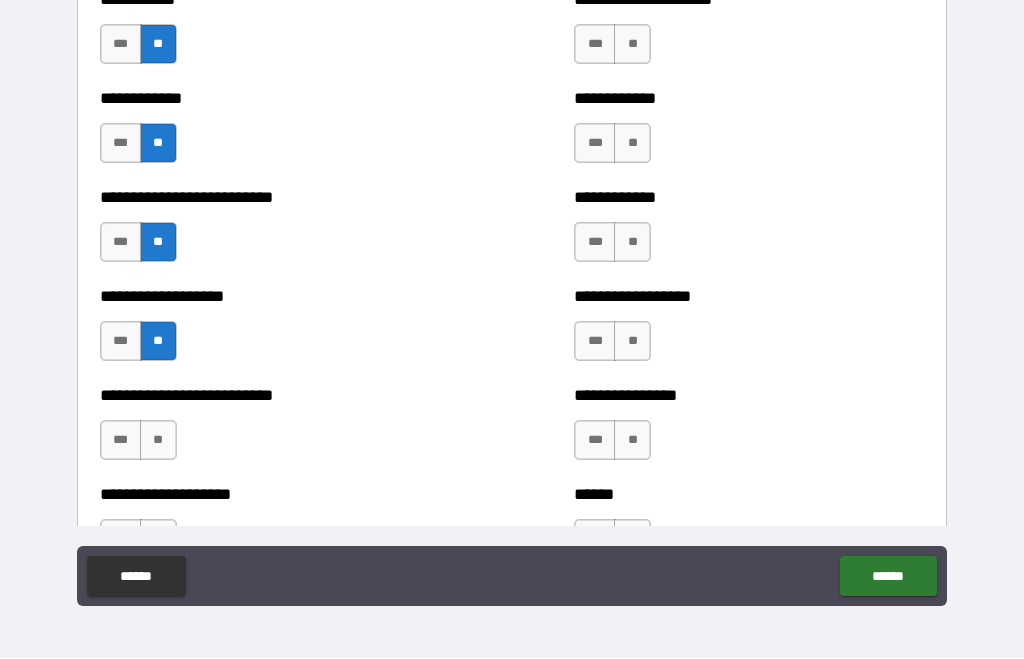 scroll, scrollTop: 5479, scrollLeft: 0, axis: vertical 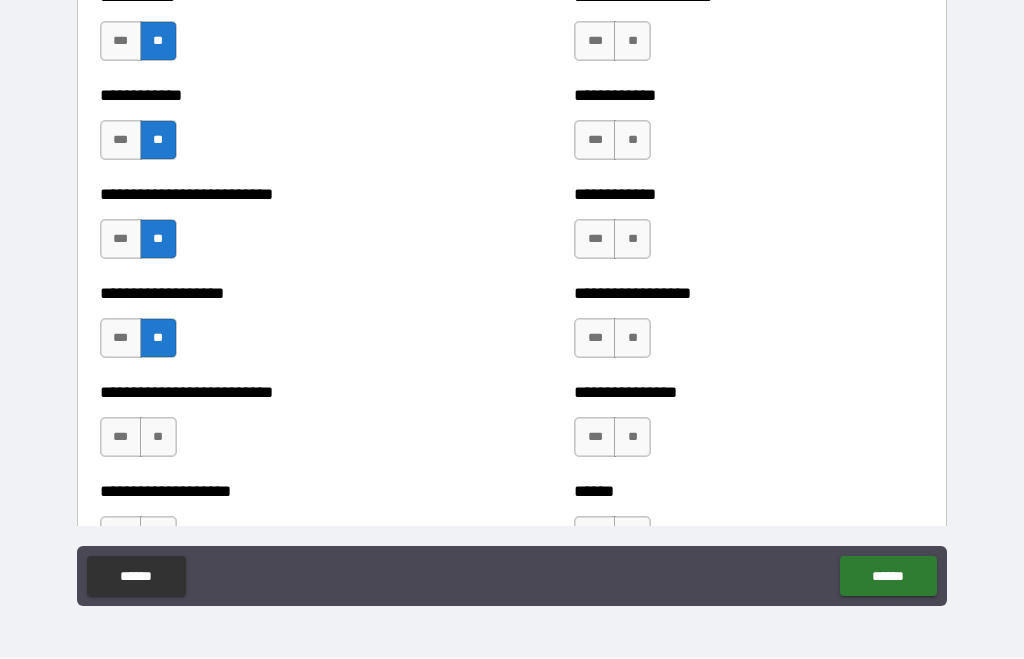 click on "**" at bounding box center [158, 438] 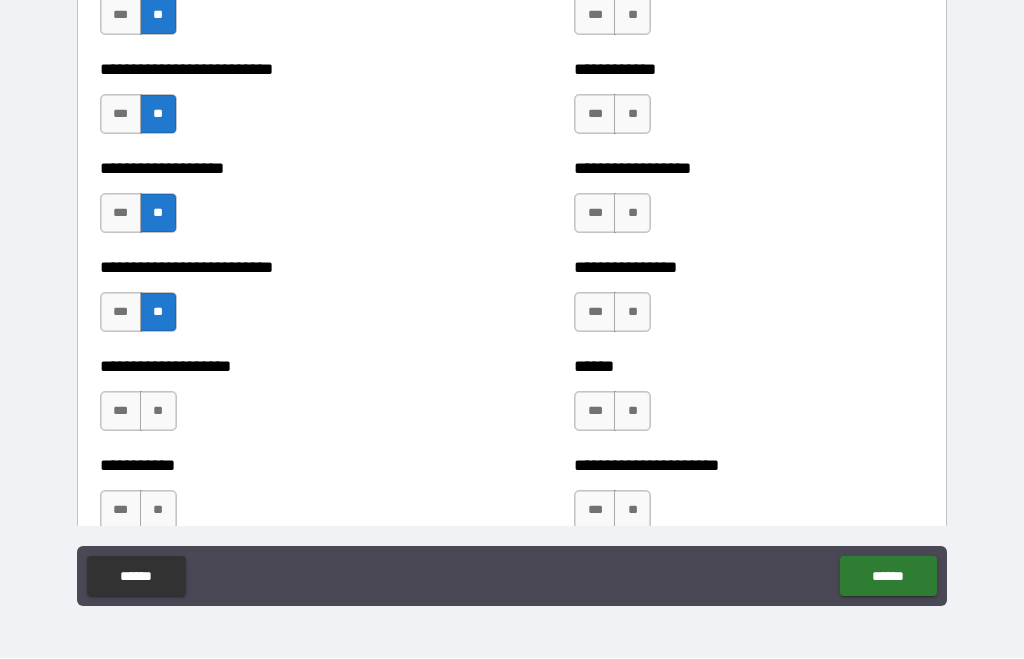 scroll, scrollTop: 5611, scrollLeft: 0, axis: vertical 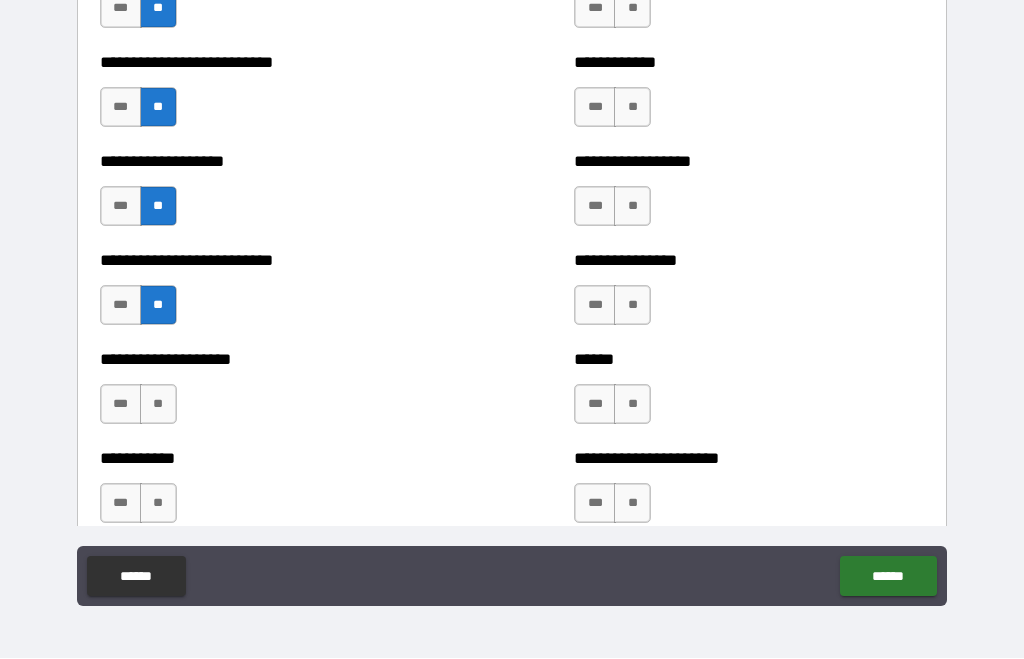 click on "**" at bounding box center [158, 405] 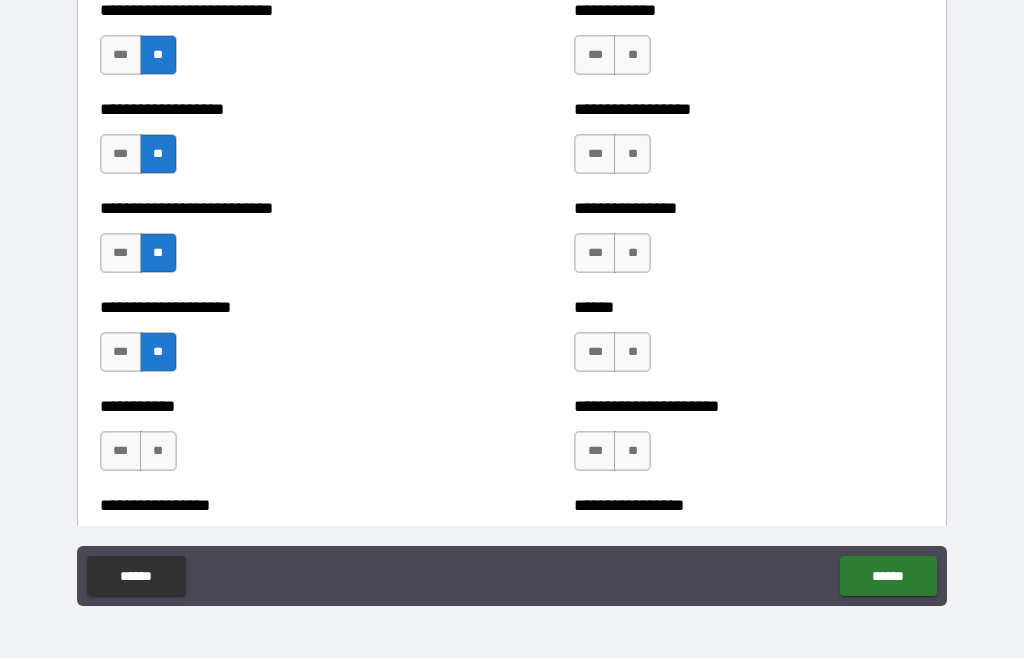 scroll, scrollTop: 5663, scrollLeft: 0, axis: vertical 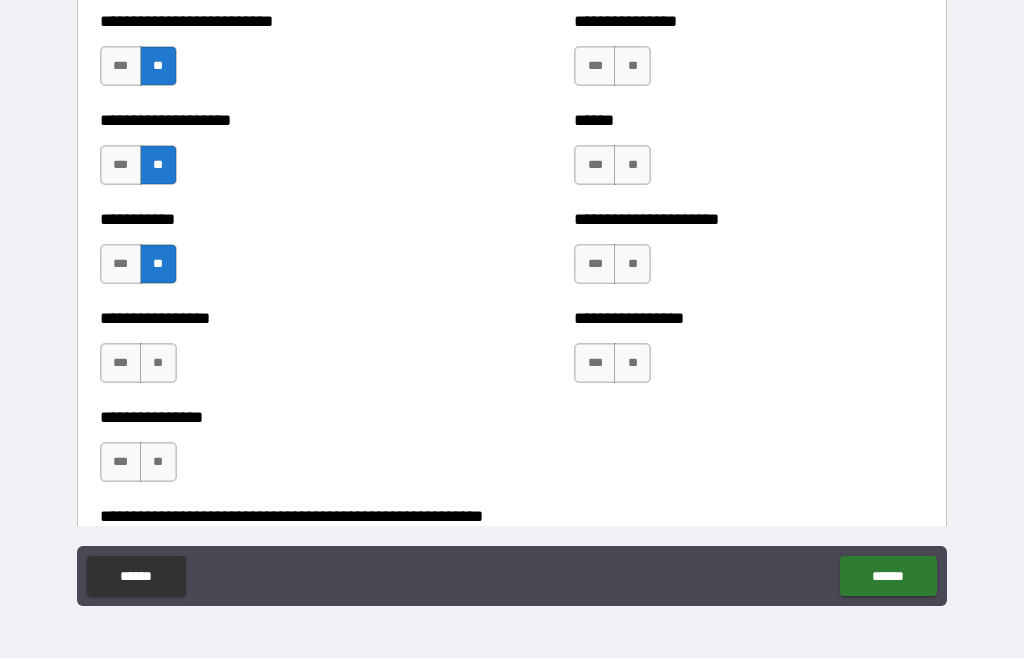 click on "**" at bounding box center (158, 364) 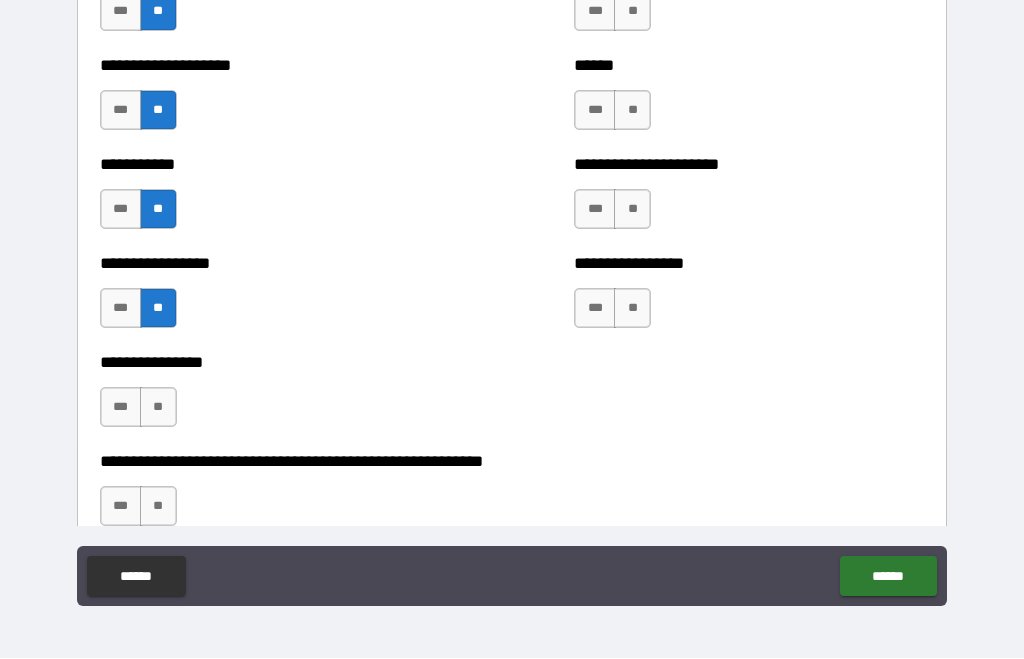 click on "**" at bounding box center (158, 408) 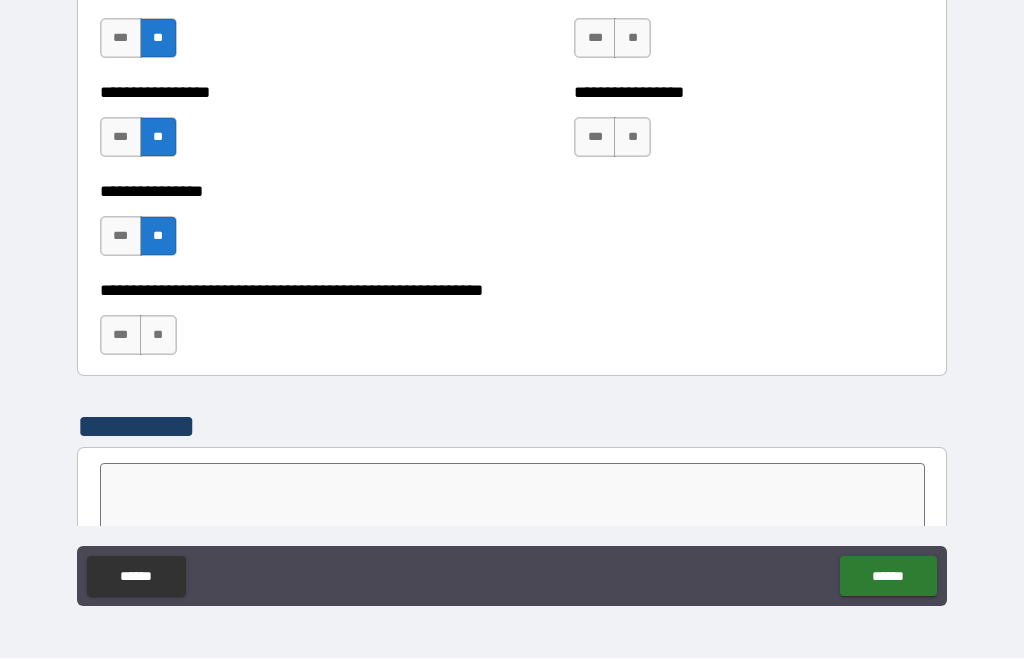 scroll, scrollTop: 6098, scrollLeft: 0, axis: vertical 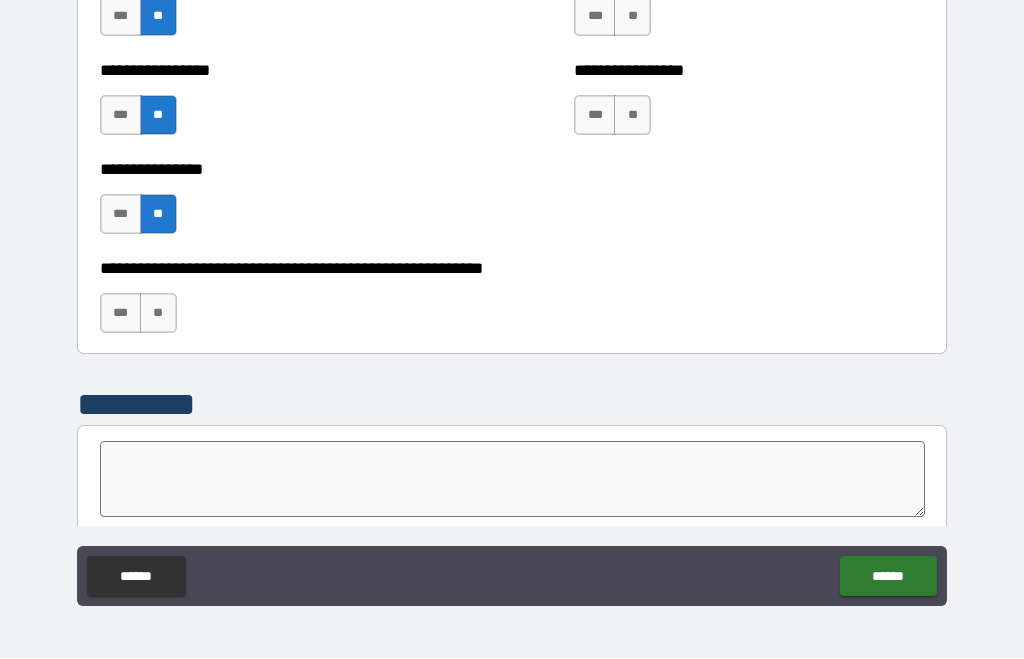 click on "**" at bounding box center (158, 314) 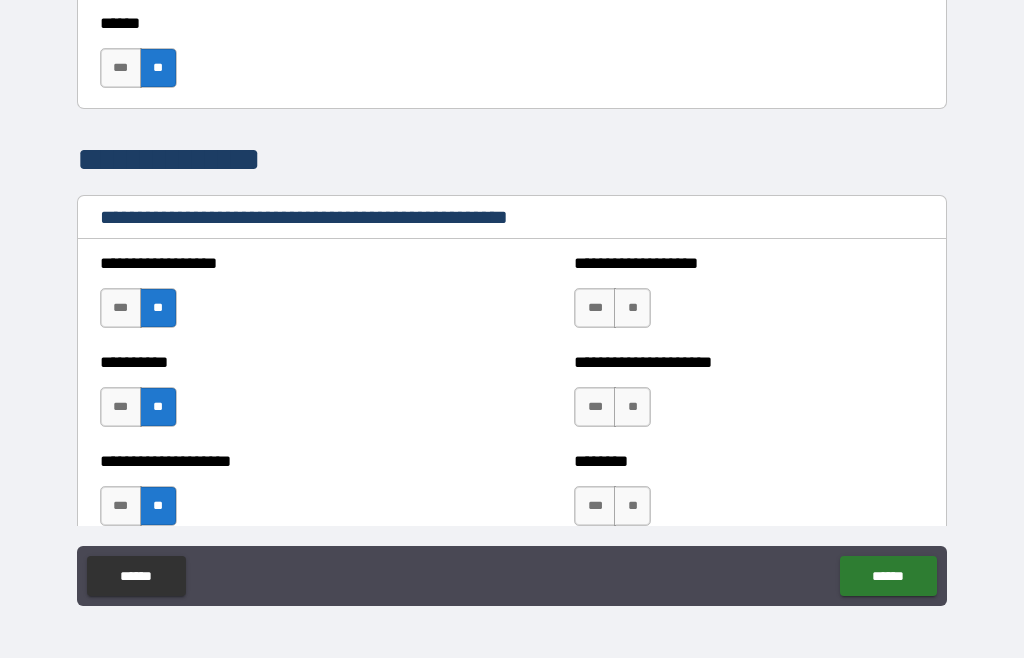 scroll, scrollTop: 2237, scrollLeft: 0, axis: vertical 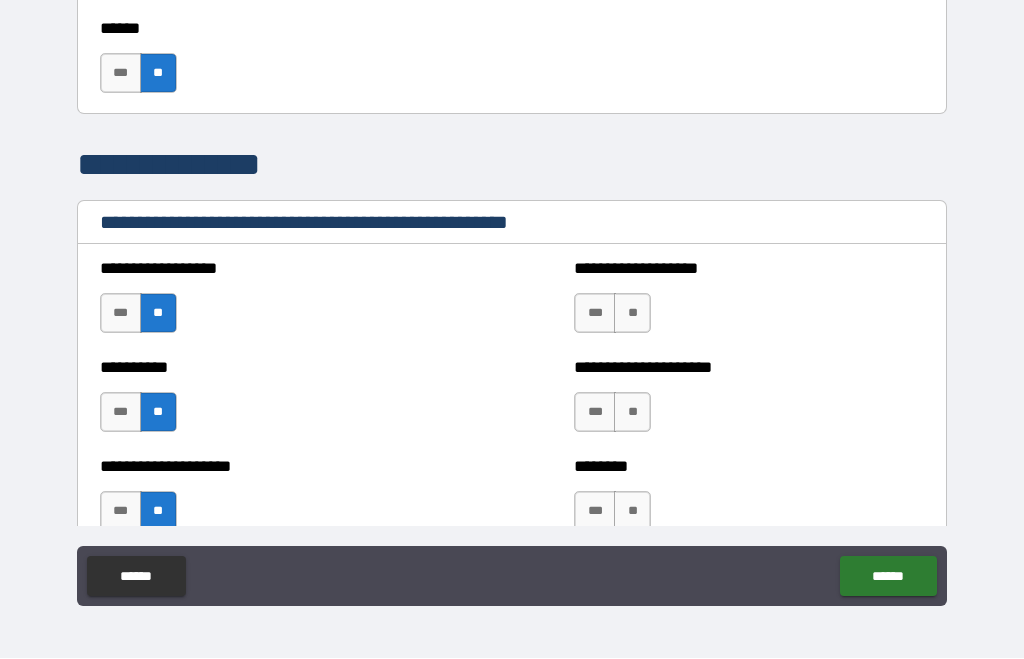click on "**" at bounding box center [632, 314] 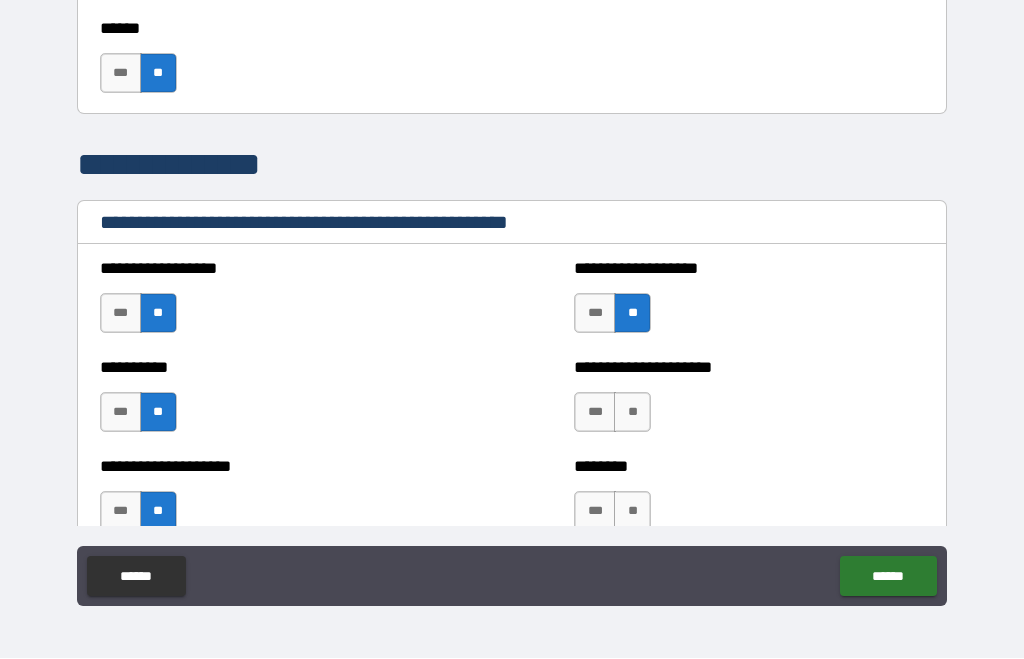 click on "**" at bounding box center [632, 413] 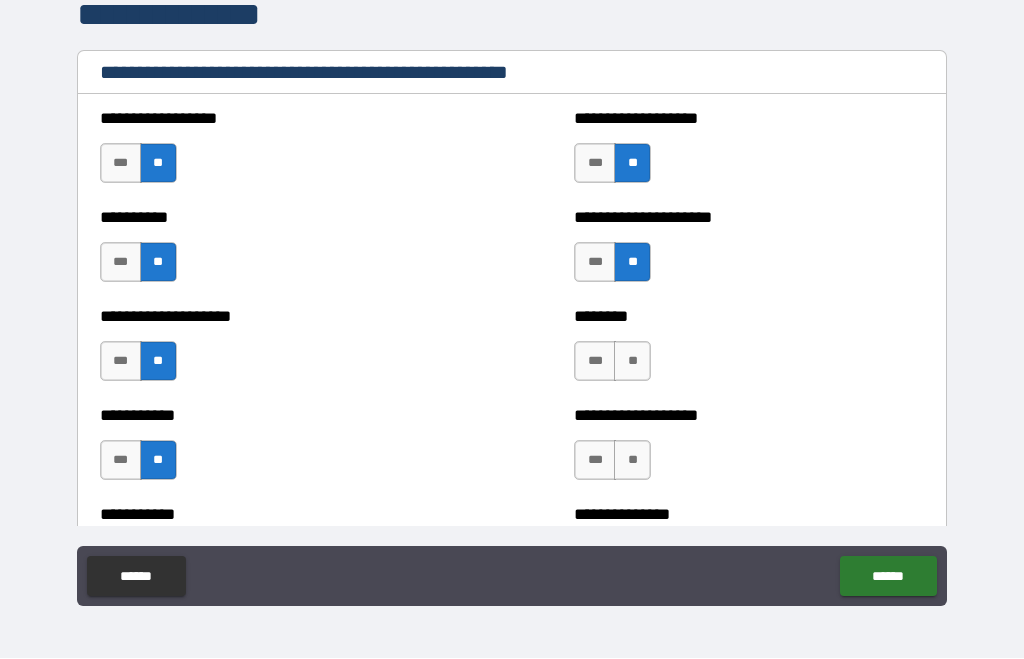 click on "**" at bounding box center (632, 362) 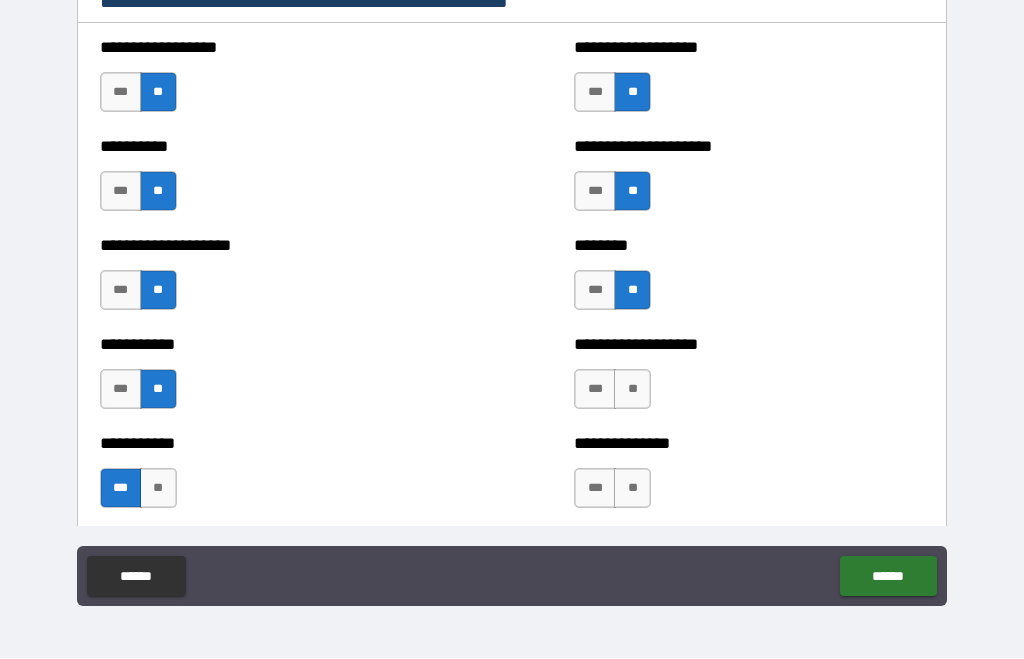 click on "**" at bounding box center [632, 390] 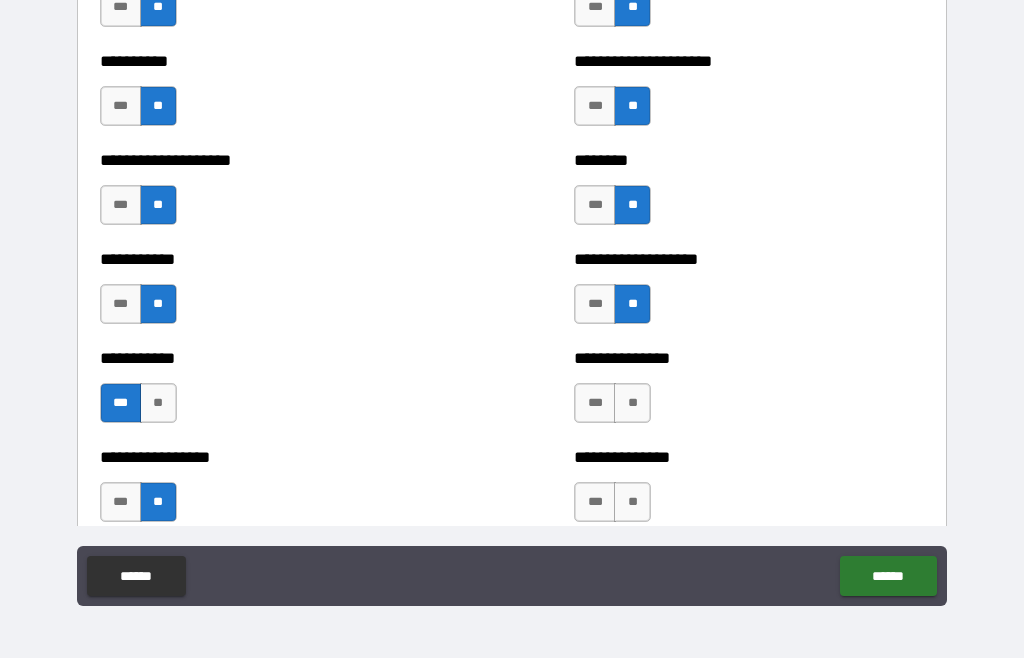 click on "**" at bounding box center (632, 404) 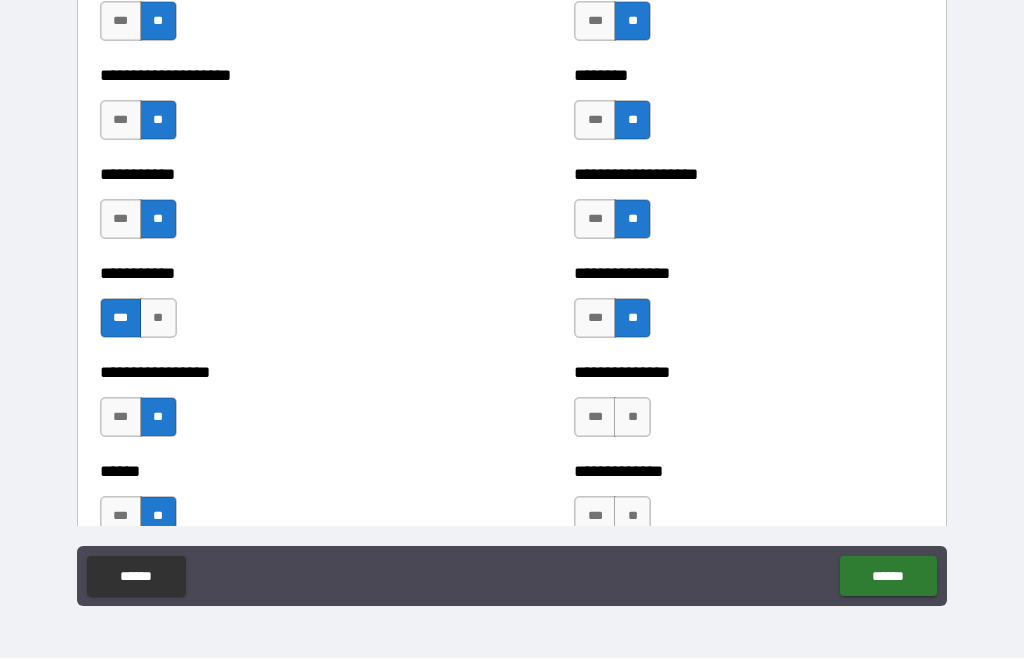 click on "**" at bounding box center [632, 418] 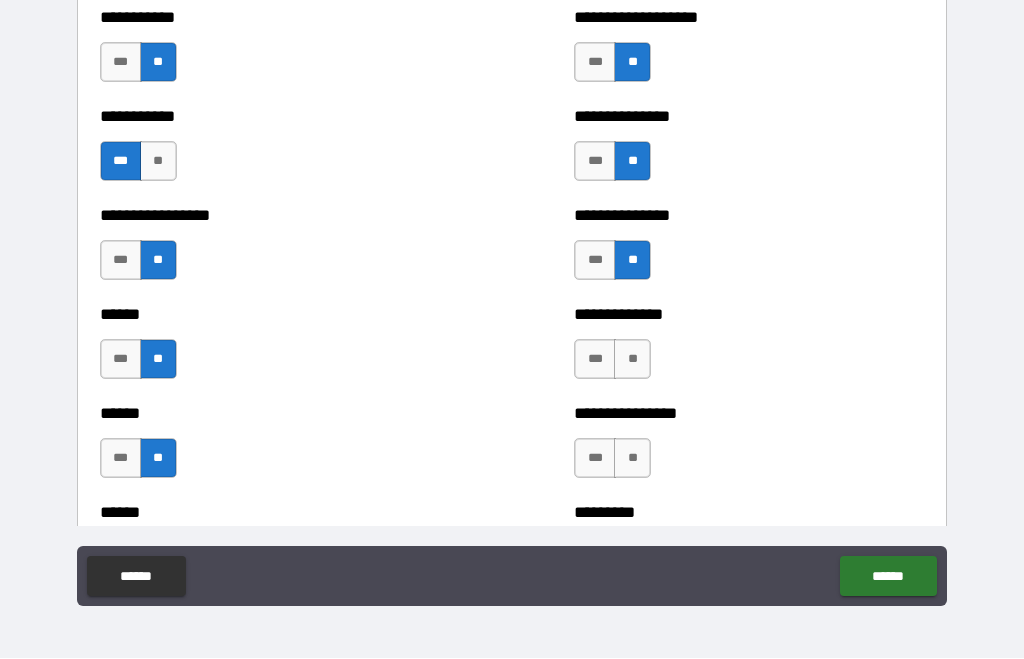 click on "**" at bounding box center (632, 360) 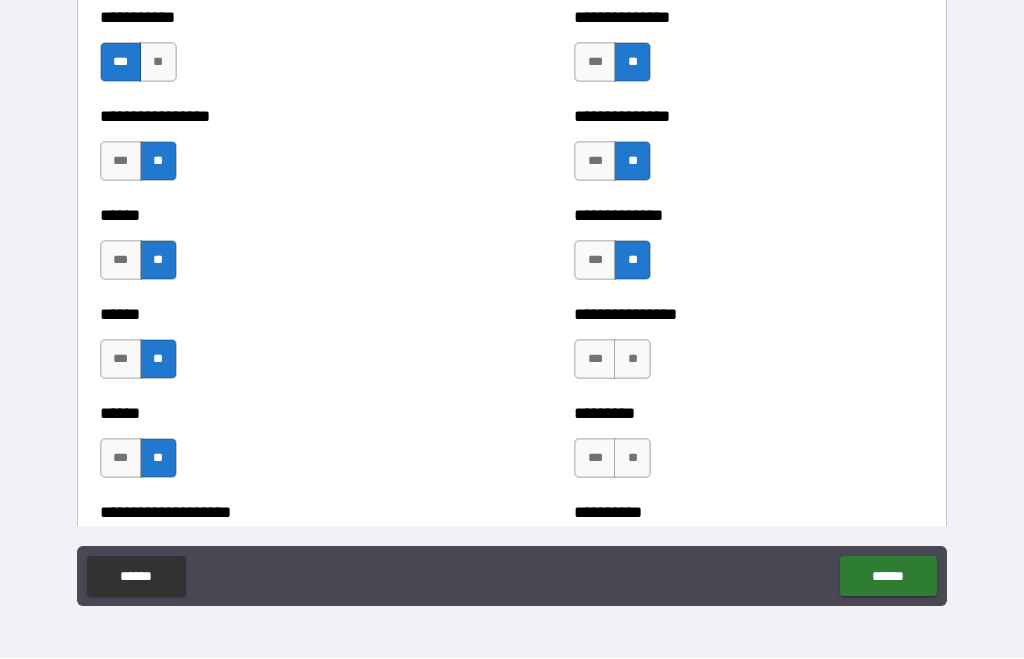 click on "**" at bounding box center [632, 360] 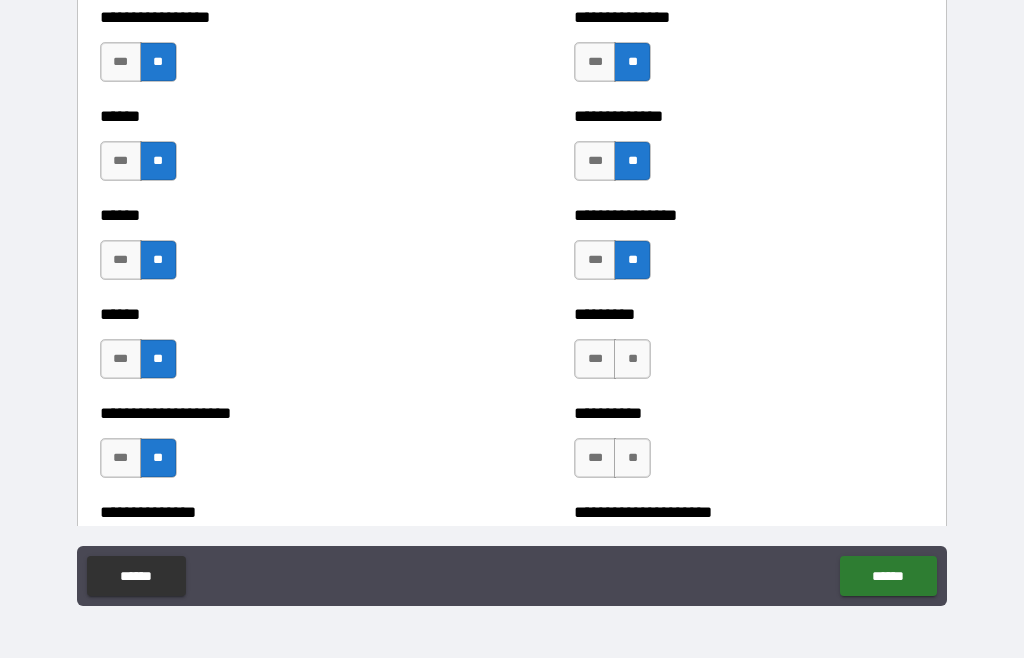 click on "**" at bounding box center [632, 360] 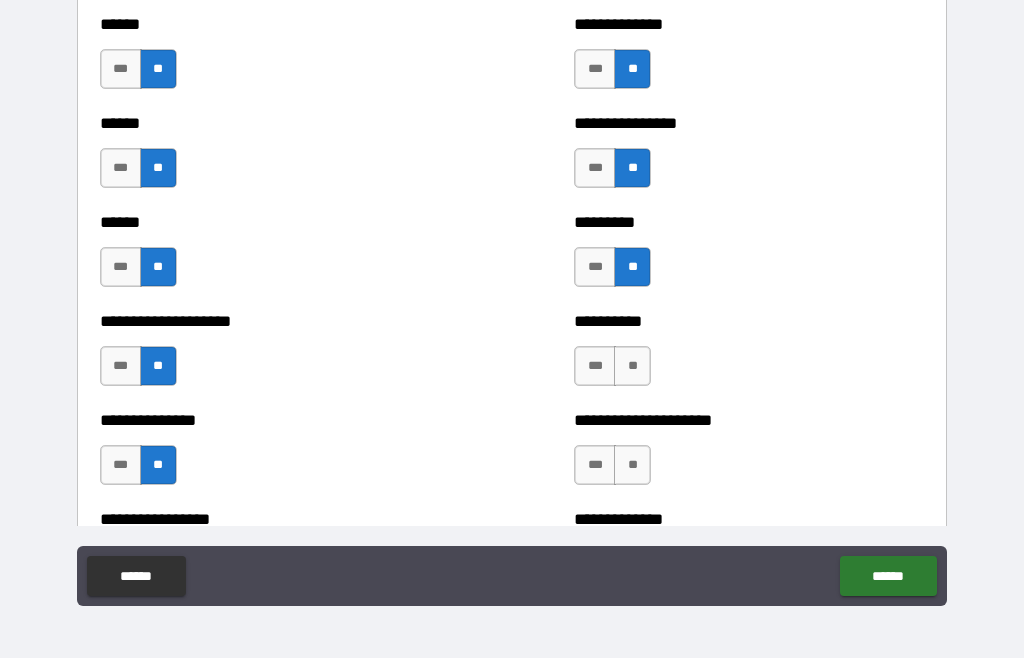 click on "**" at bounding box center [632, 367] 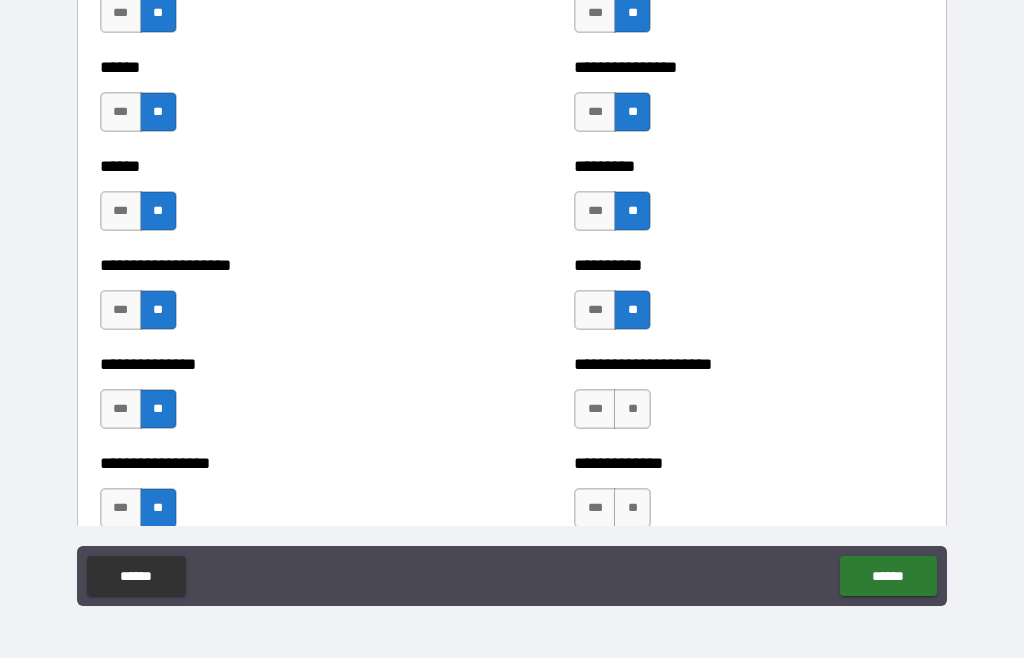 click on "**" at bounding box center [632, 410] 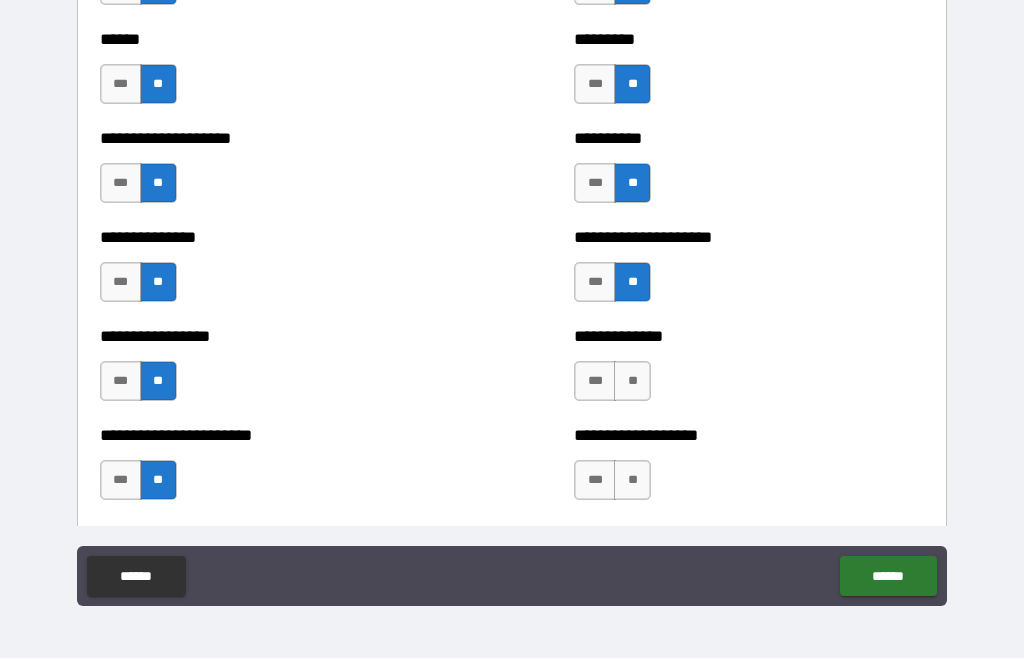 click on "**" at bounding box center (632, 382) 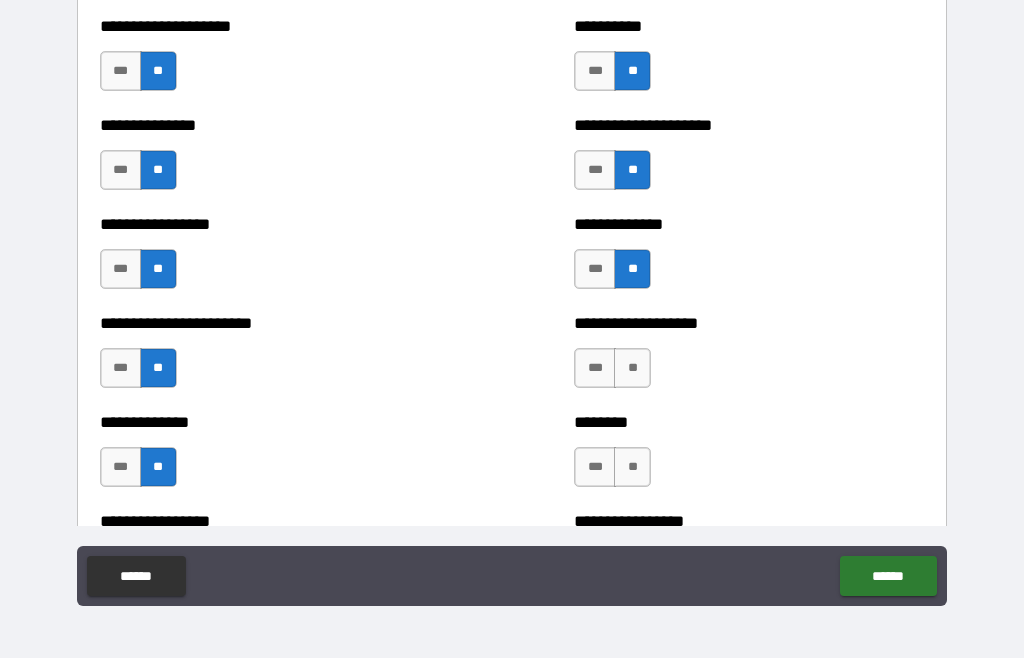 click on "**" at bounding box center [632, 369] 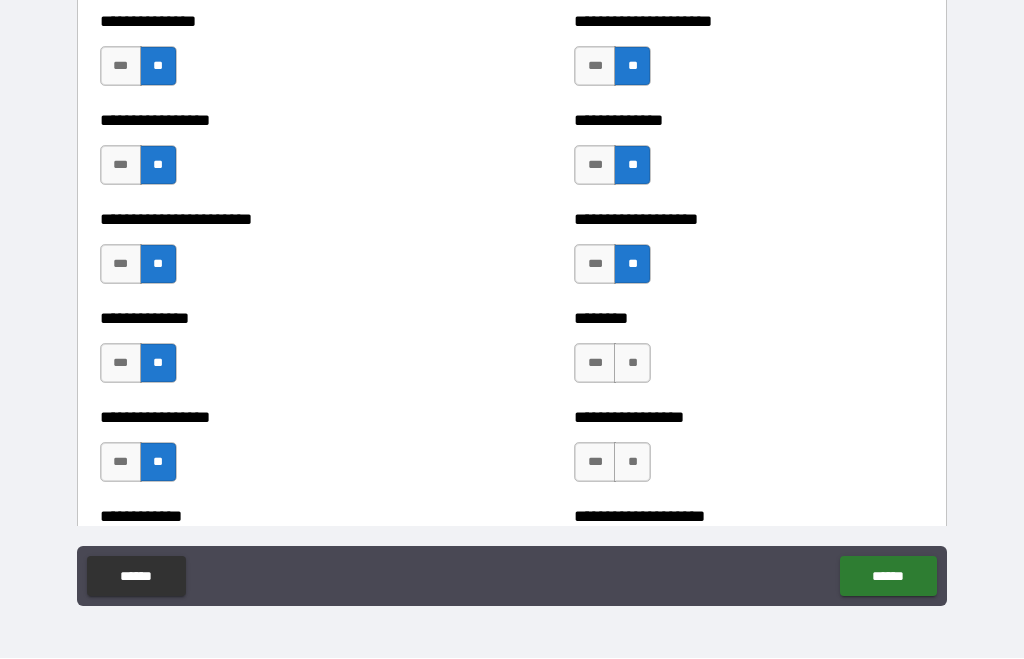 click on "**" at bounding box center [632, 364] 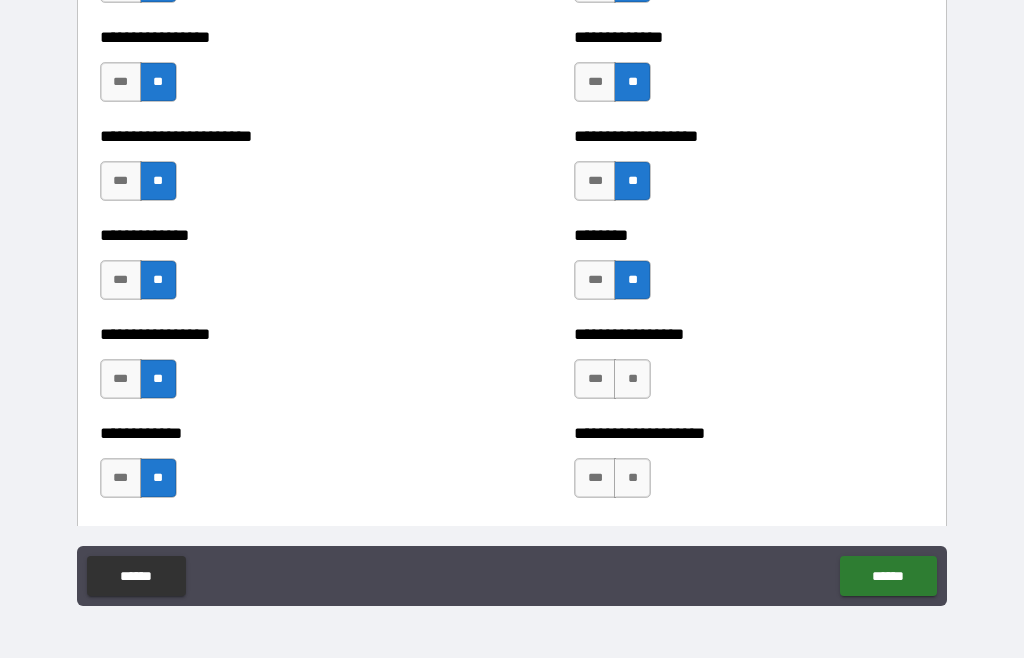 click on "**" at bounding box center (632, 380) 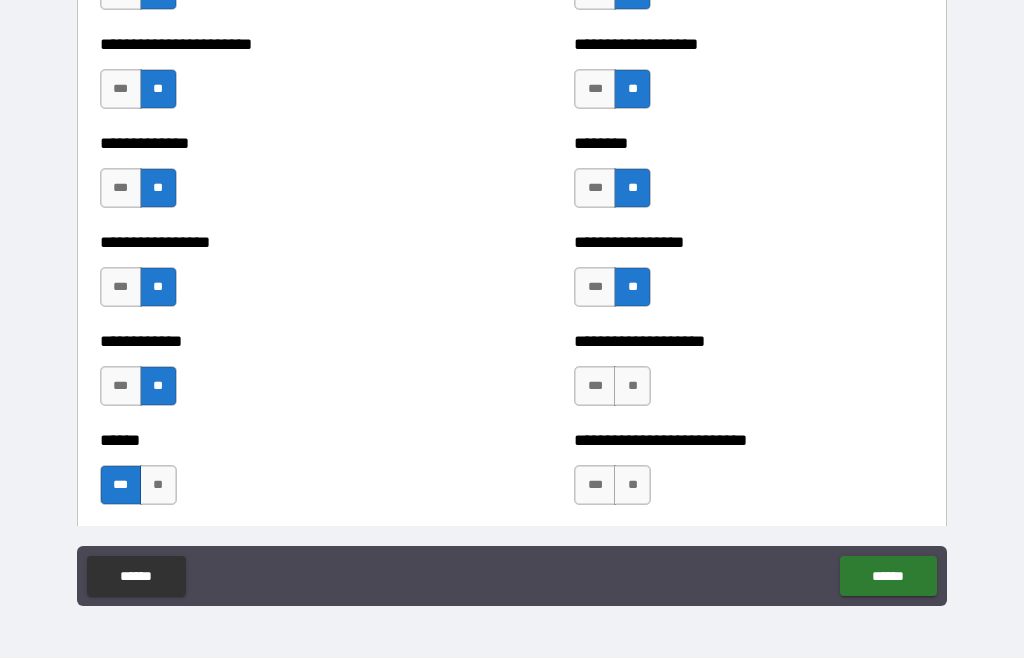 click on "**" at bounding box center (632, 387) 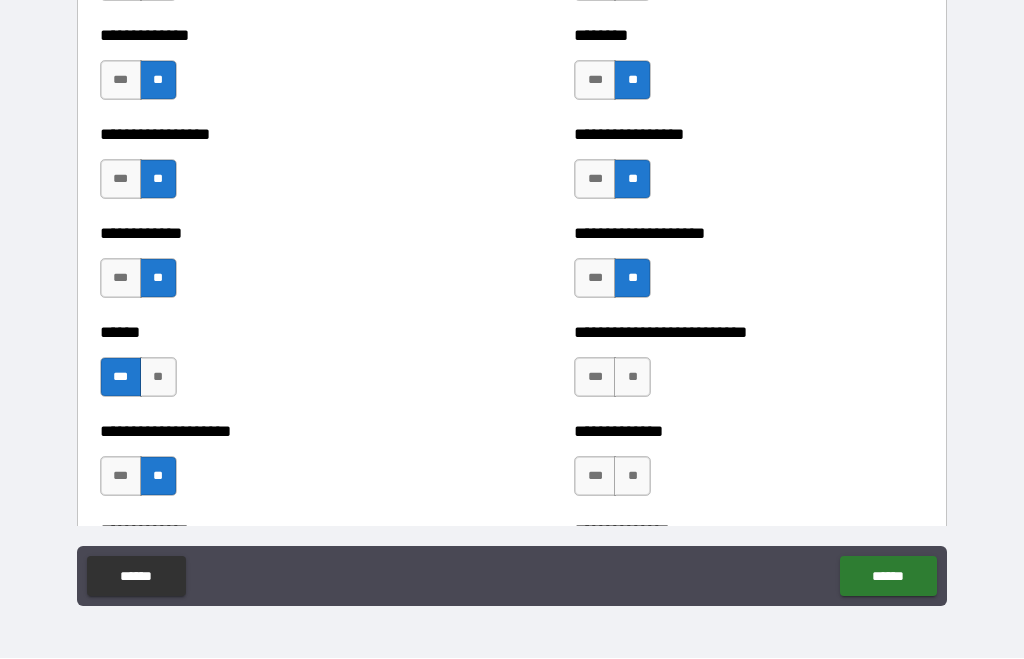 click on "**" at bounding box center (632, 378) 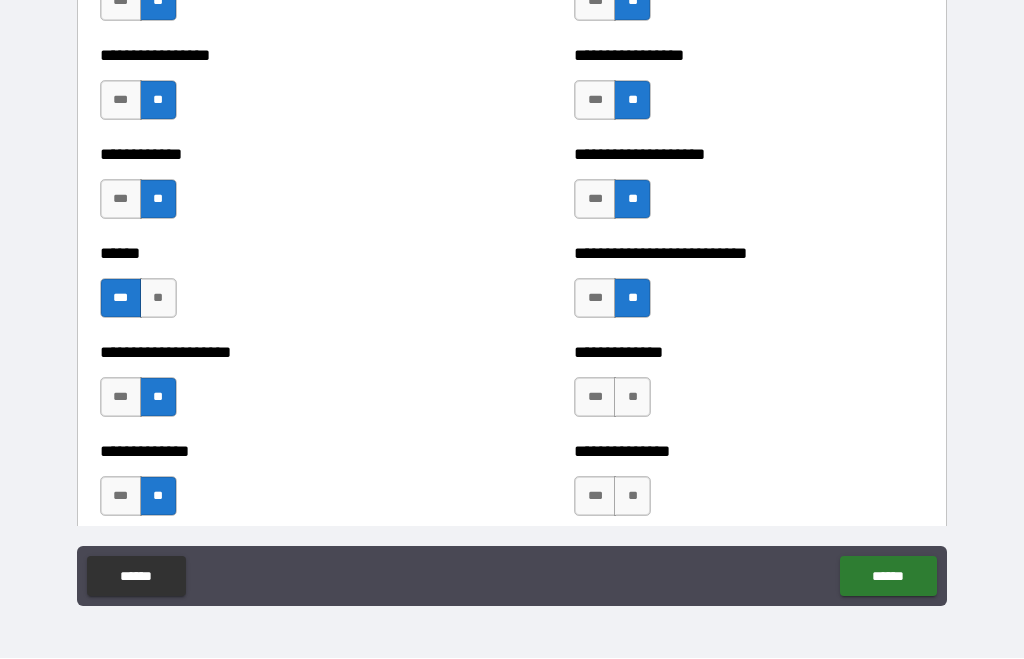 click on "**" at bounding box center (632, 398) 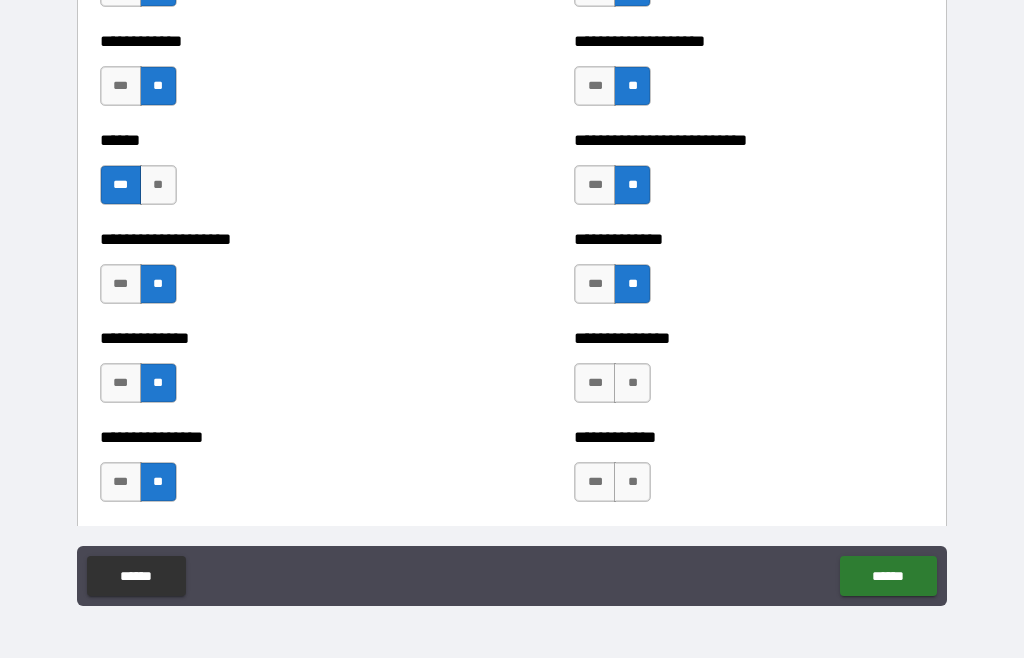 click on "**" at bounding box center [632, 384] 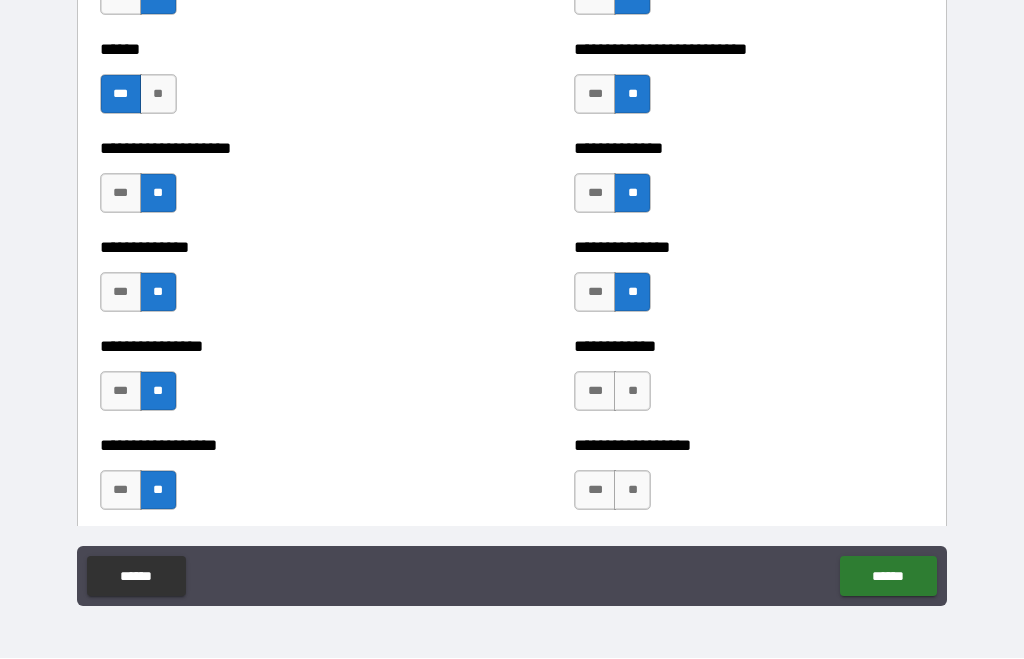 click on "**" at bounding box center [632, 392] 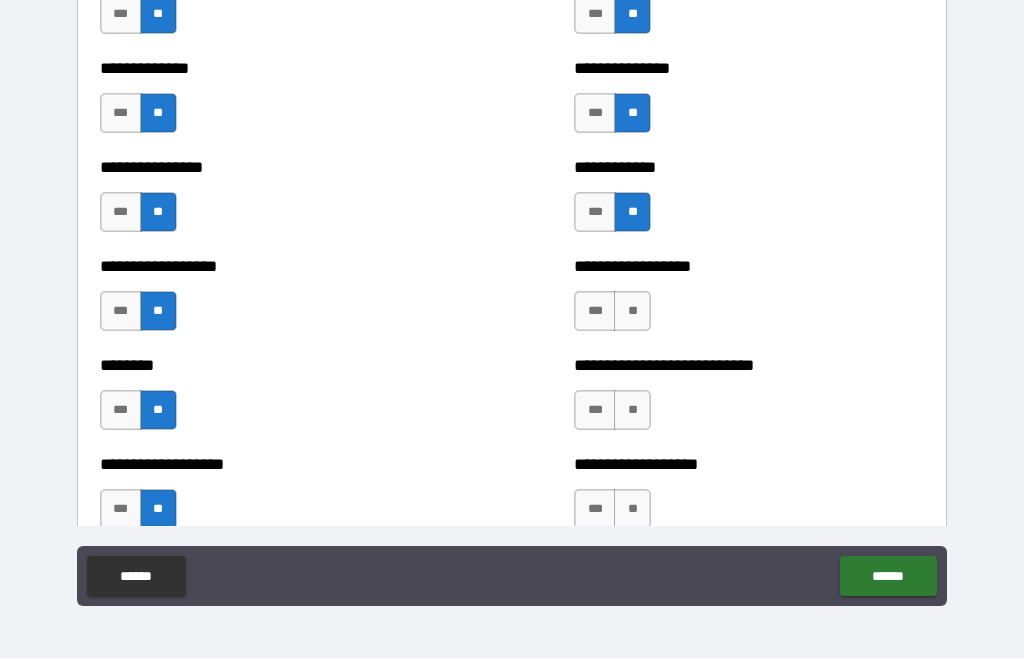 scroll, scrollTop: 4231, scrollLeft: 0, axis: vertical 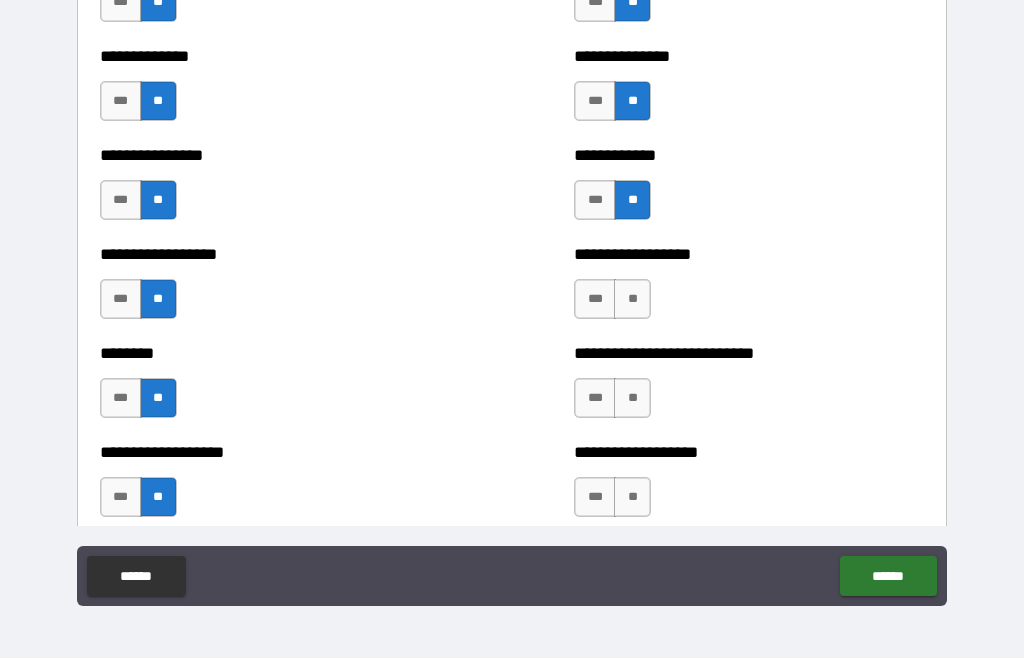 click on "**" at bounding box center (632, 300) 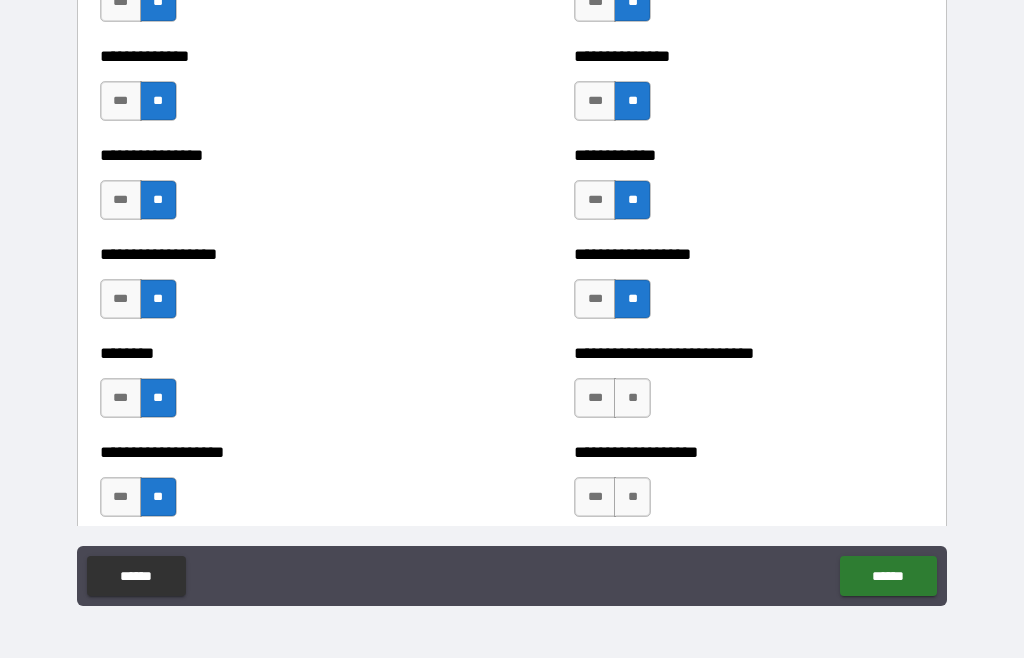 click on "**" at bounding box center (632, 399) 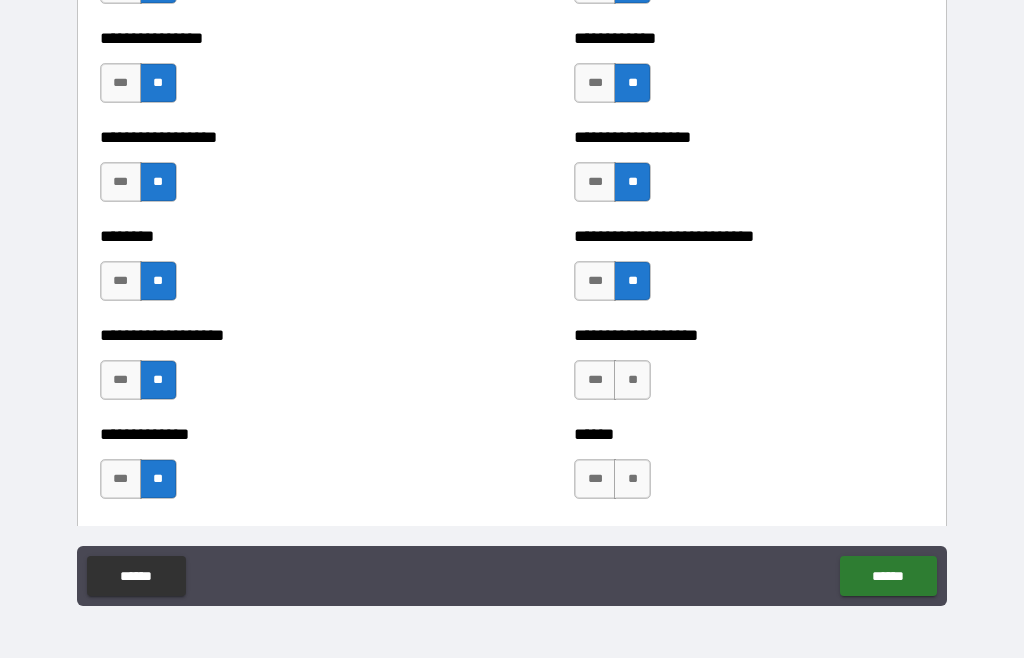 click on "**" at bounding box center (632, 381) 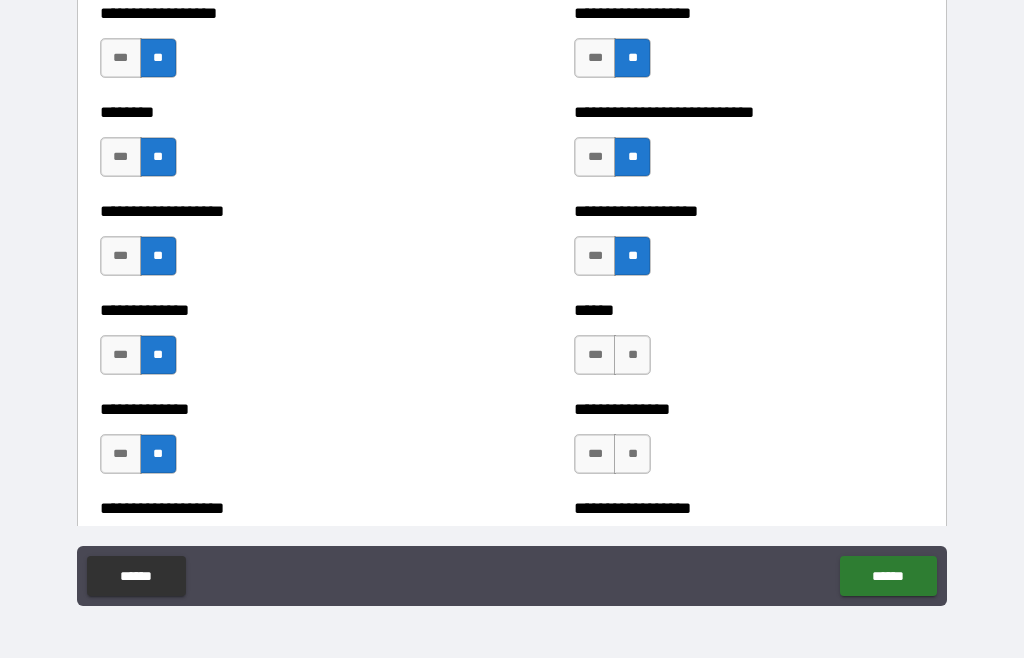 click on "**" at bounding box center (632, 356) 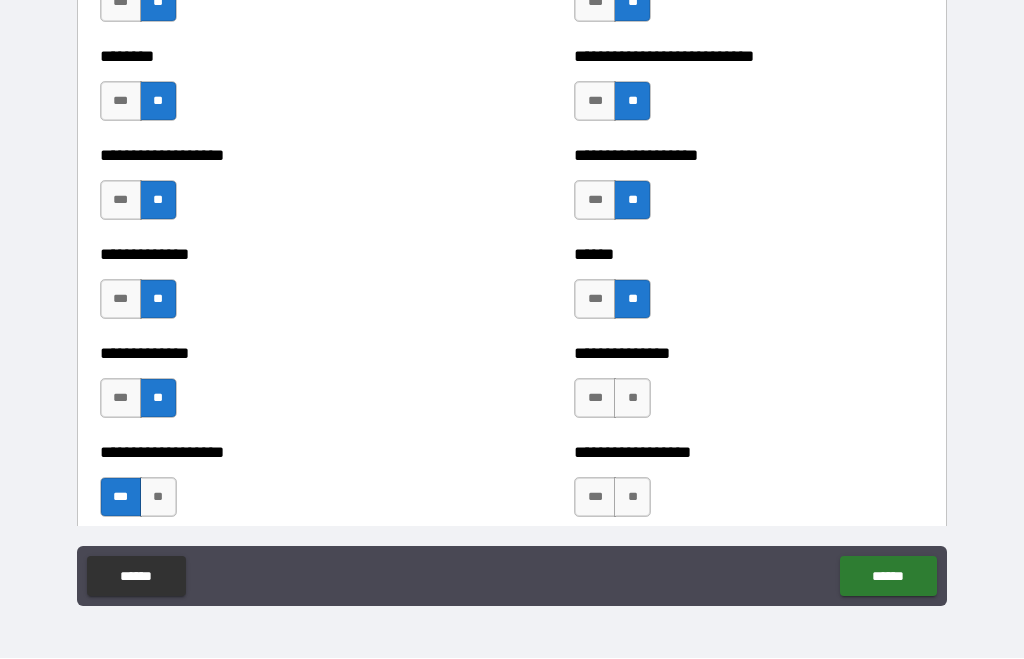click on "**" at bounding box center [632, 399] 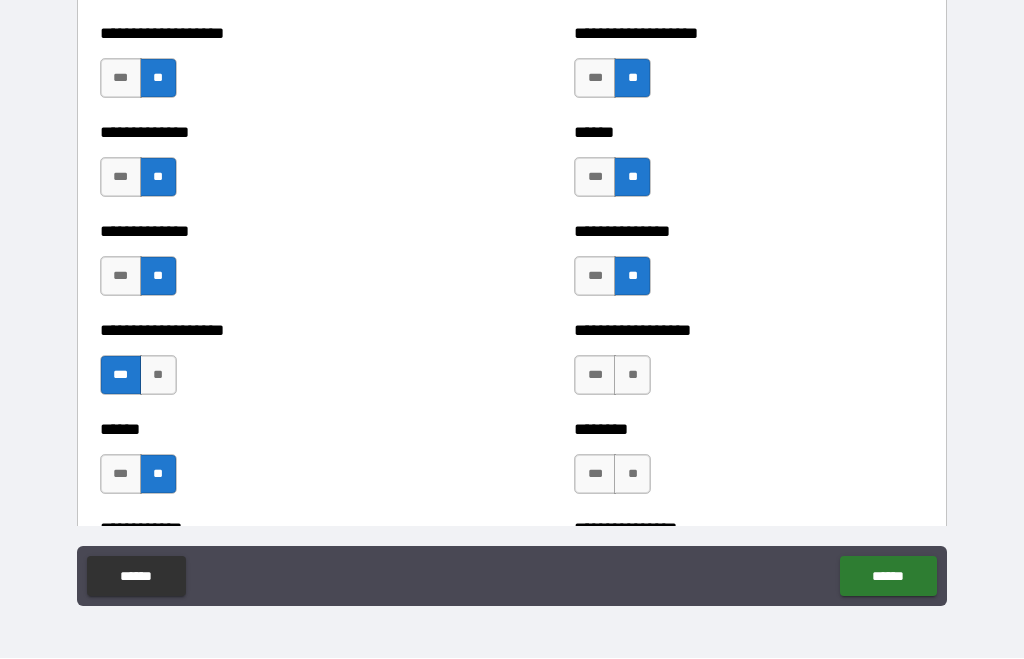 click on "**" at bounding box center [632, 376] 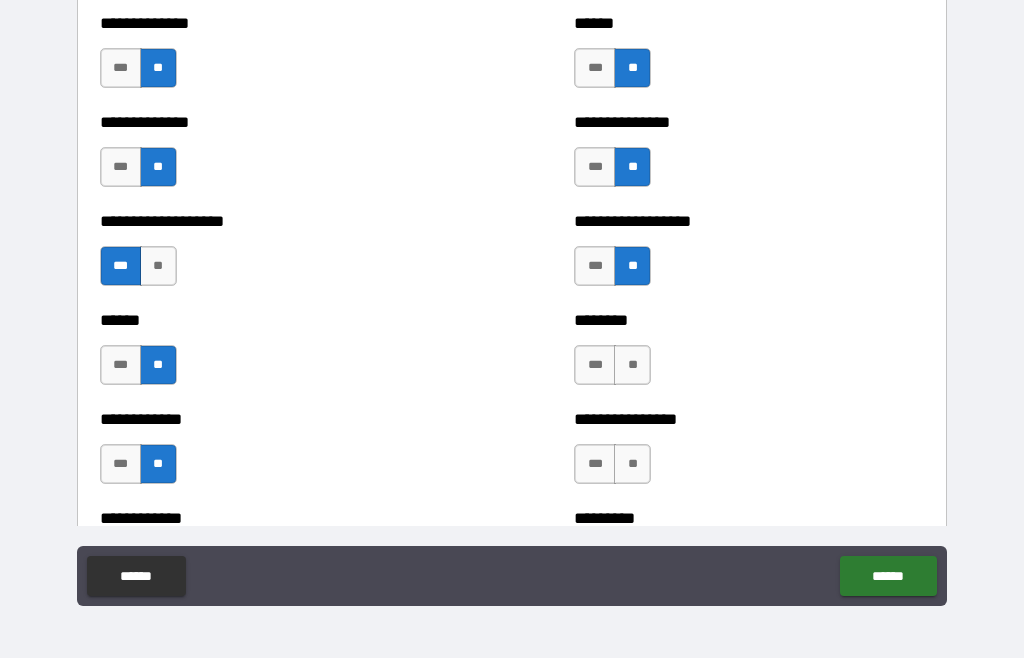 click on "**" at bounding box center [632, 366] 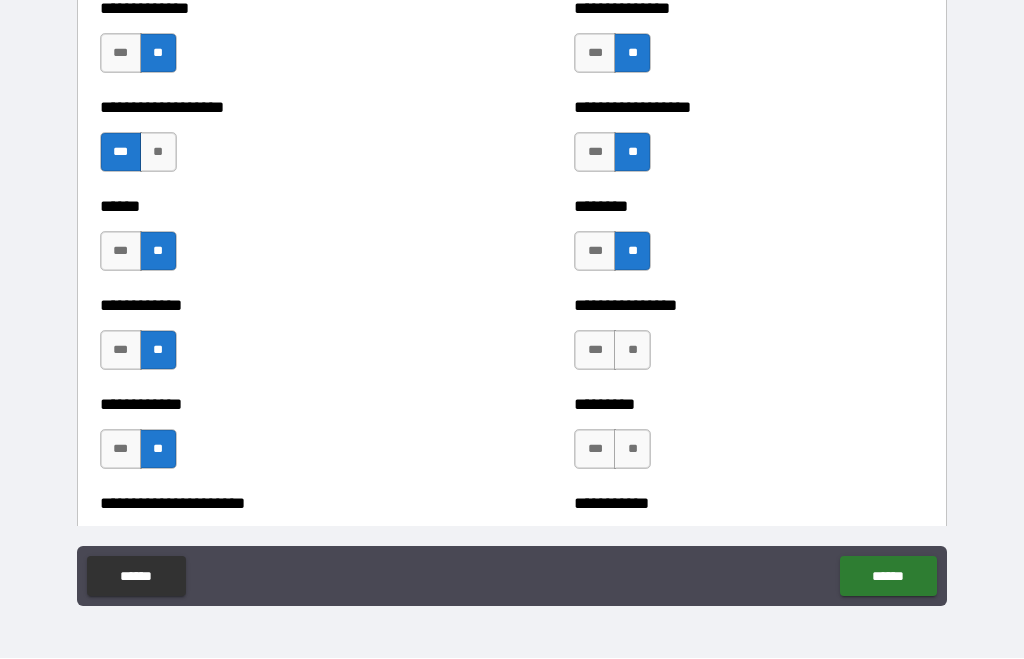 click on "**" at bounding box center [632, 351] 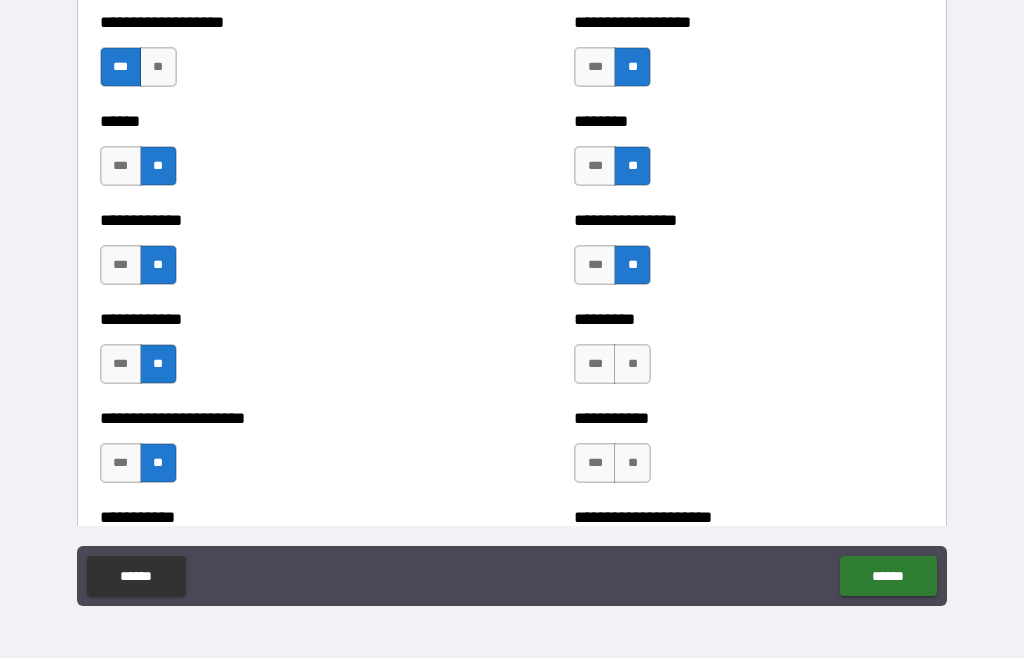 click on "**" at bounding box center [632, 365] 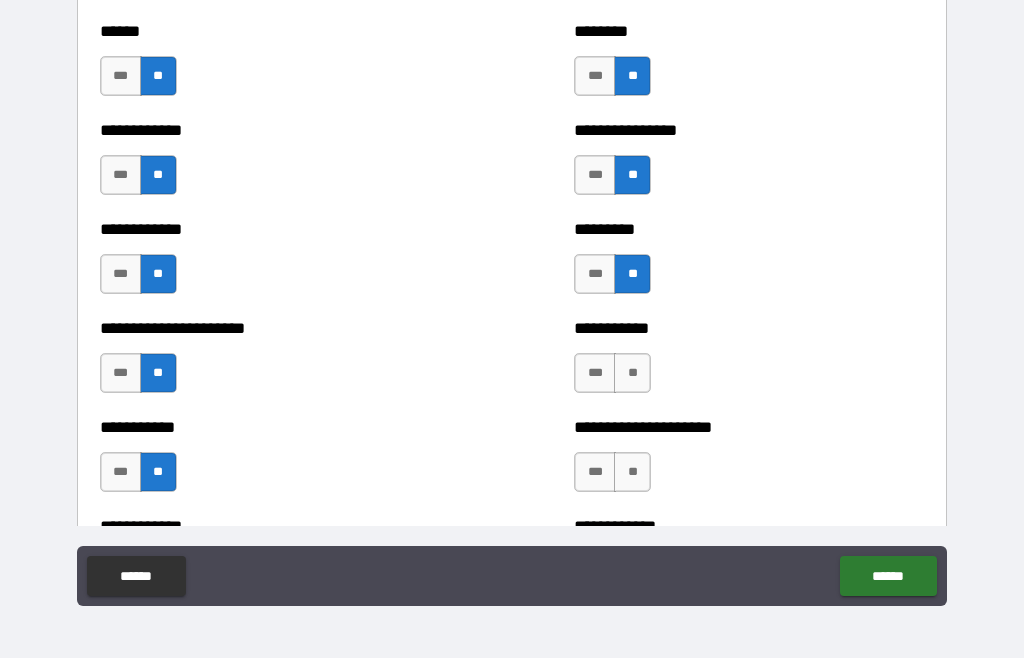 click on "**" at bounding box center (632, 374) 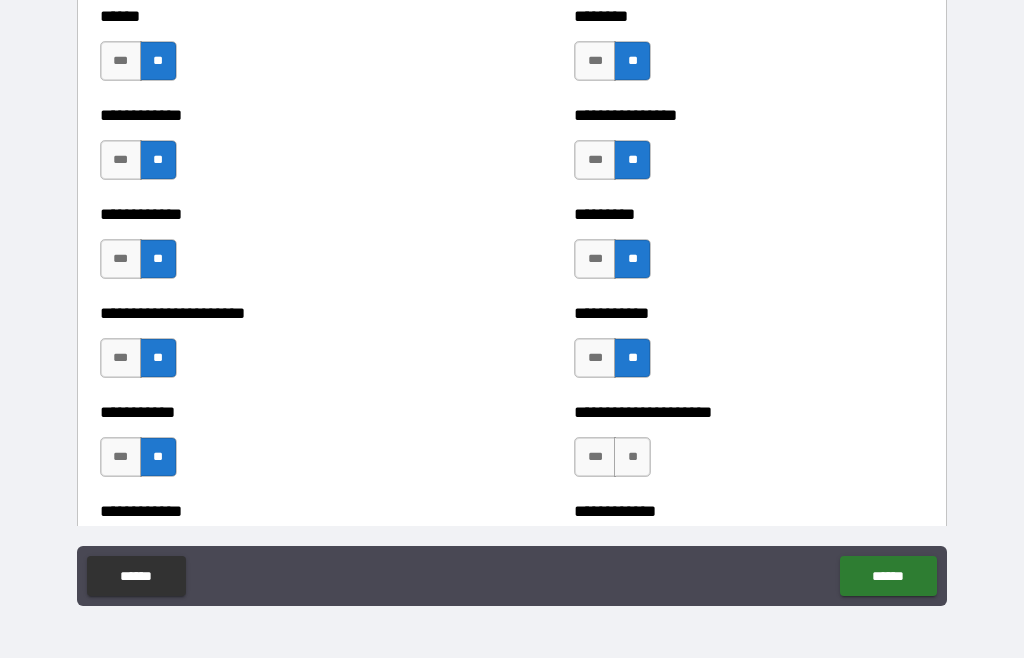 click on "***" at bounding box center [595, 359] 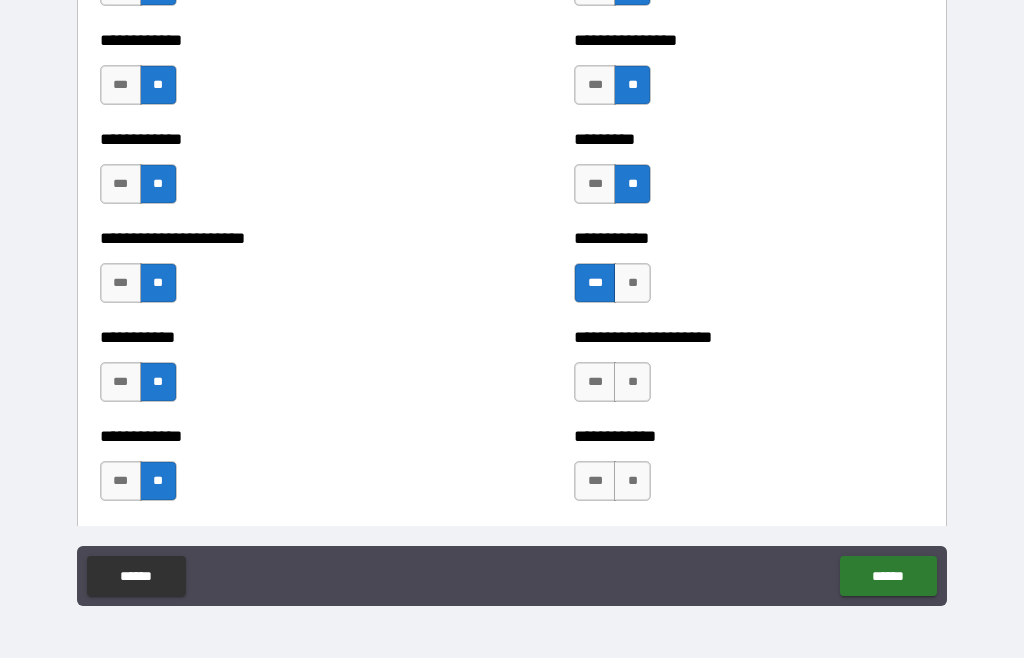 click on "**" at bounding box center [632, 383] 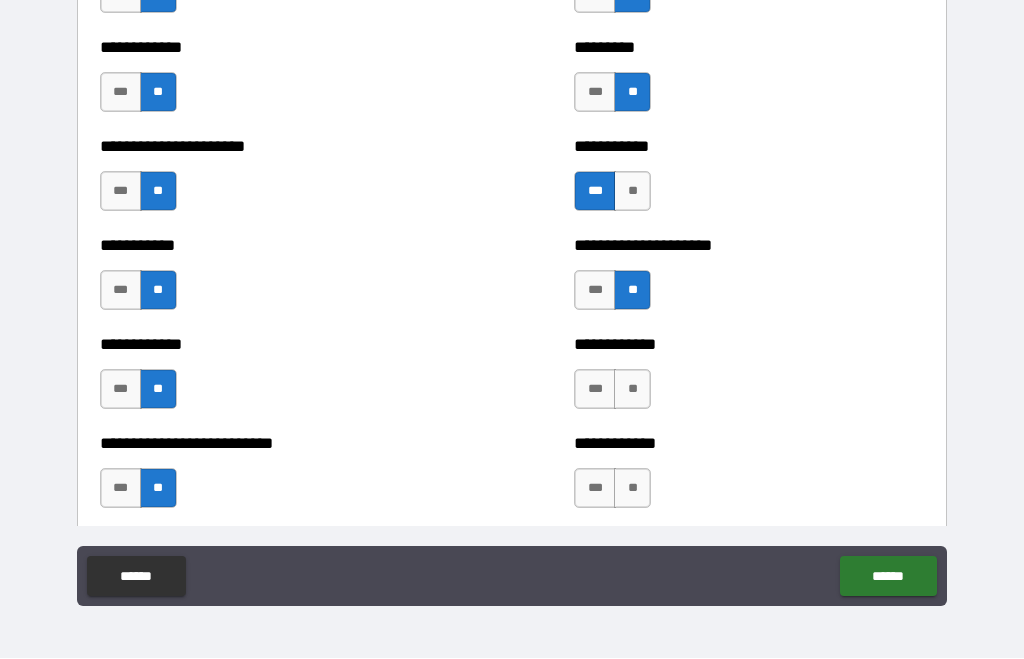 click on "**" at bounding box center [632, 390] 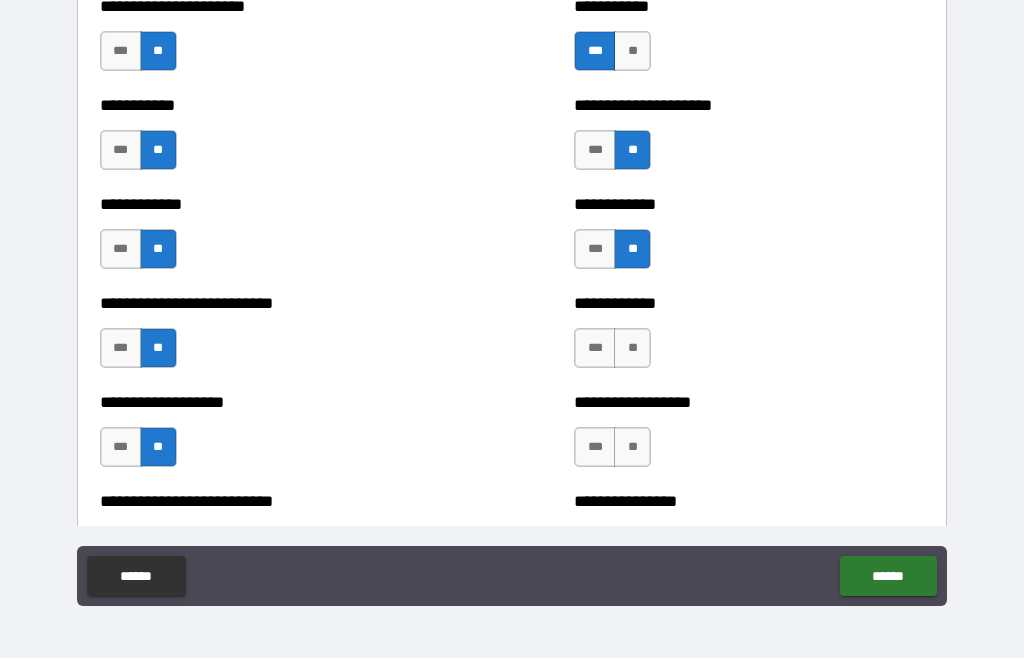 click on "**" at bounding box center (632, 349) 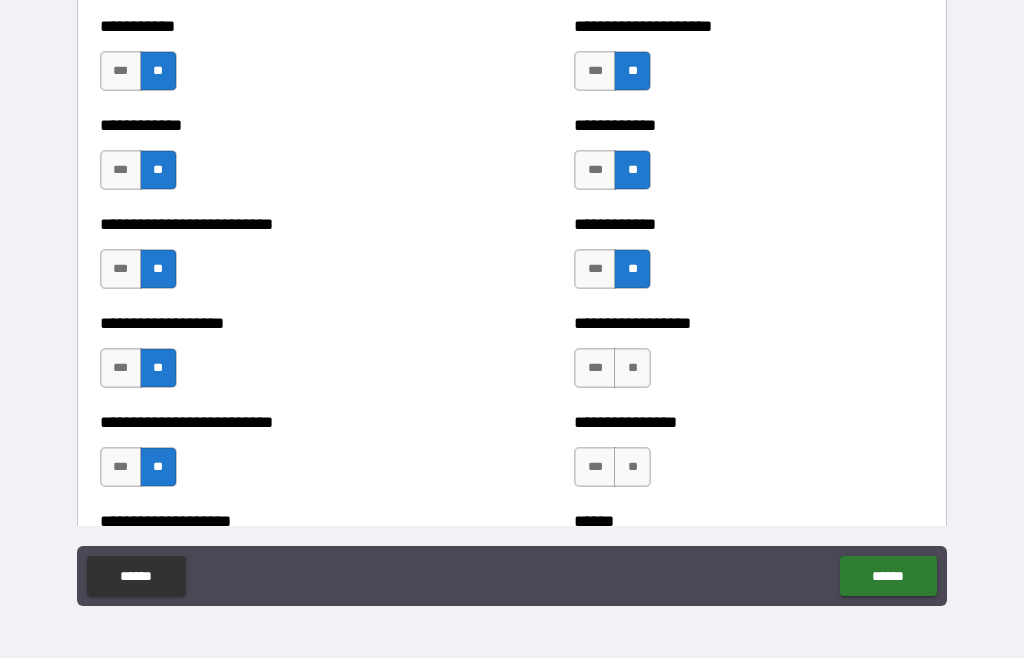 click on "**" at bounding box center (632, 369) 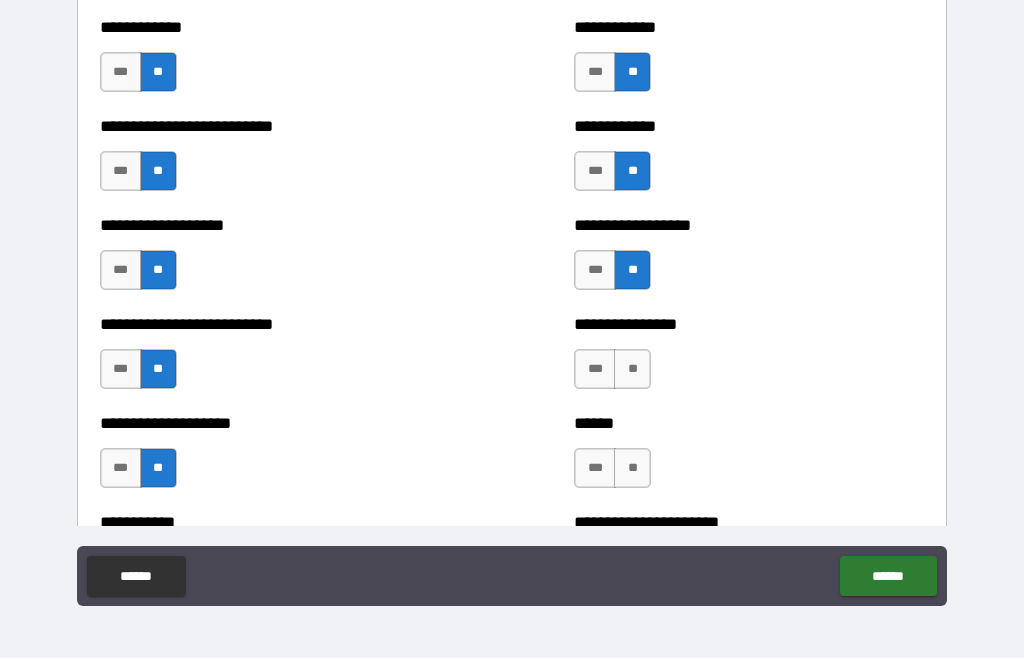 scroll, scrollTop: 5556, scrollLeft: 0, axis: vertical 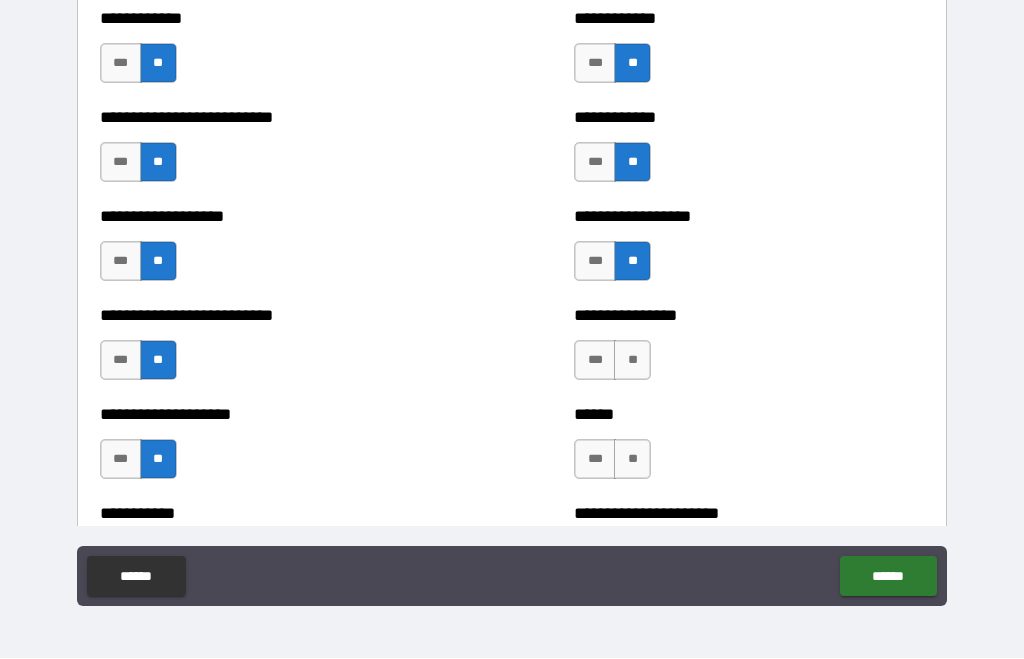click on "***" at bounding box center (595, 262) 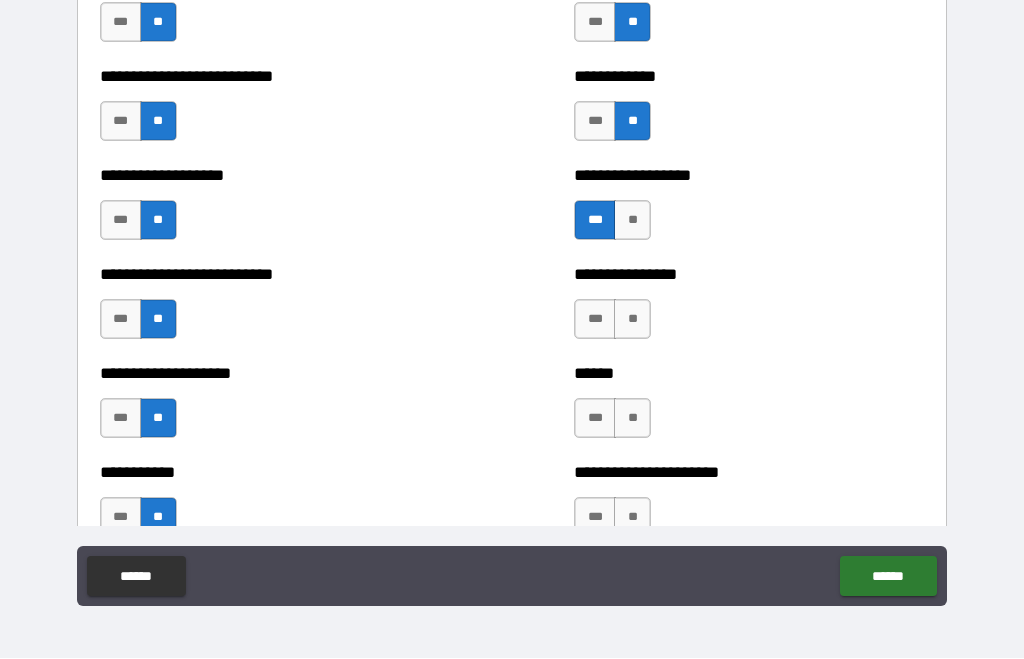 click on "**" at bounding box center [632, 320] 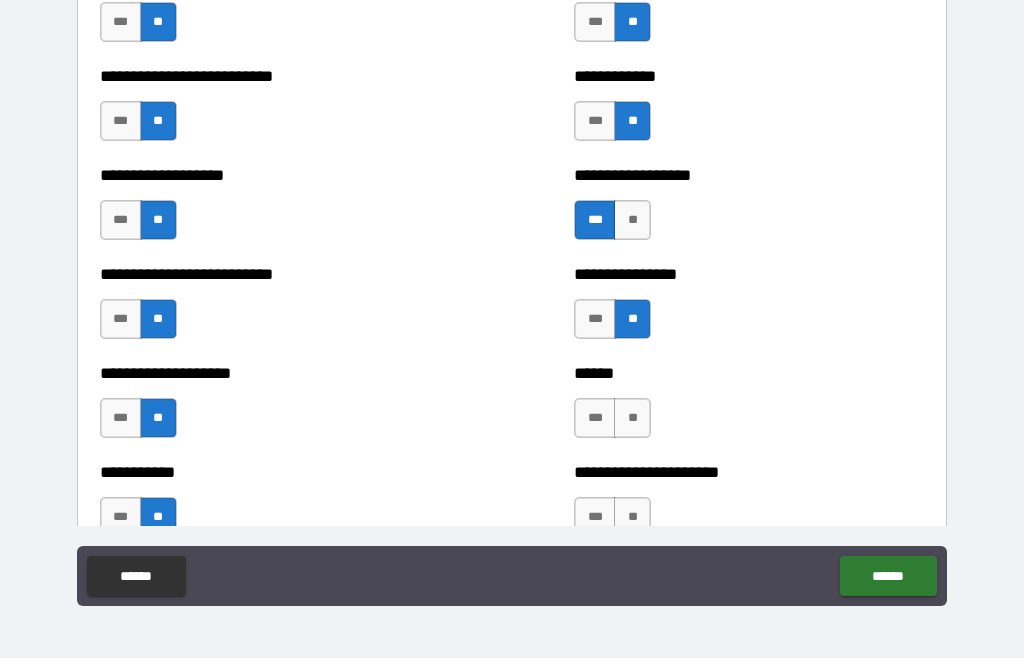 scroll, scrollTop: 5649, scrollLeft: 0, axis: vertical 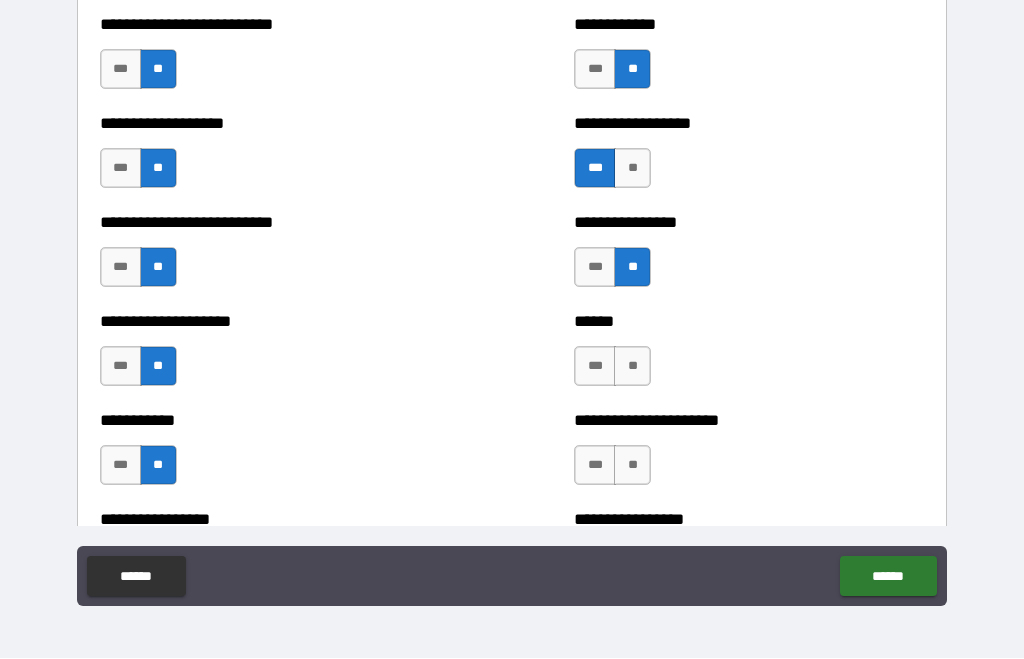click on "**" at bounding box center (632, 367) 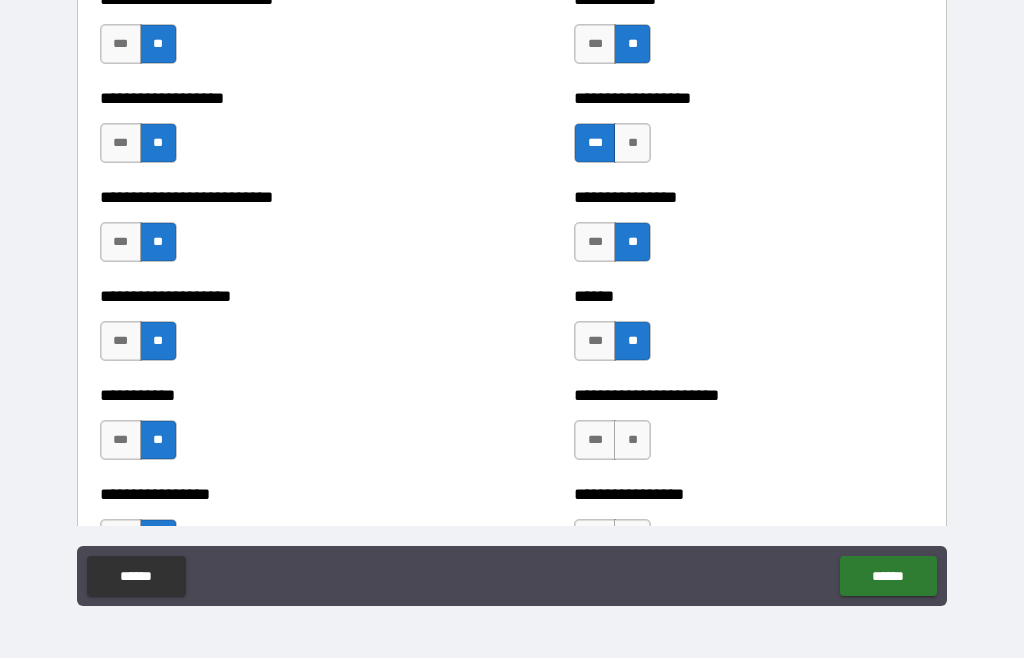 scroll, scrollTop: 5683, scrollLeft: 0, axis: vertical 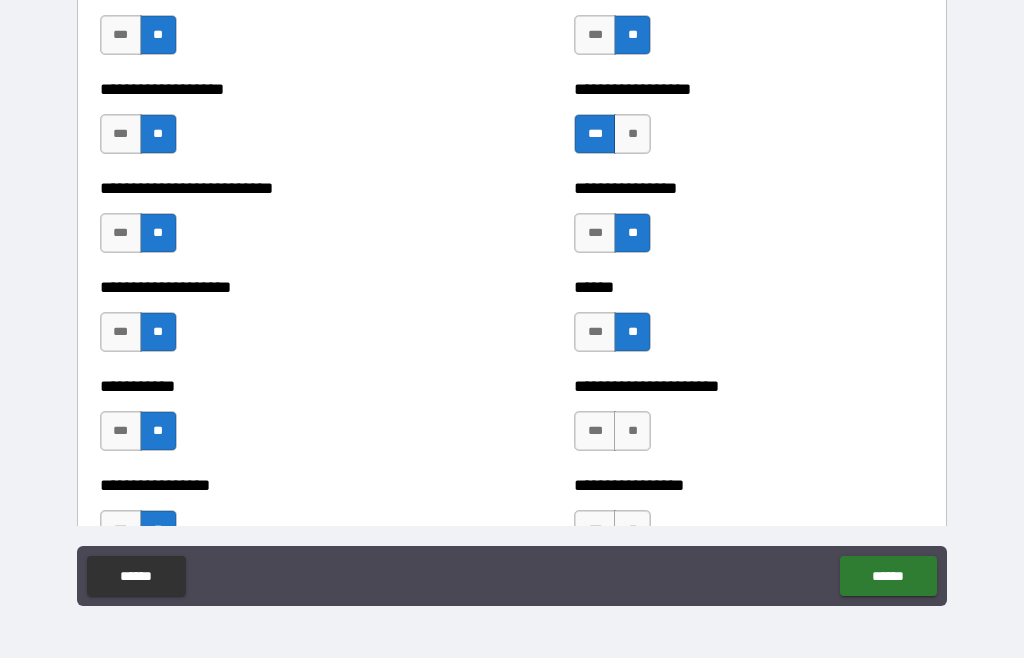 click on "***" at bounding box center [595, 333] 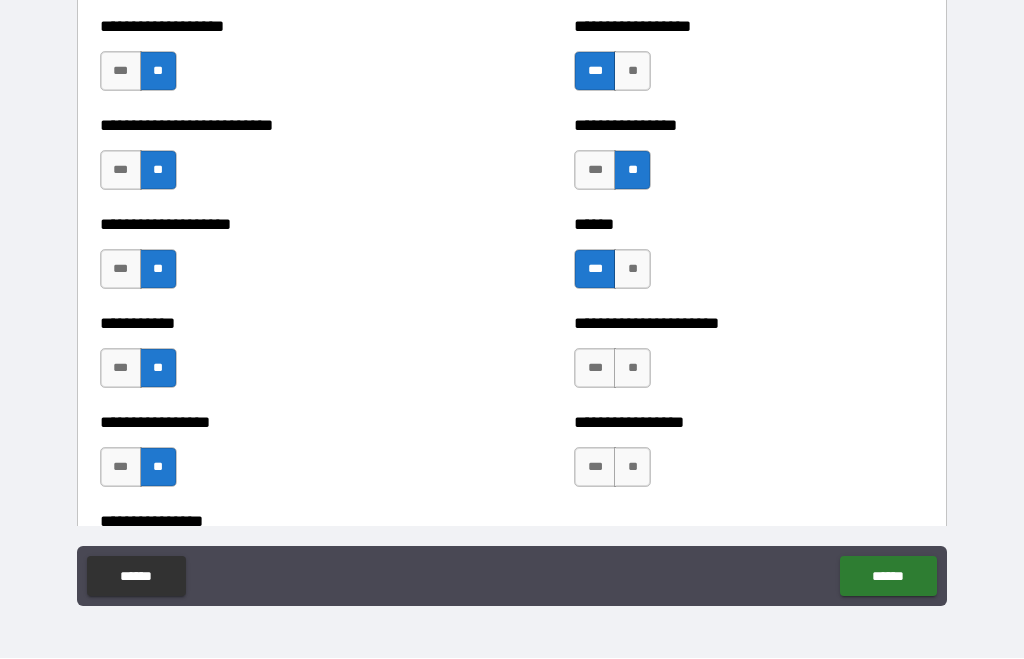 scroll, scrollTop: 5747, scrollLeft: 0, axis: vertical 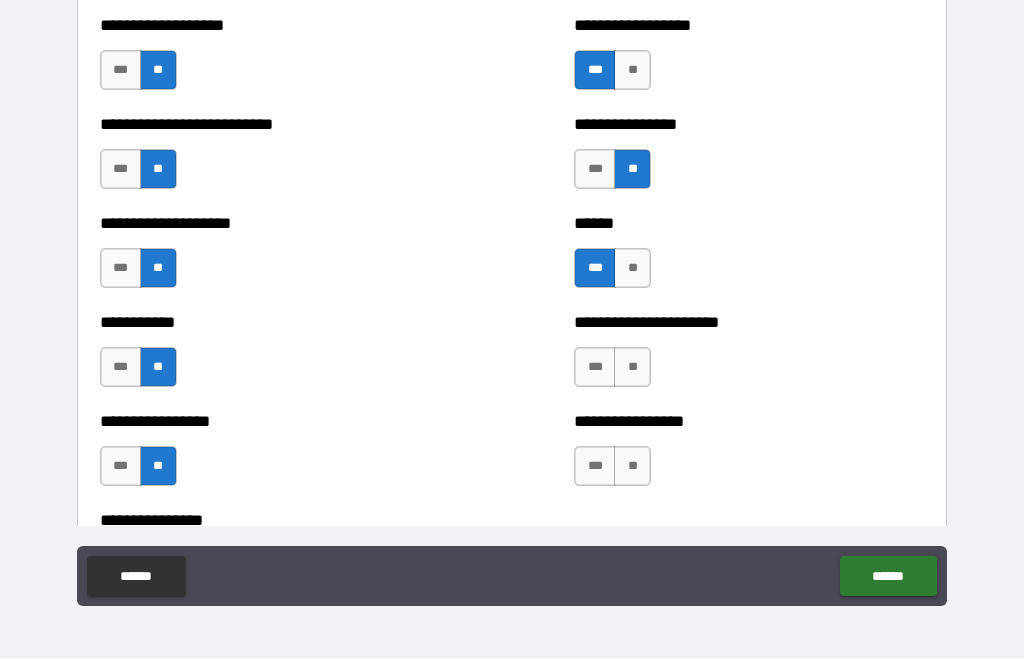 click on "**" at bounding box center (632, 368) 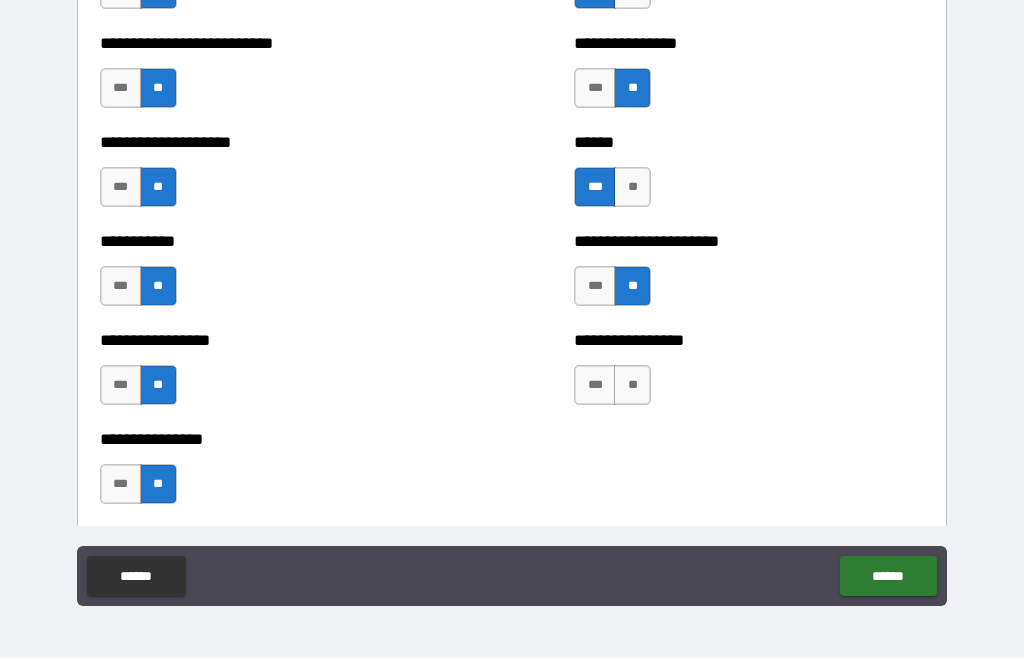 click on "**" at bounding box center [632, 386] 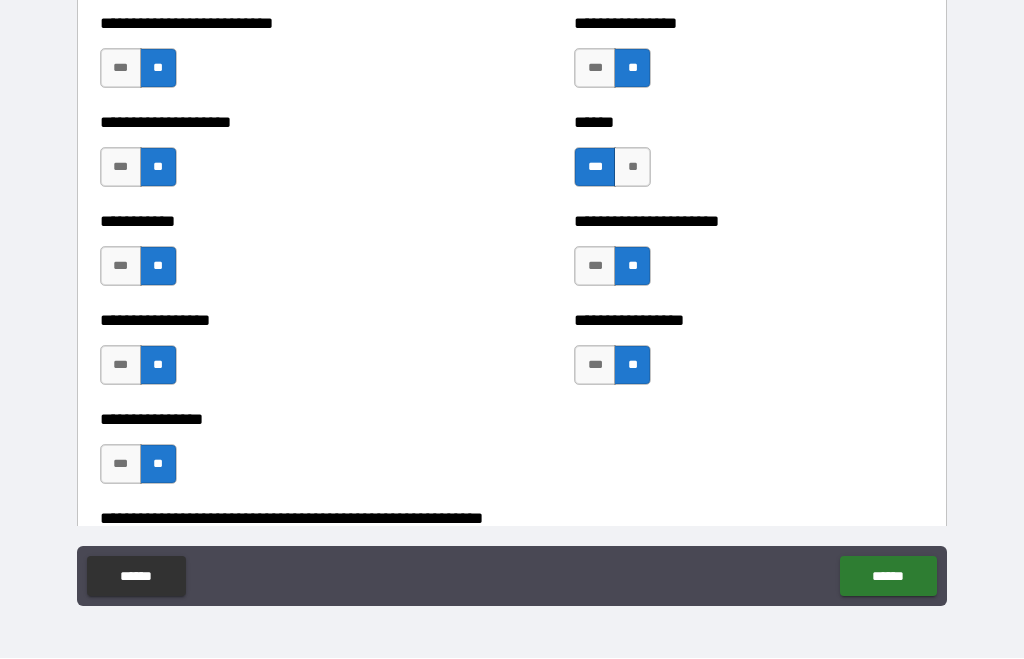 scroll, scrollTop: 5850, scrollLeft: 0, axis: vertical 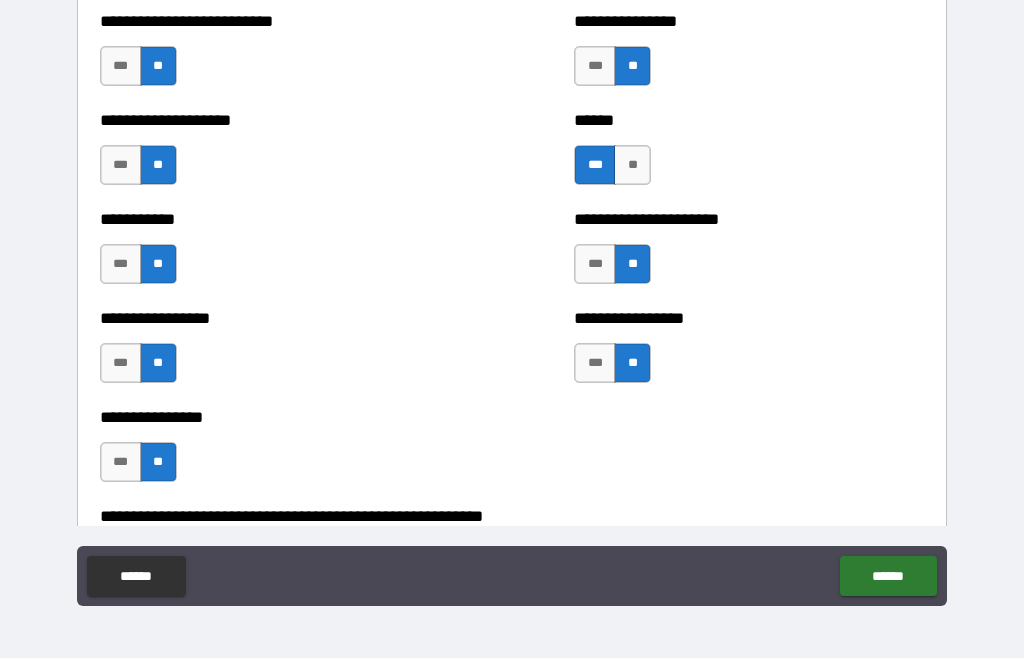 click on "**" at bounding box center (632, 166) 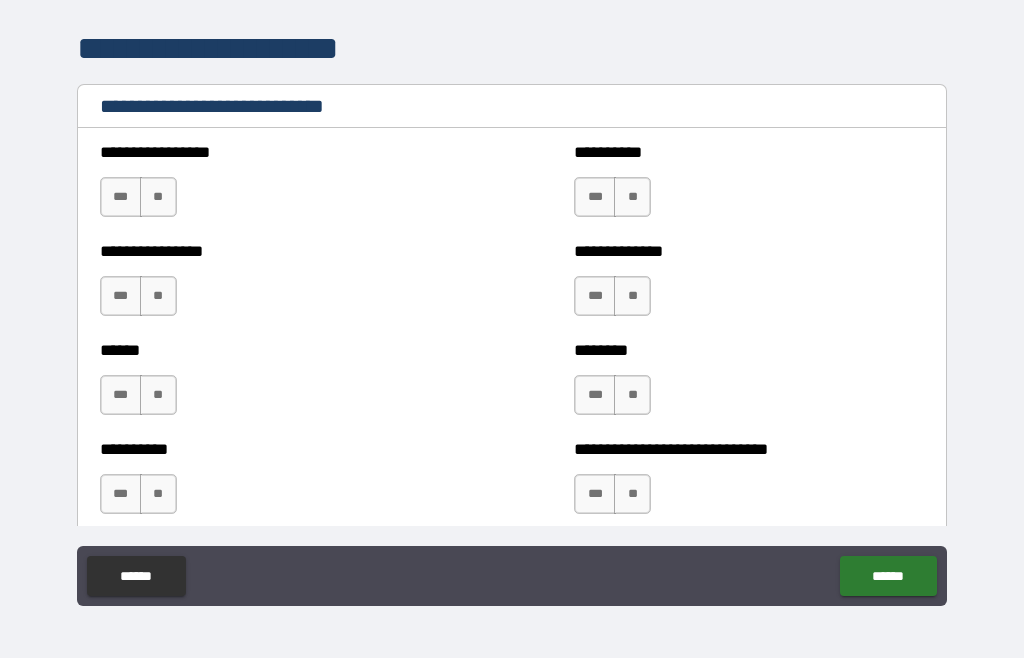 scroll, scrollTop: 6637, scrollLeft: 0, axis: vertical 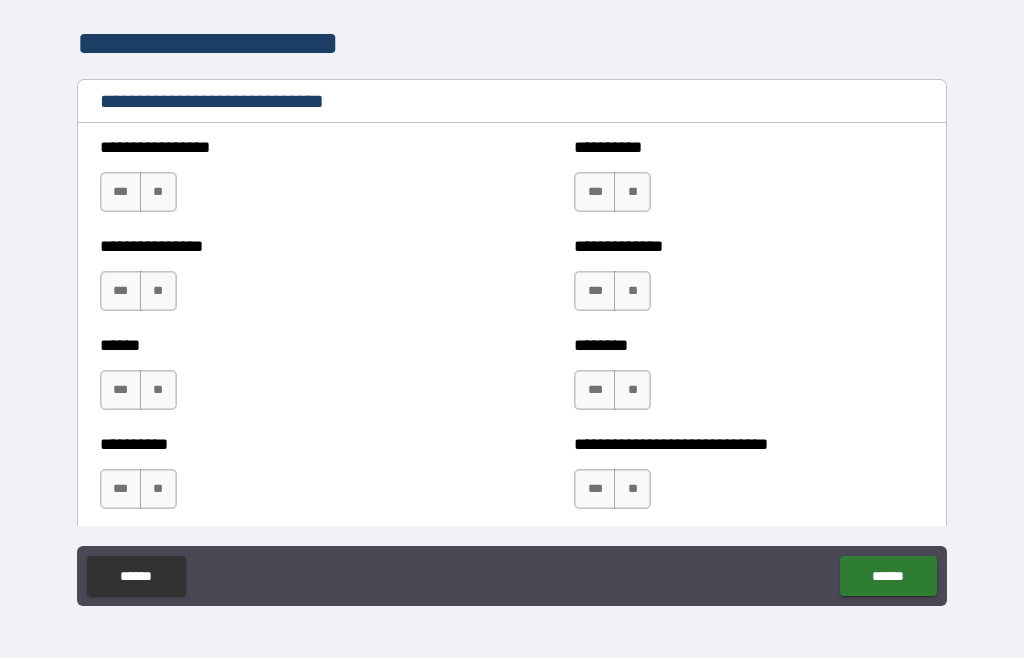 click on "***" at bounding box center (121, 193) 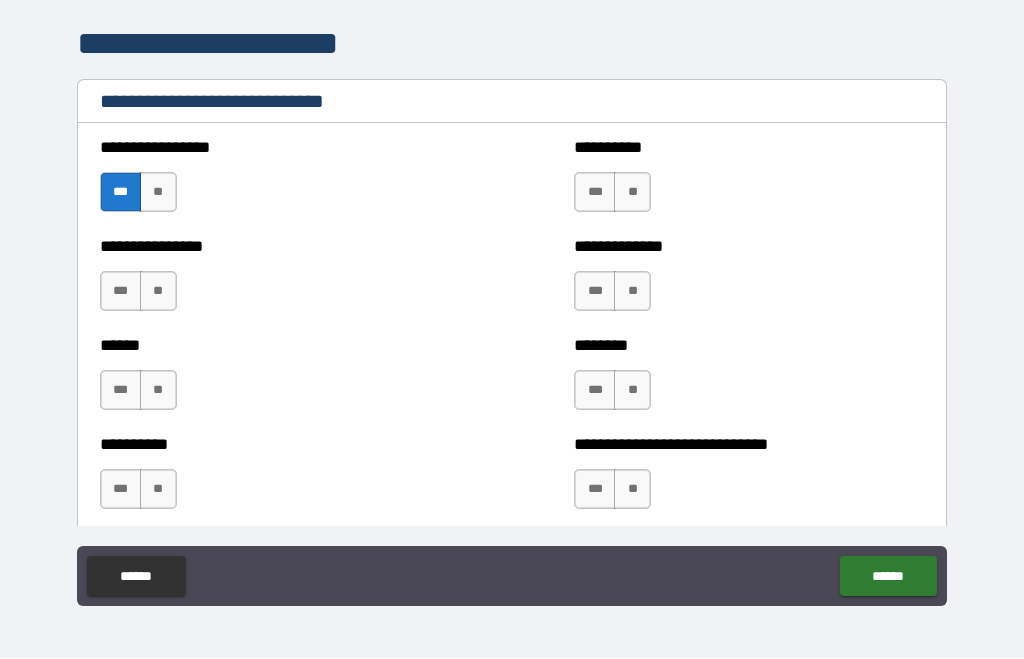 click on "***" at bounding box center (121, 292) 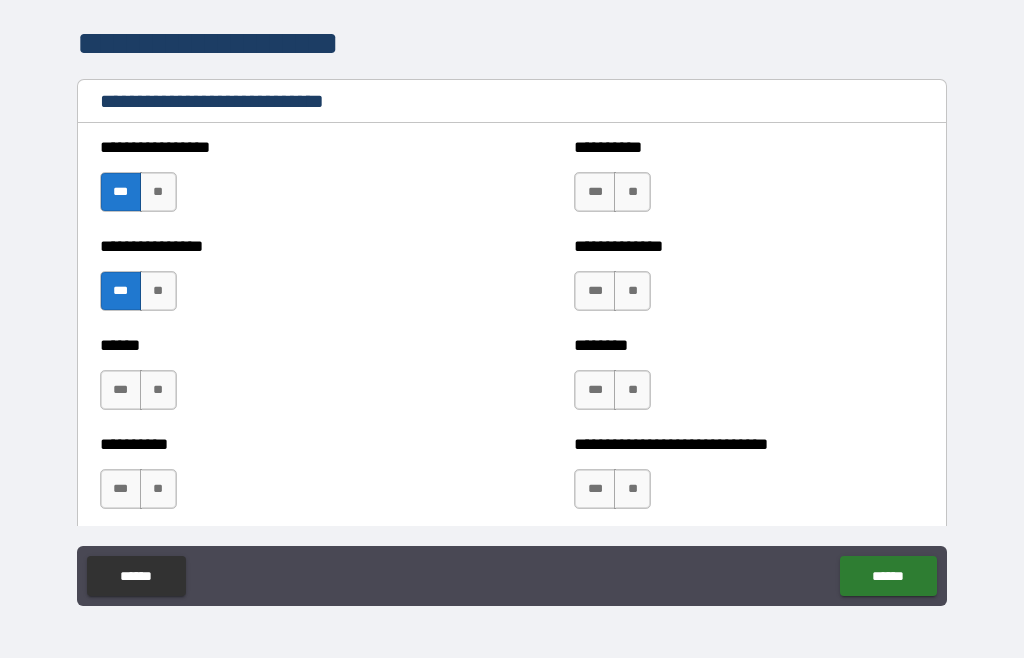 click on "**" at bounding box center [158, 391] 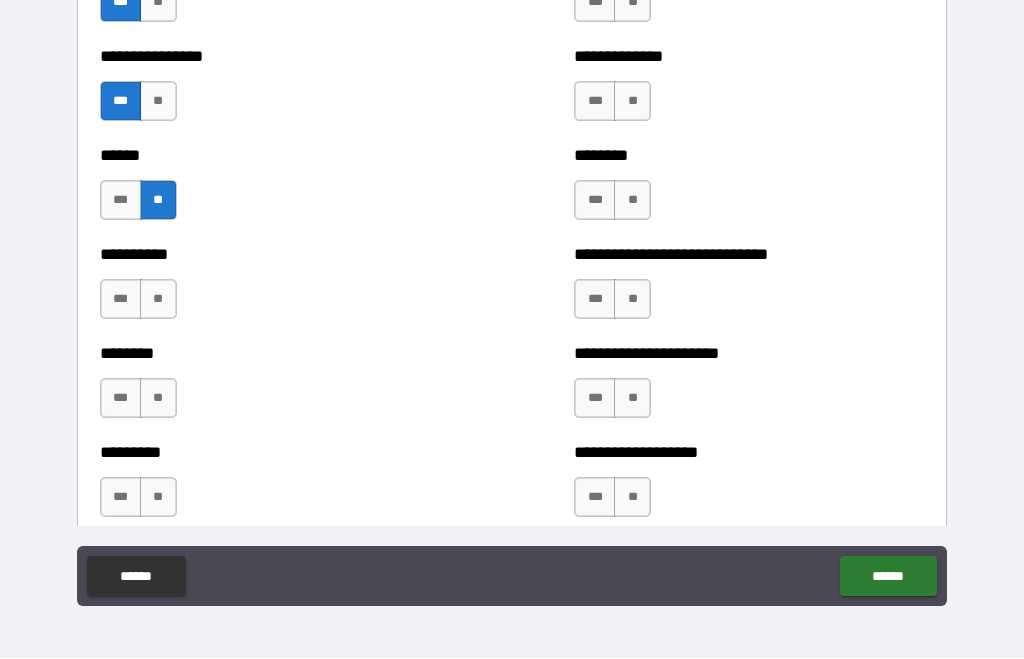 scroll, scrollTop: 6864, scrollLeft: 0, axis: vertical 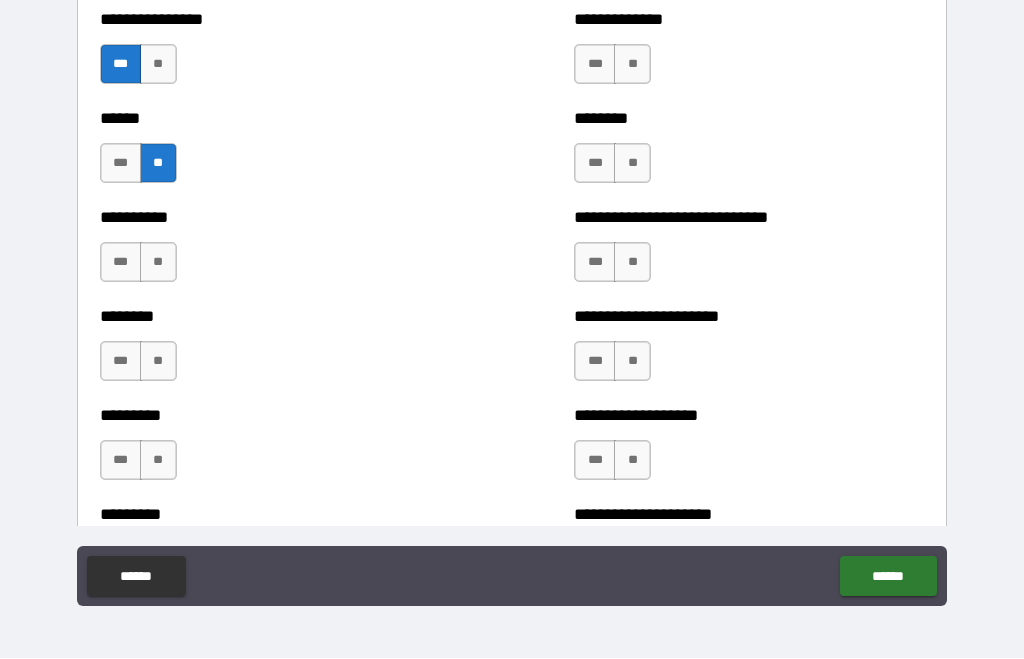 click on "**" at bounding box center (158, 263) 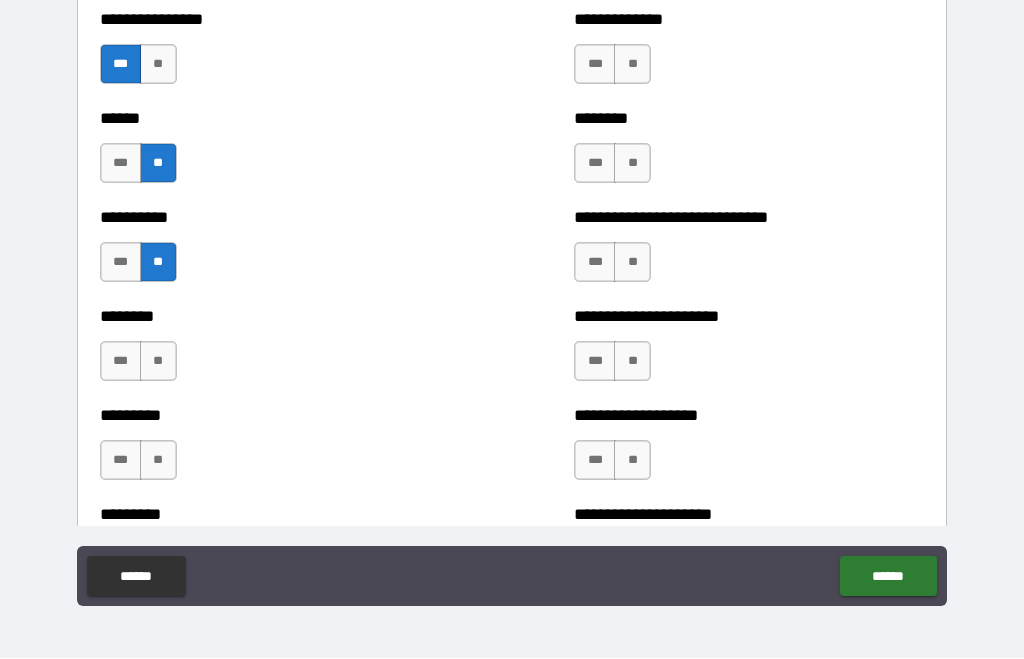 click on "**" at bounding box center (158, 362) 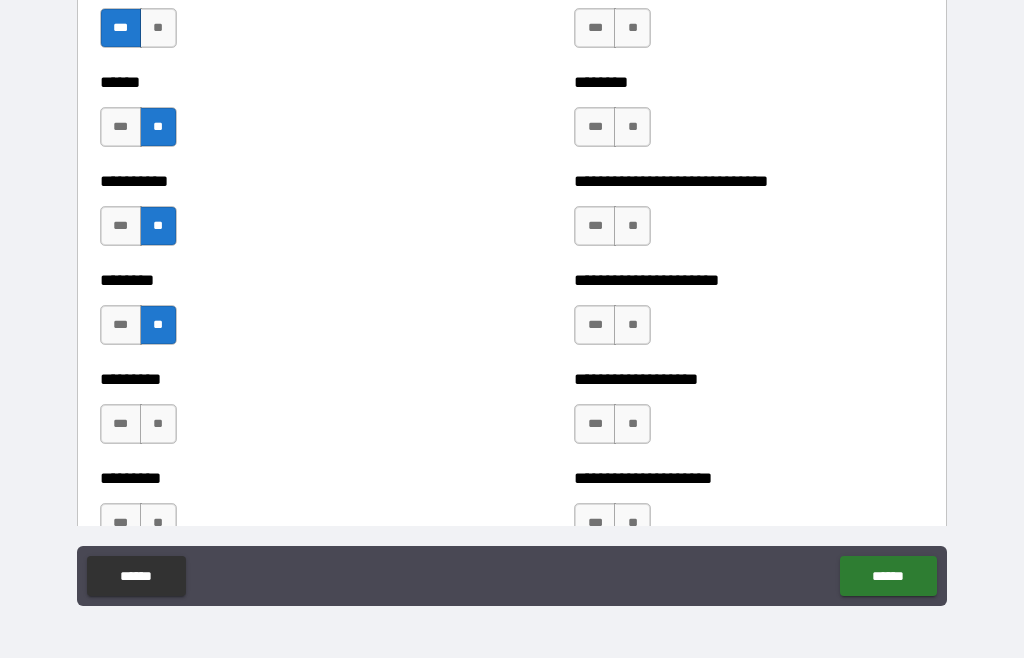 click on "**" at bounding box center (158, 425) 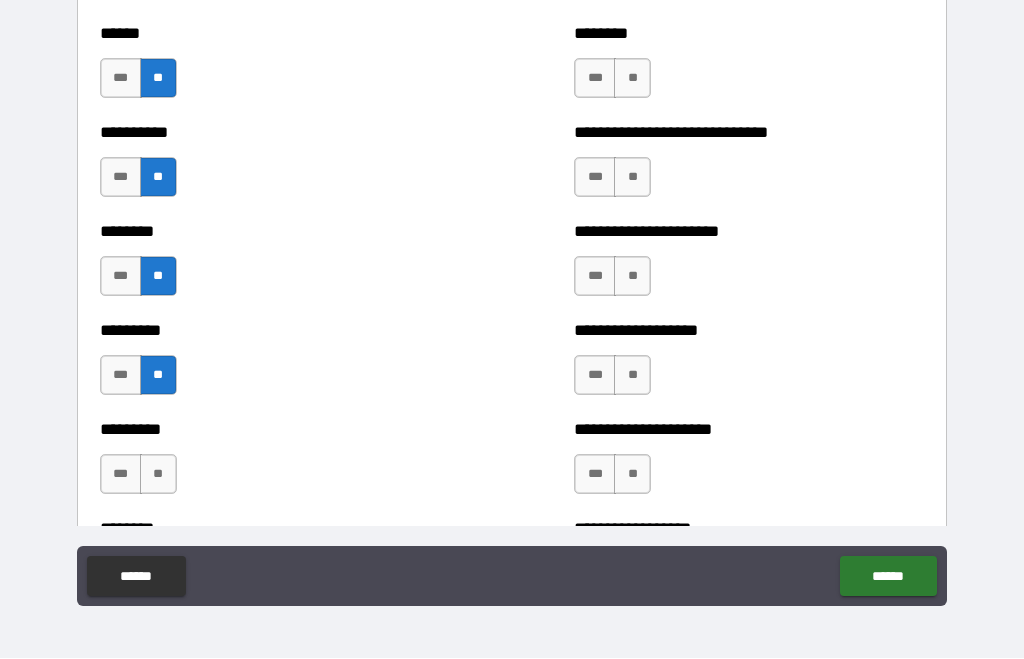 click on "***" at bounding box center [121, 475] 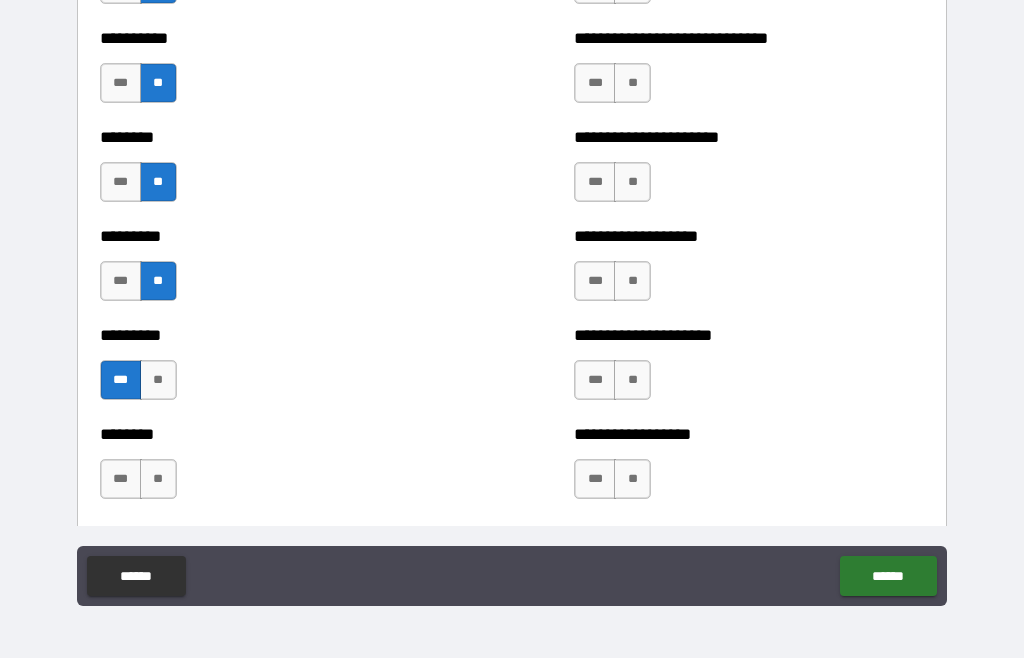 scroll, scrollTop: 7046, scrollLeft: 0, axis: vertical 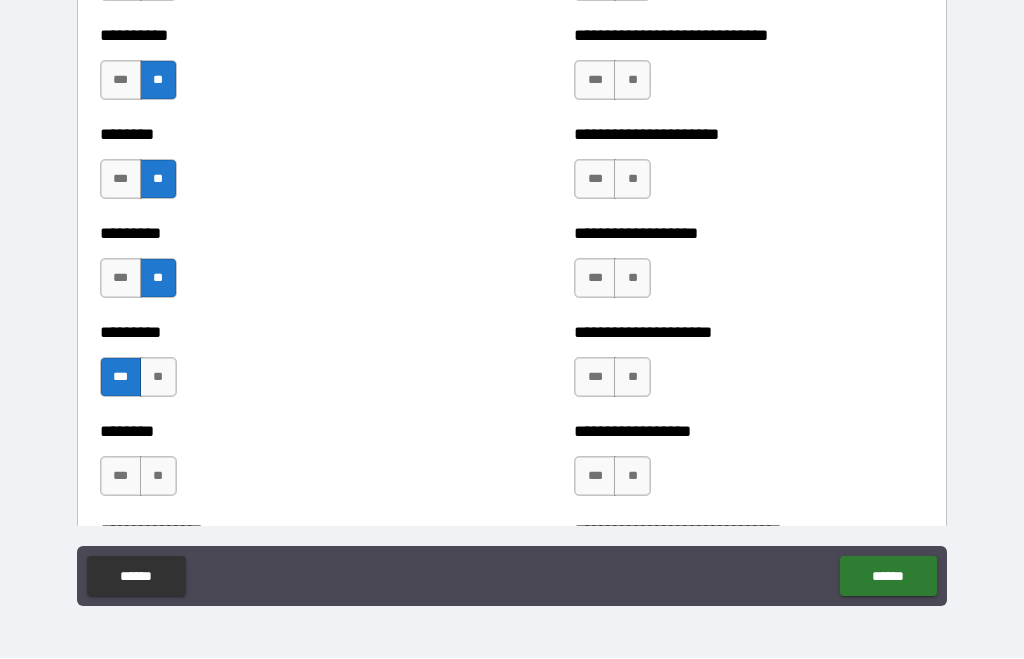 click on "**" at bounding box center (158, 477) 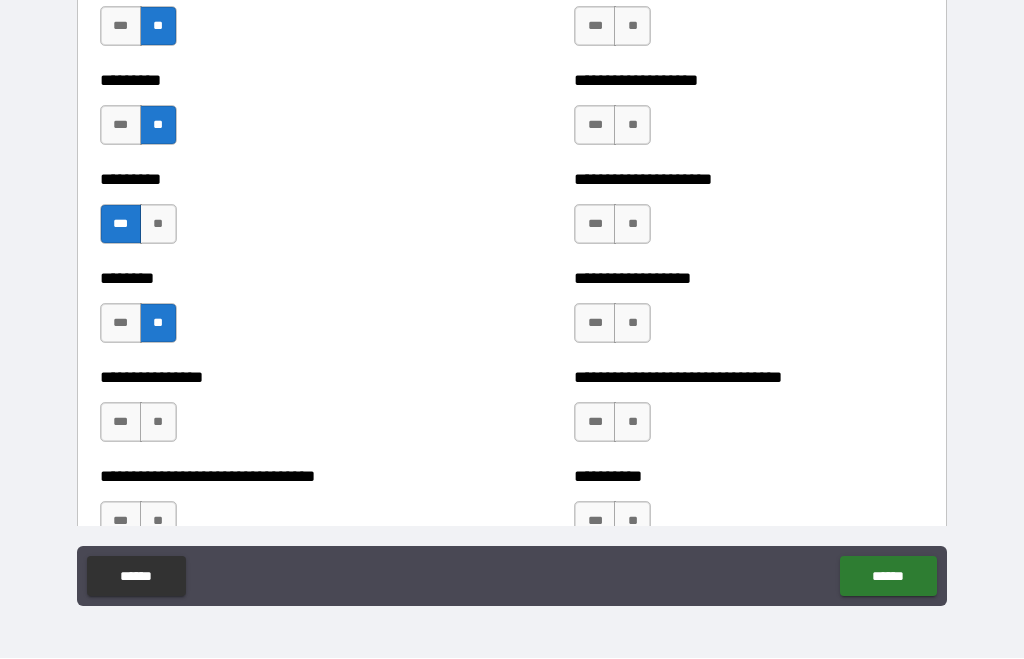 click on "**" at bounding box center (158, 423) 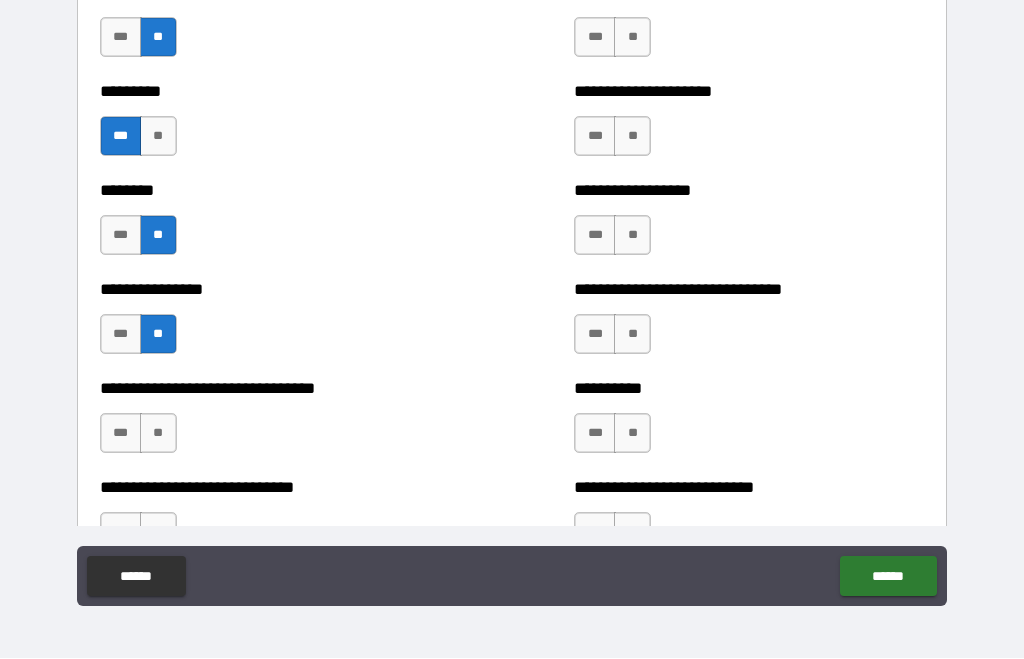 scroll, scrollTop: 7288, scrollLeft: 0, axis: vertical 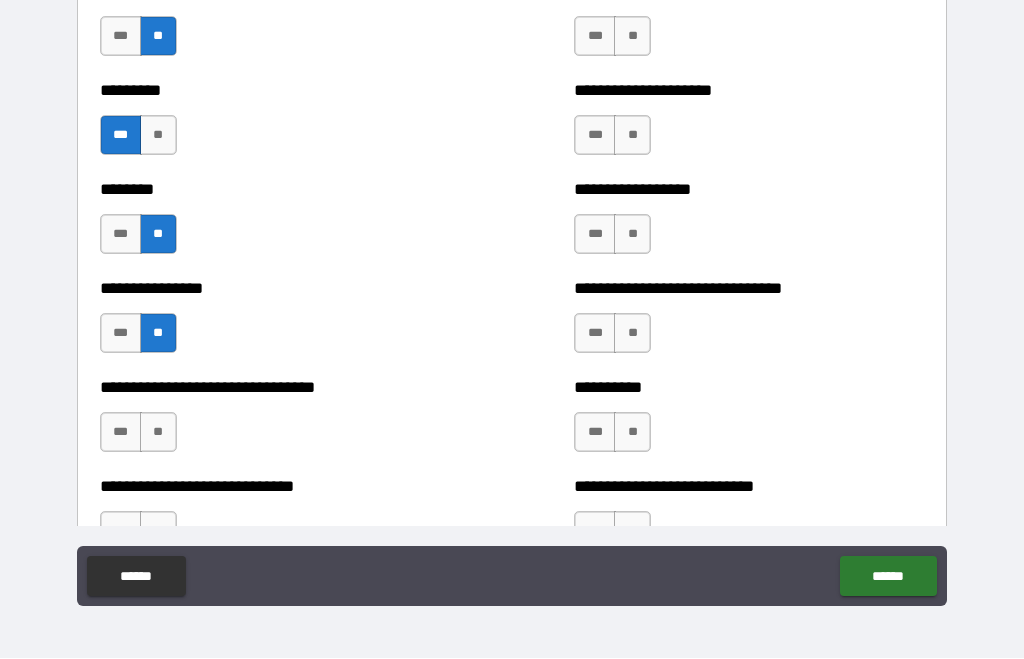 click on "**" at bounding box center (158, 433) 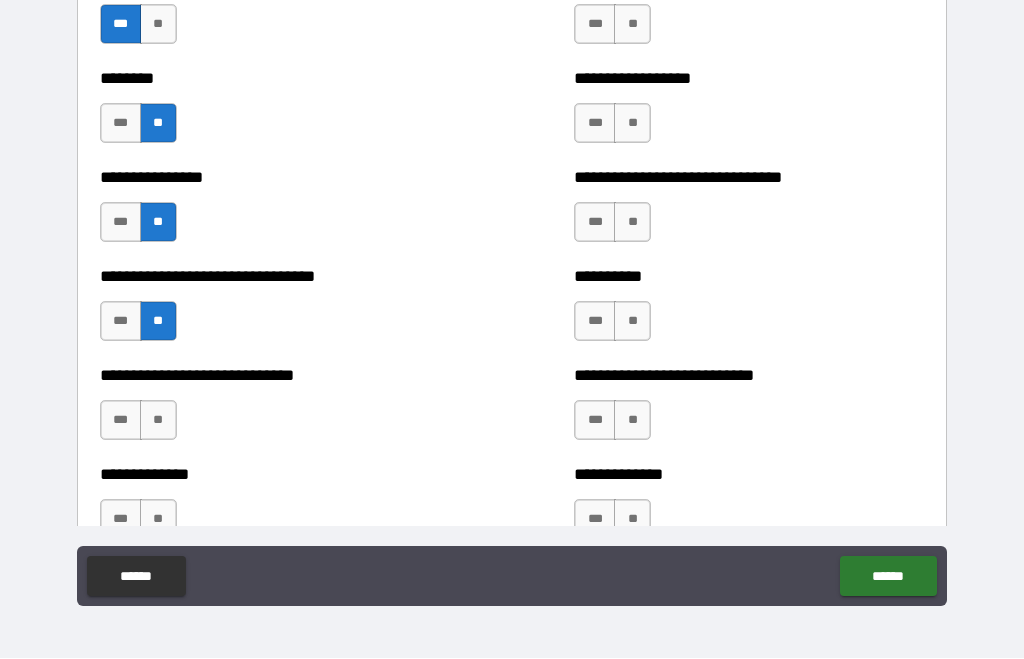 scroll, scrollTop: 7420, scrollLeft: 0, axis: vertical 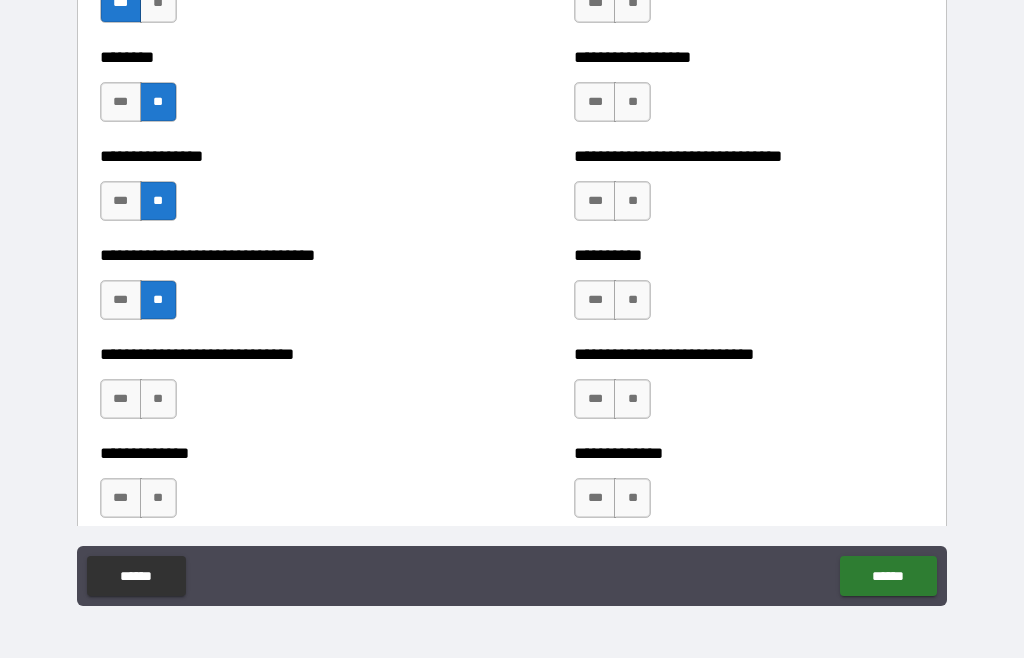 click on "***" at bounding box center (121, 400) 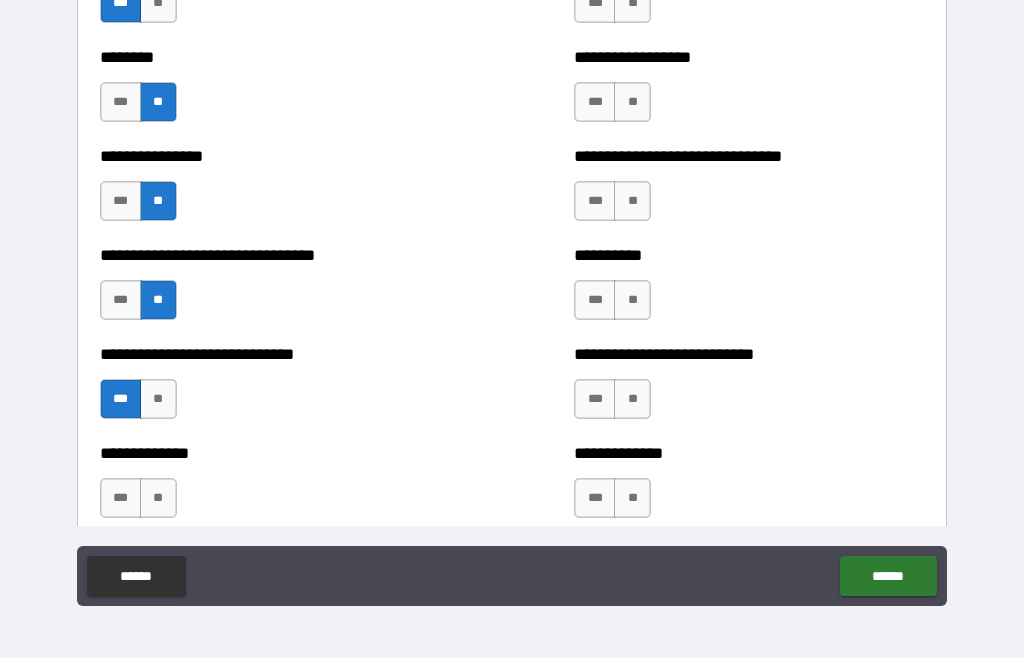 click on "**" at bounding box center (158, 400) 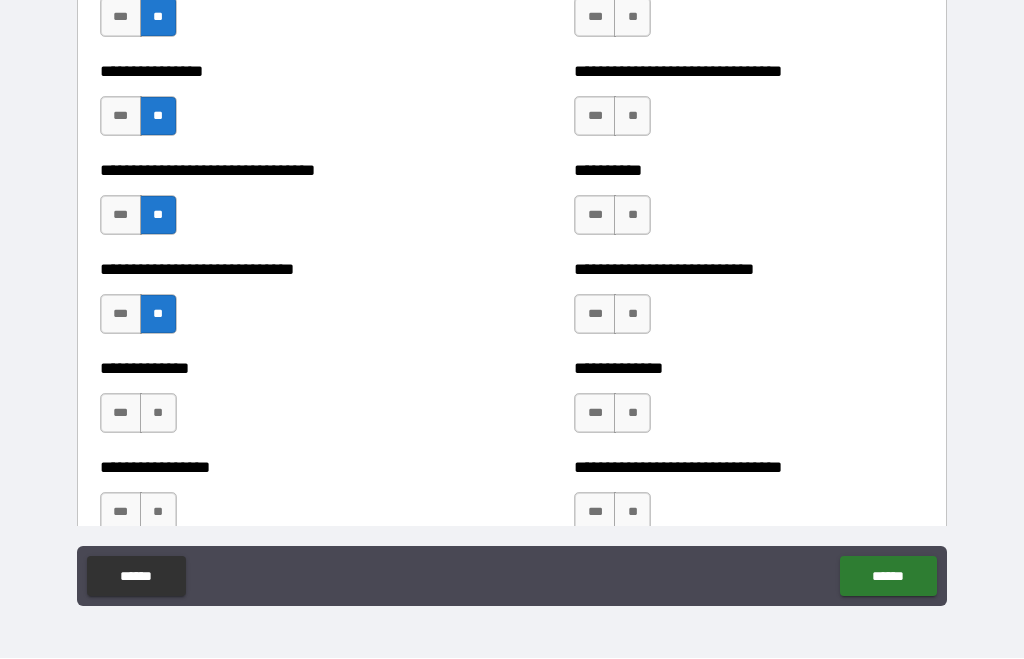 click on "**" at bounding box center [158, 414] 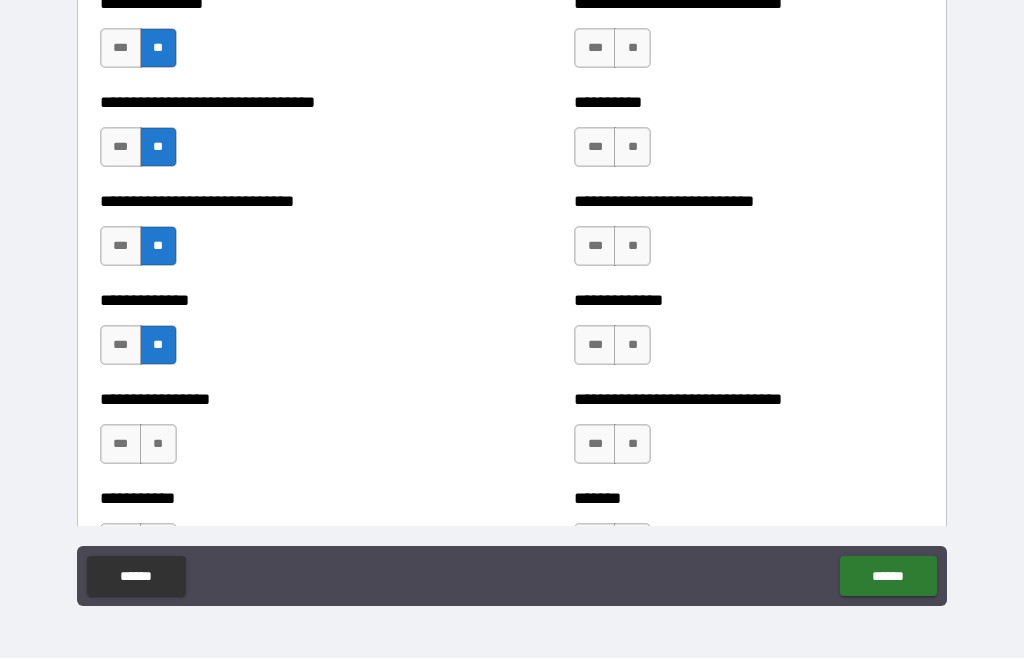 click on "**" at bounding box center [158, 445] 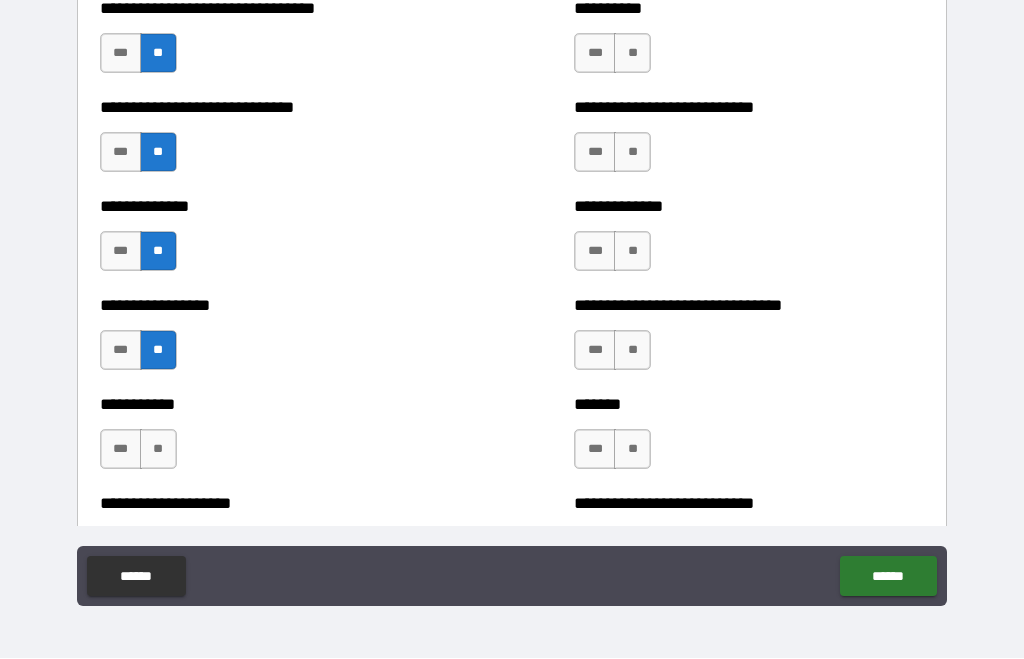 scroll, scrollTop: 7677, scrollLeft: 0, axis: vertical 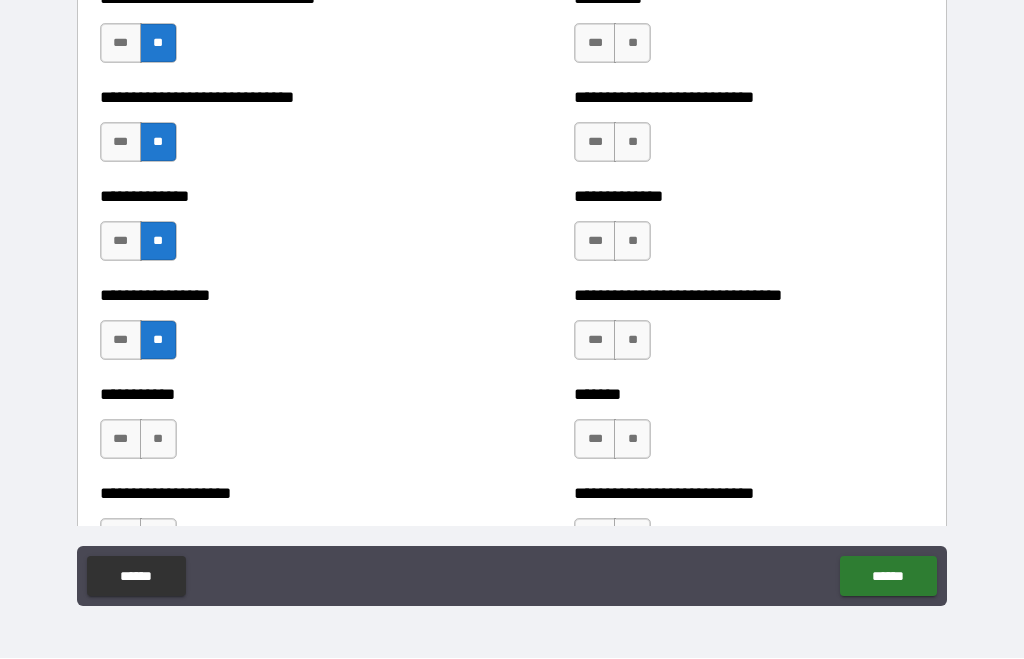 click on "**" at bounding box center (158, 440) 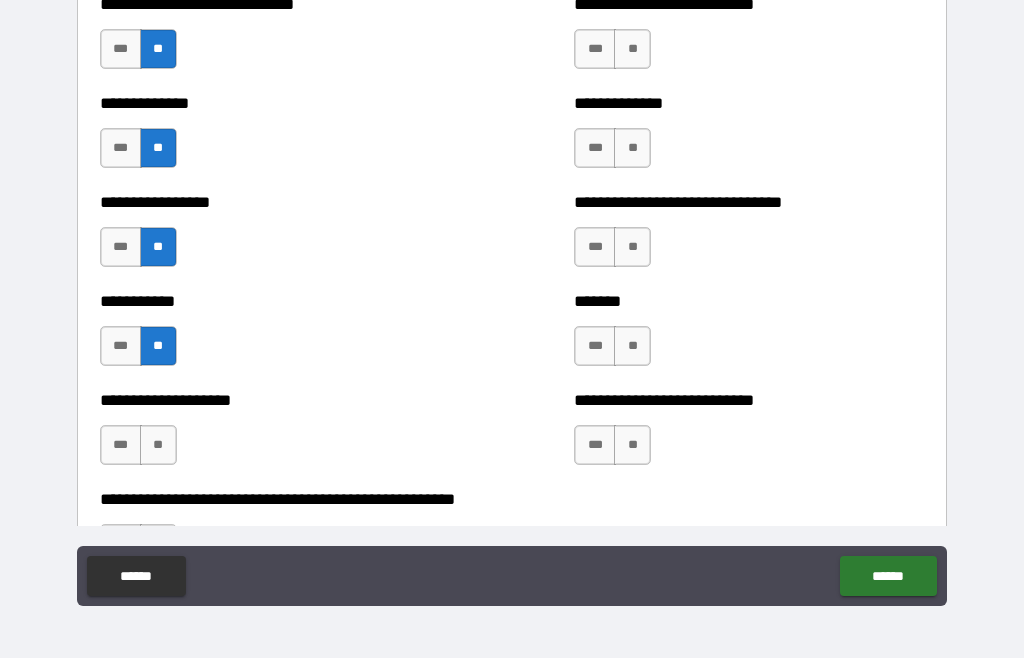 click on "**" at bounding box center (158, 446) 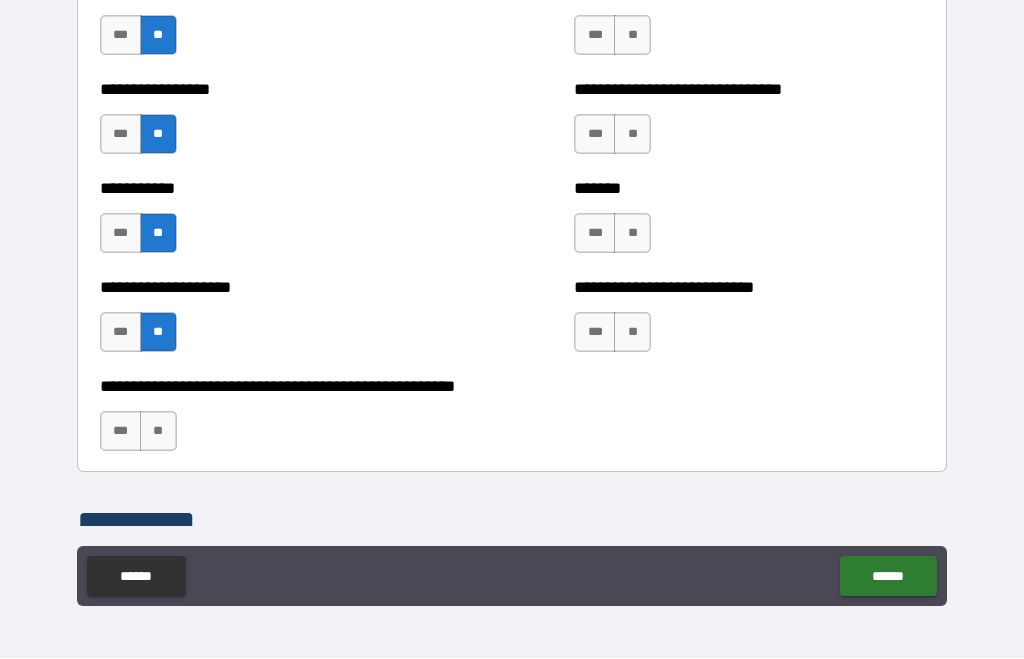 scroll, scrollTop: 7885, scrollLeft: 0, axis: vertical 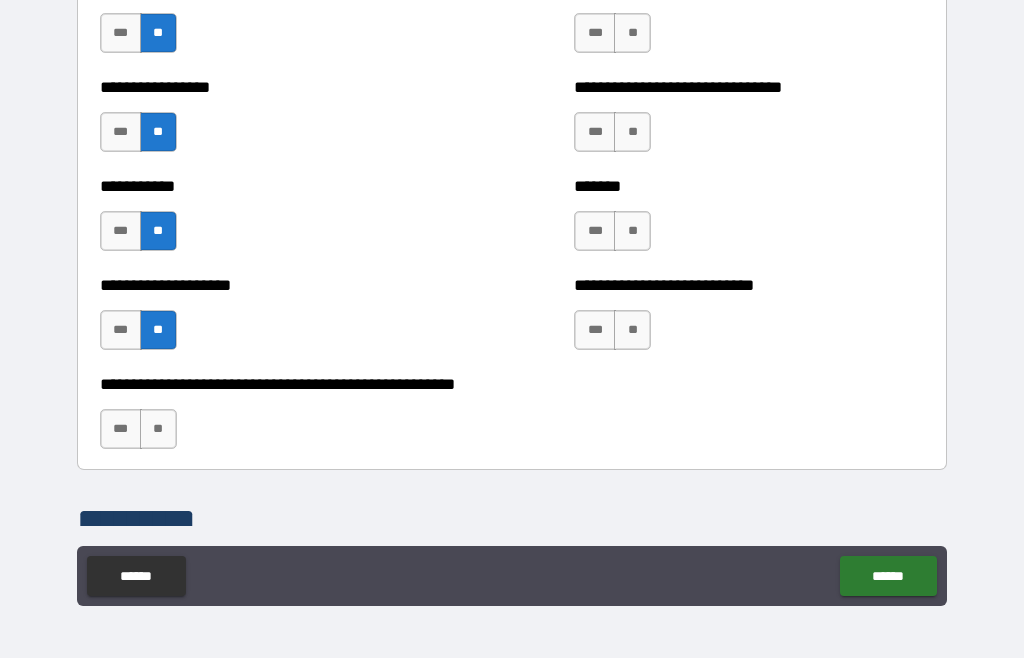 click on "**" at bounding box center (158, 430) 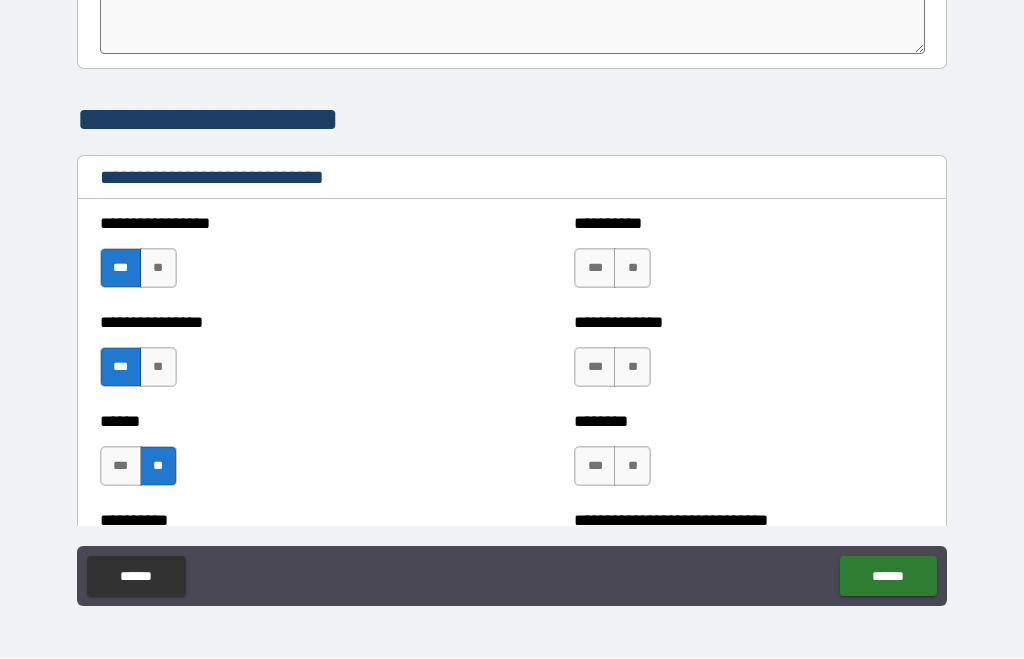 scroll, scrollTop: 6562, scrollLeft: 0, axis: vertical 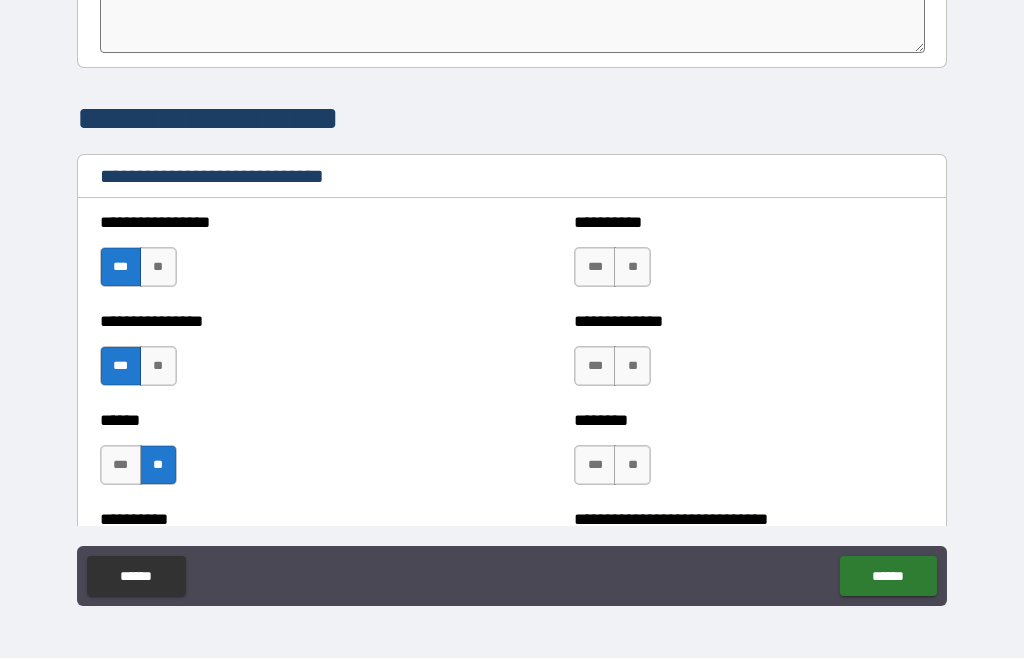 click on "***" at bounding box center [595, 268] 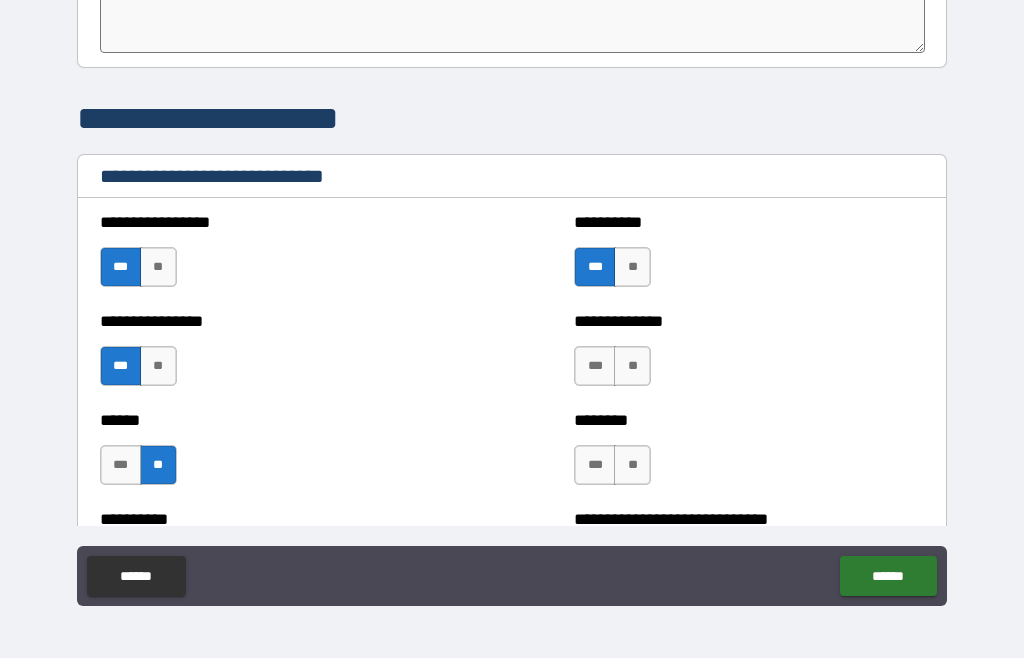 click on "***" at bounding box center (595, 367) 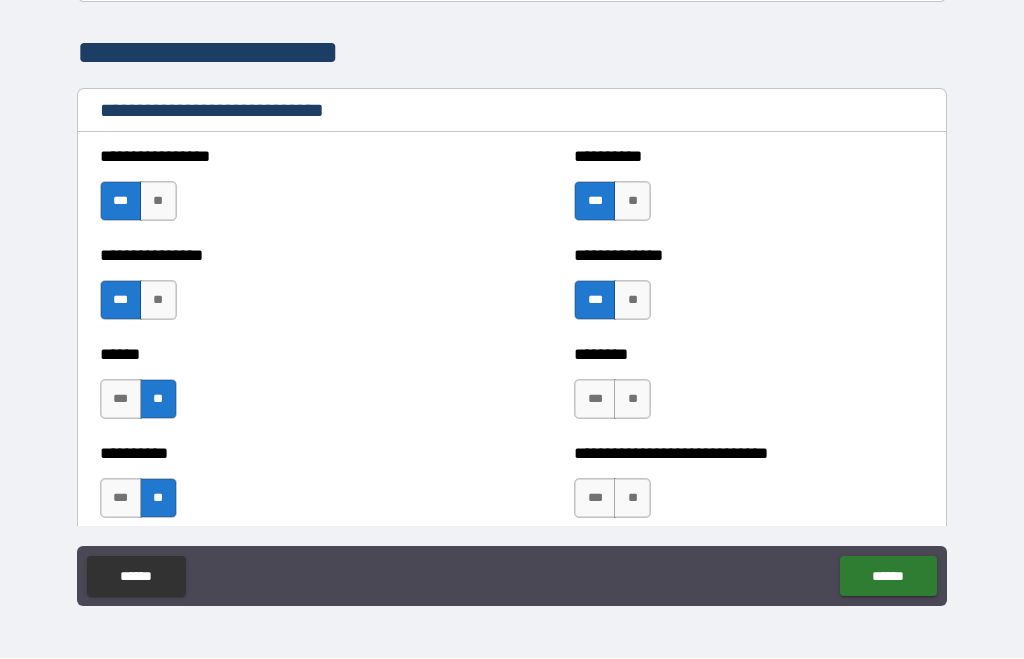 scroll, scrollTop: 6655, scrollLeft: 0, axis: vertical 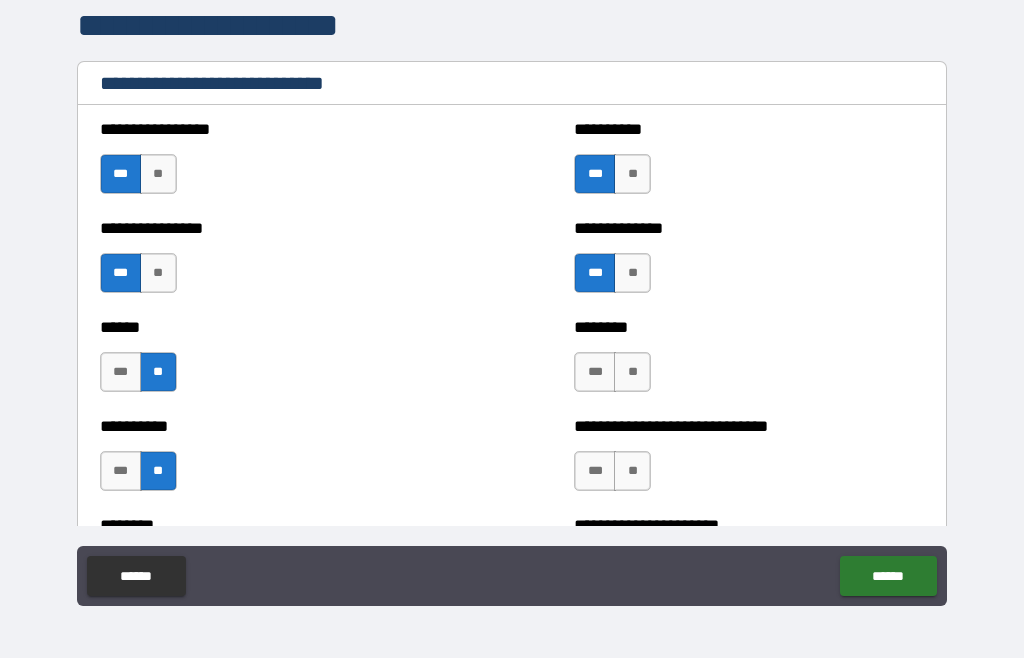 click on "**" at bounding box center [632, 373] 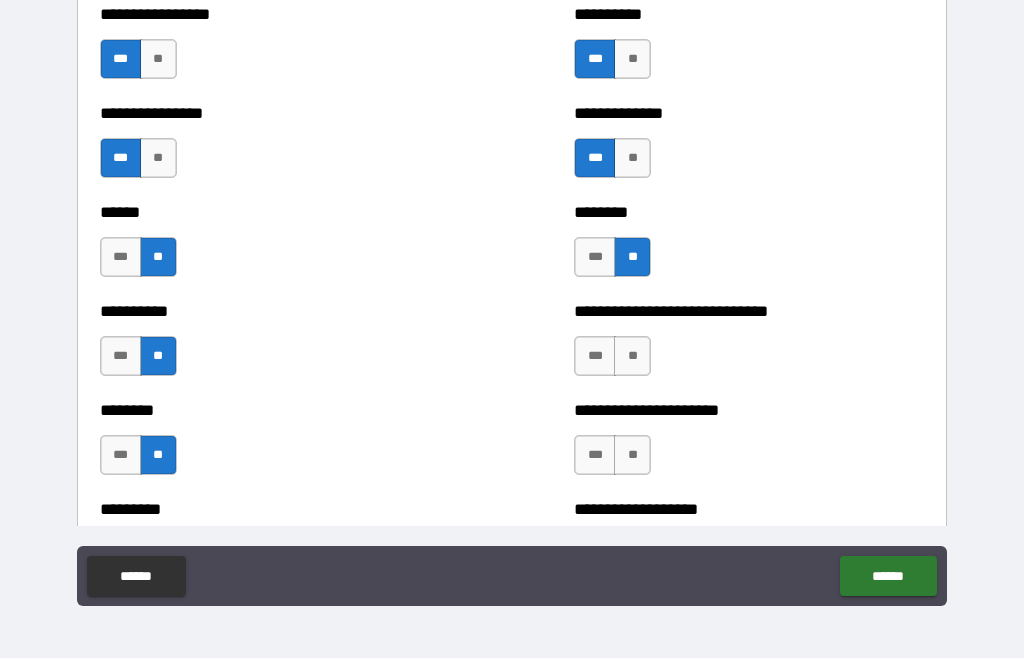 click on "***" at bounding box center [595, 357] 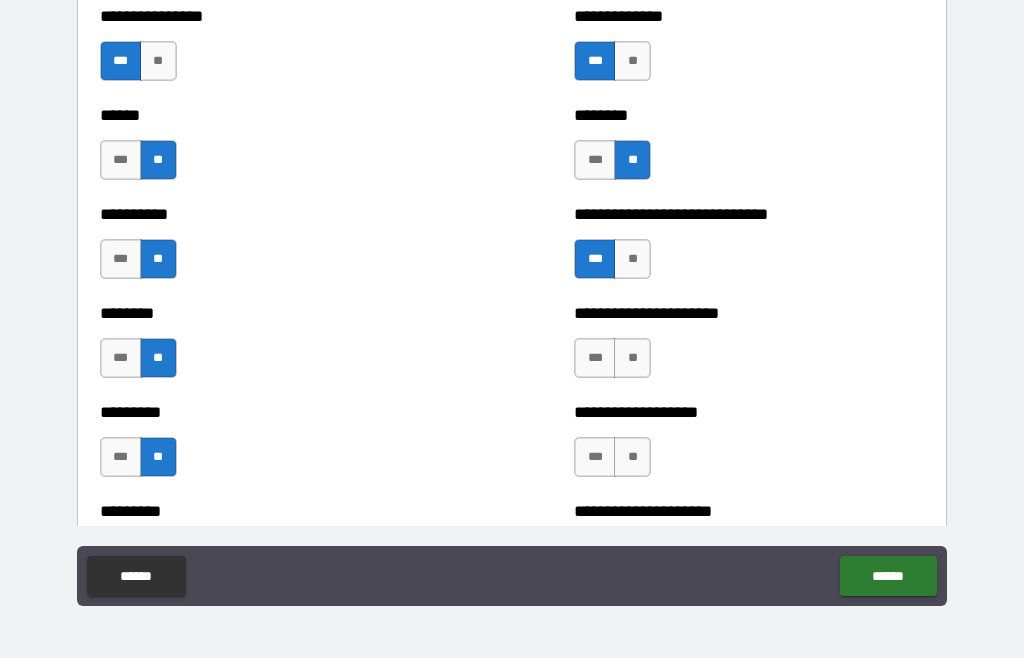 scroll, scrollTop: 6867, scrollLeft: 0, axis: vertical 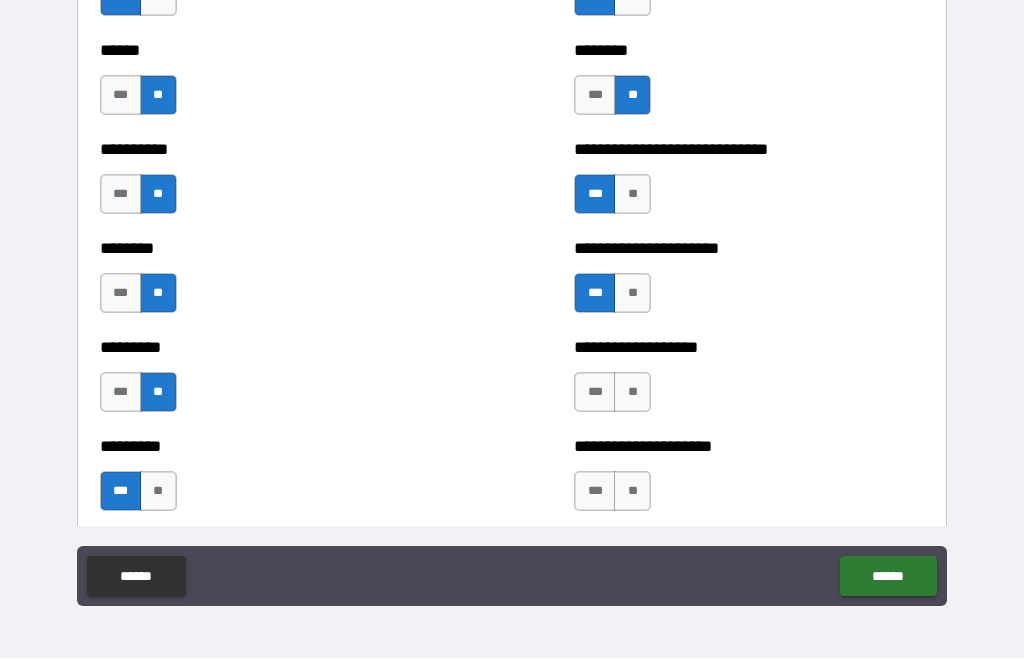 click on "***" at bounding box center [595, 393] 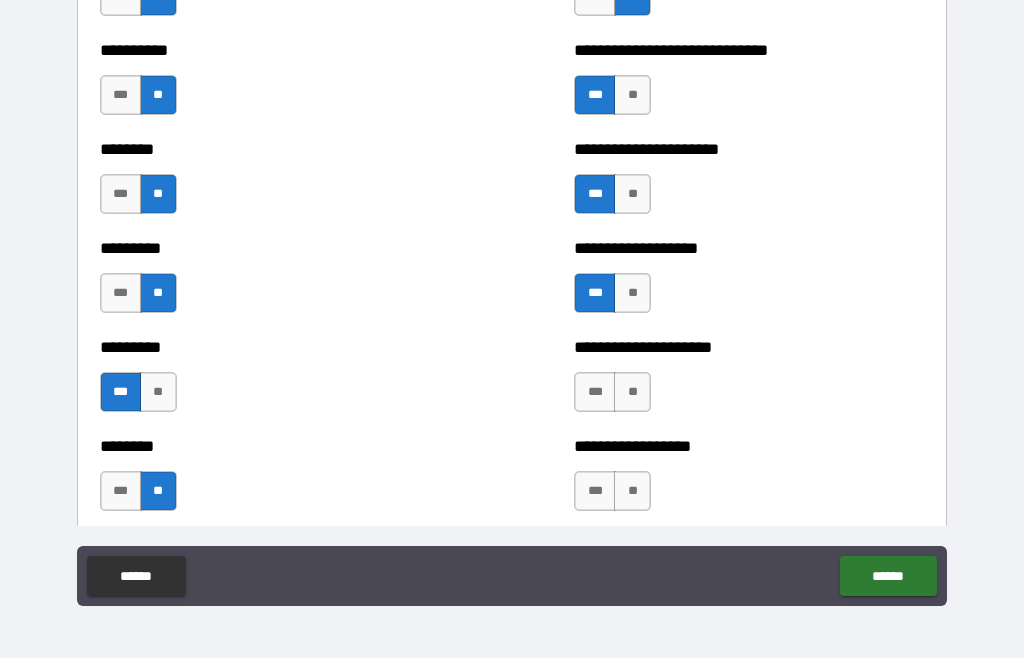 scroll, scrollTop: 7032, scrollLeft: 0, axis: vertical 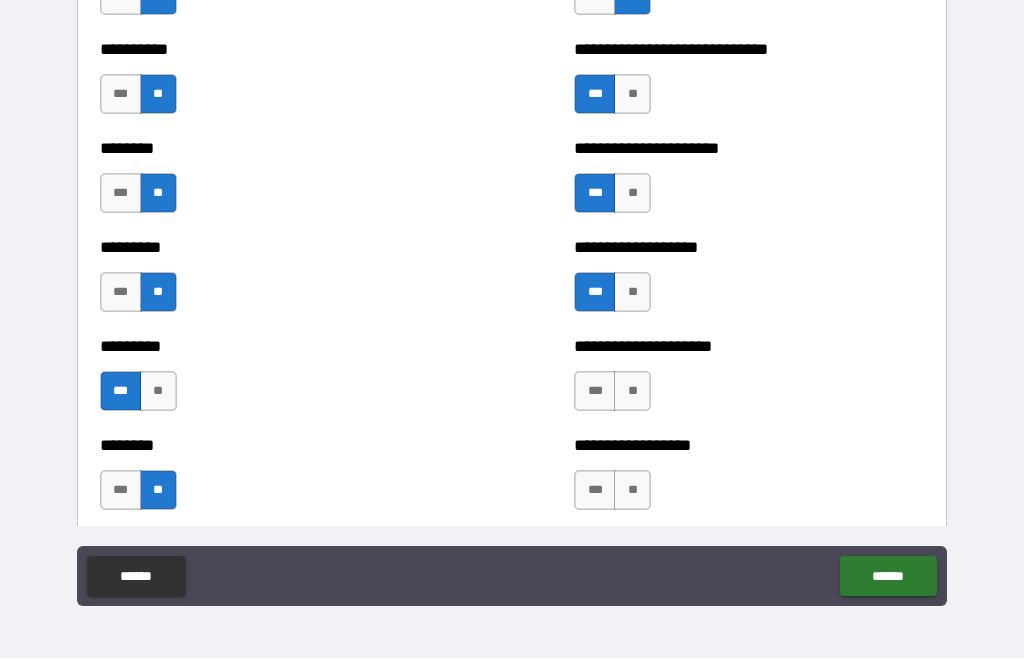 click on "**" at bounding box center [632, 392] 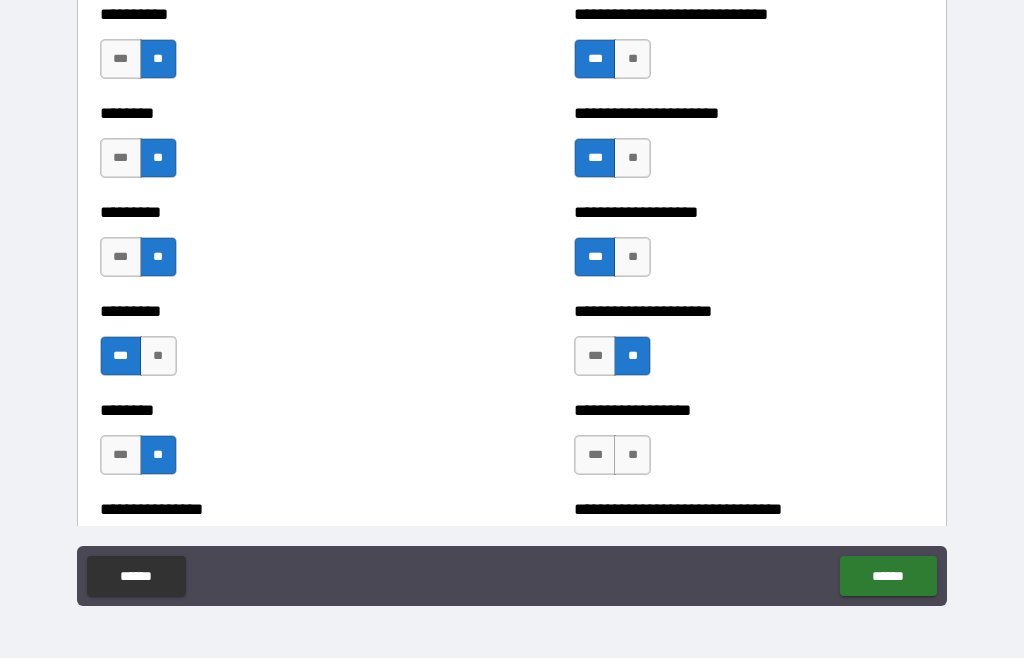scroll, scrollTop: 7070, scrollLeft: 0, axis: vertical 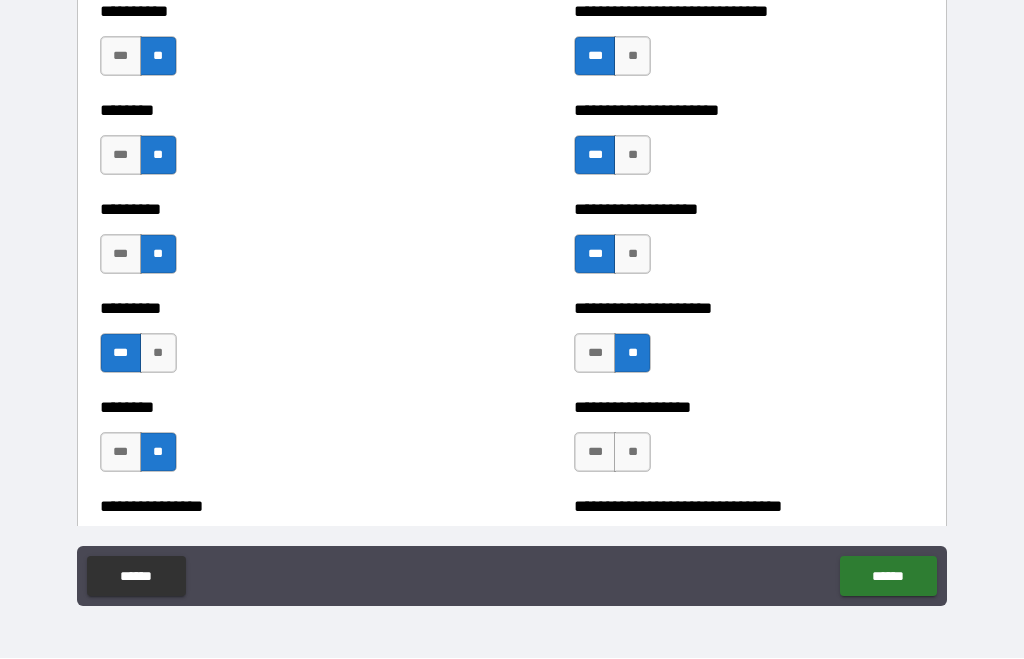 click on "**********" at bounding box center (749, 443) 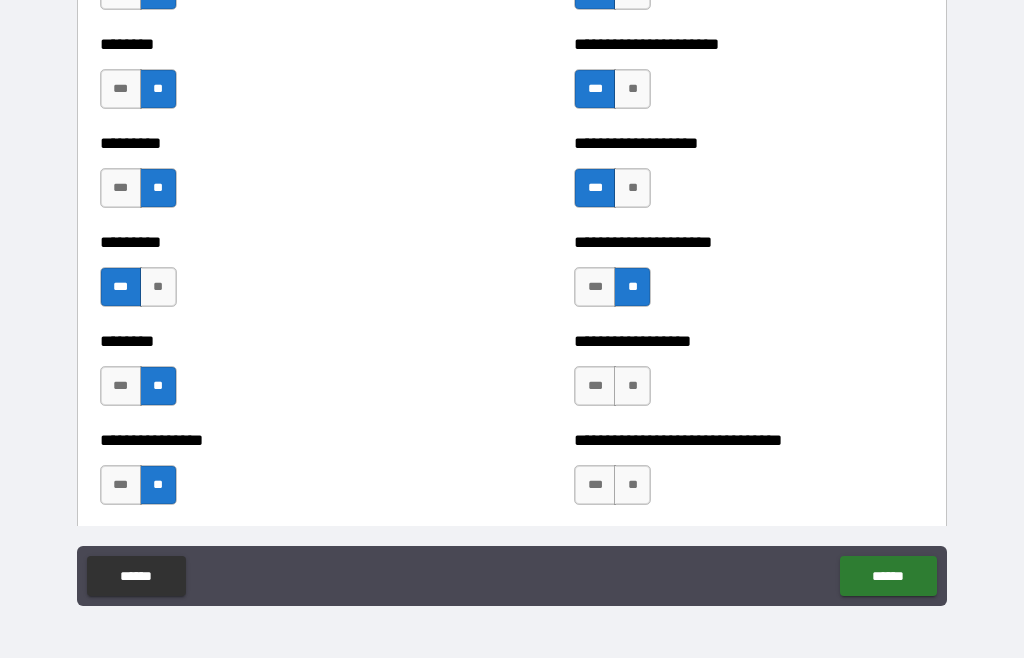 scroll, scrollTop: 7136, scrollLeft: 0, axis: vertical 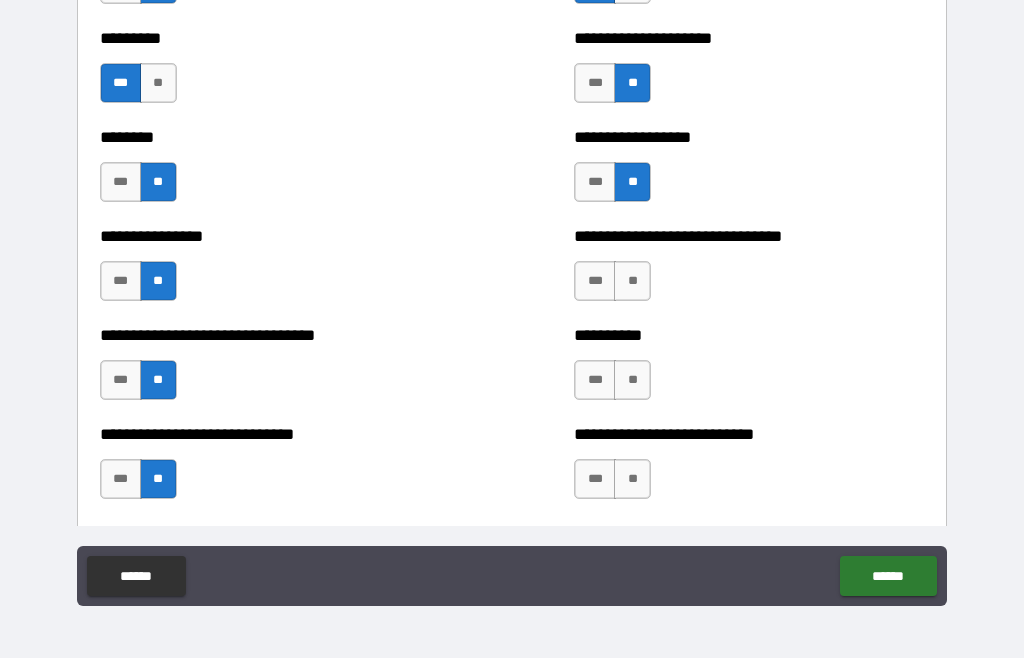 click on "**" at bounding box center [632, 282] 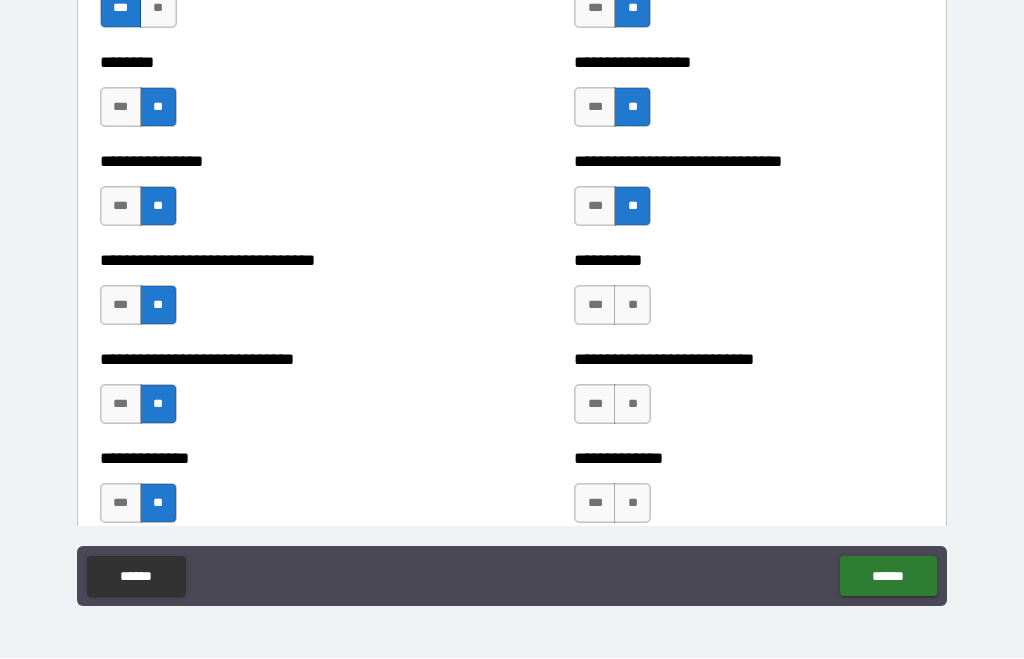 click on "**" at bounding box center [632, 306] 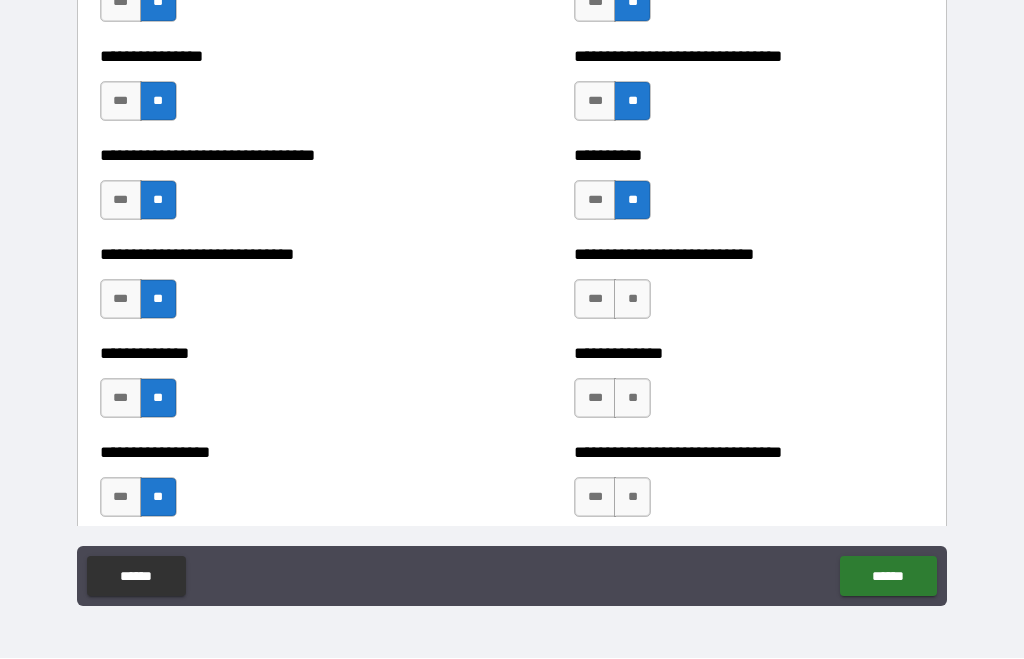 scroll, scrollTop: 7531, scrollLeft: 0, axis: vertical 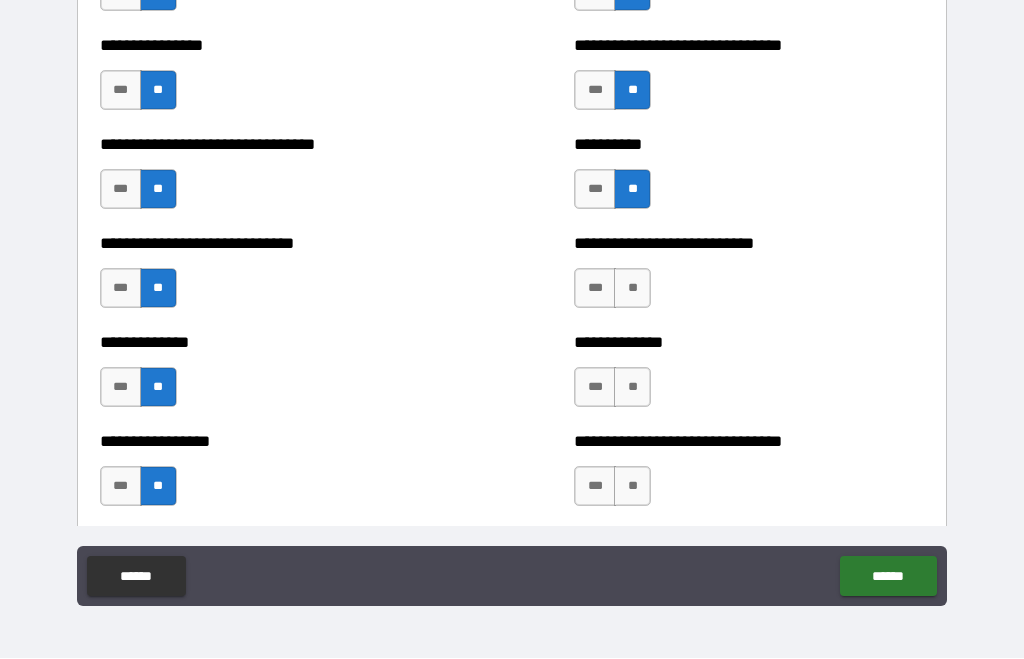 click on "**" at bounding box center (632, 289) 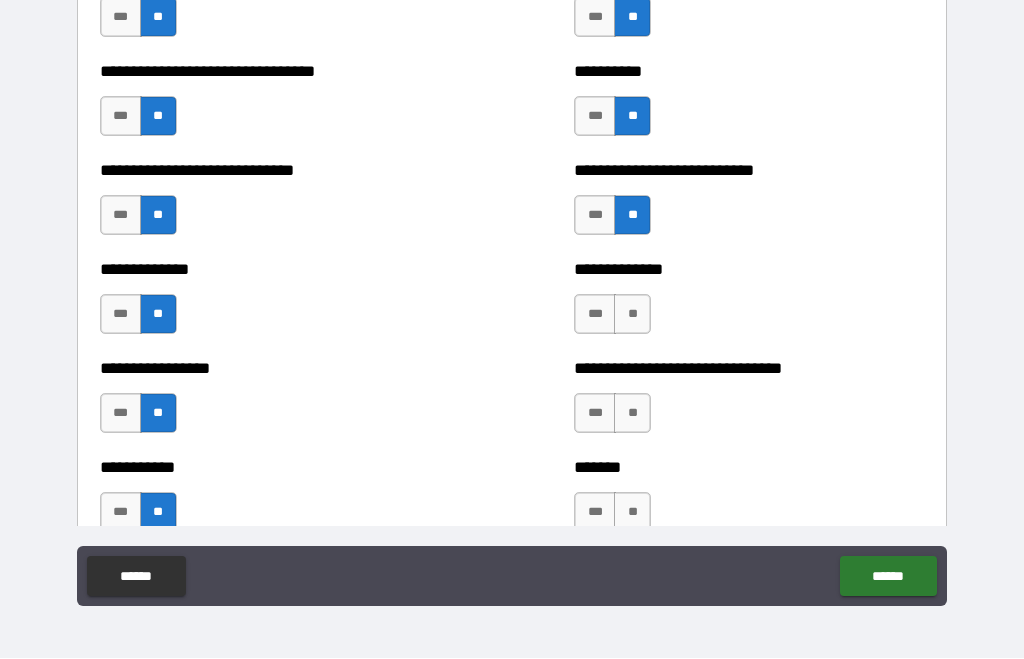 click on "**" at bounding box center [632, 315] 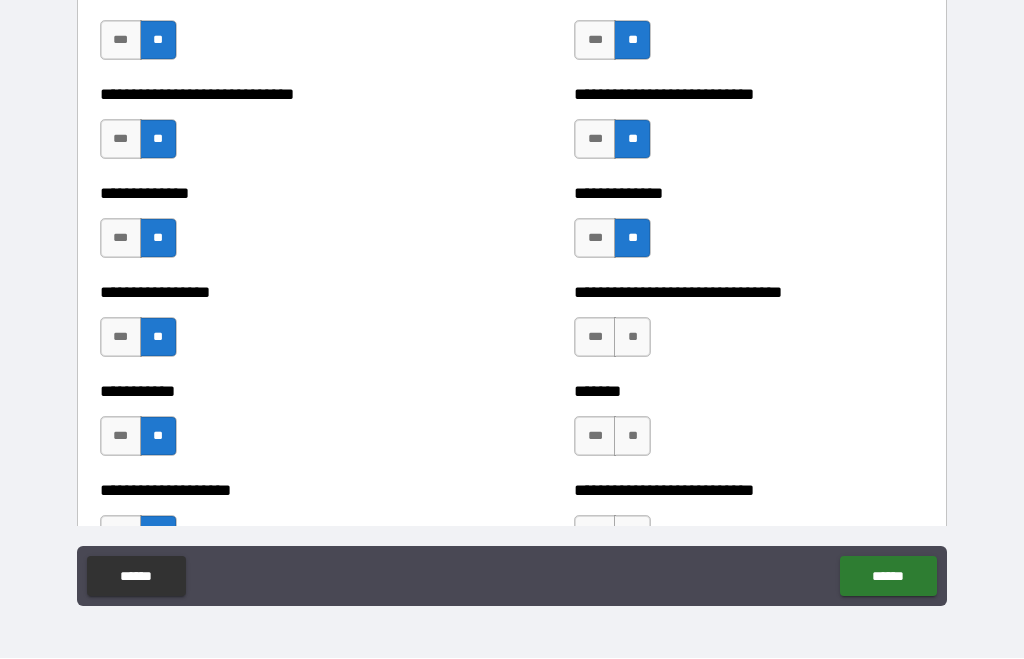 click on "**" at bounding box center (632, 338) 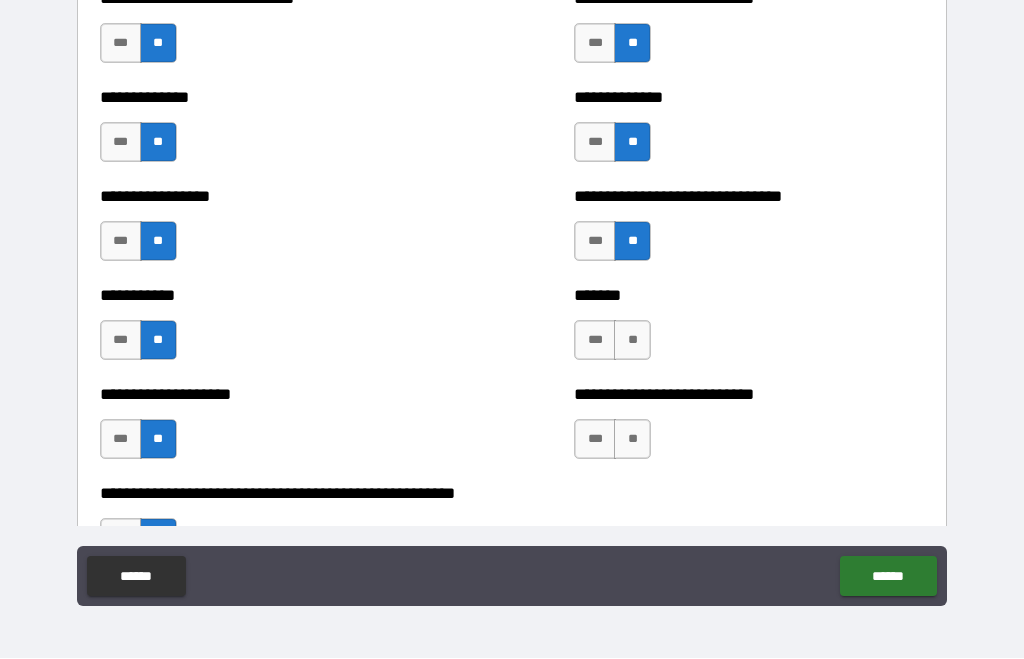 click on "**" at bounding box center (632, 341) 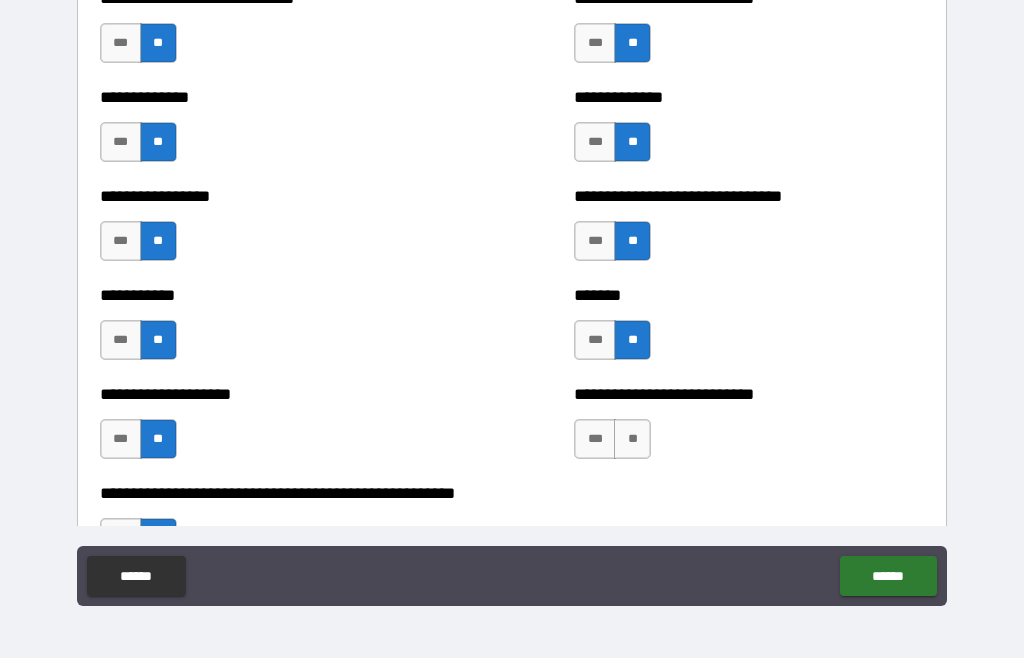 click on "**" at bounding box center (632, 440) 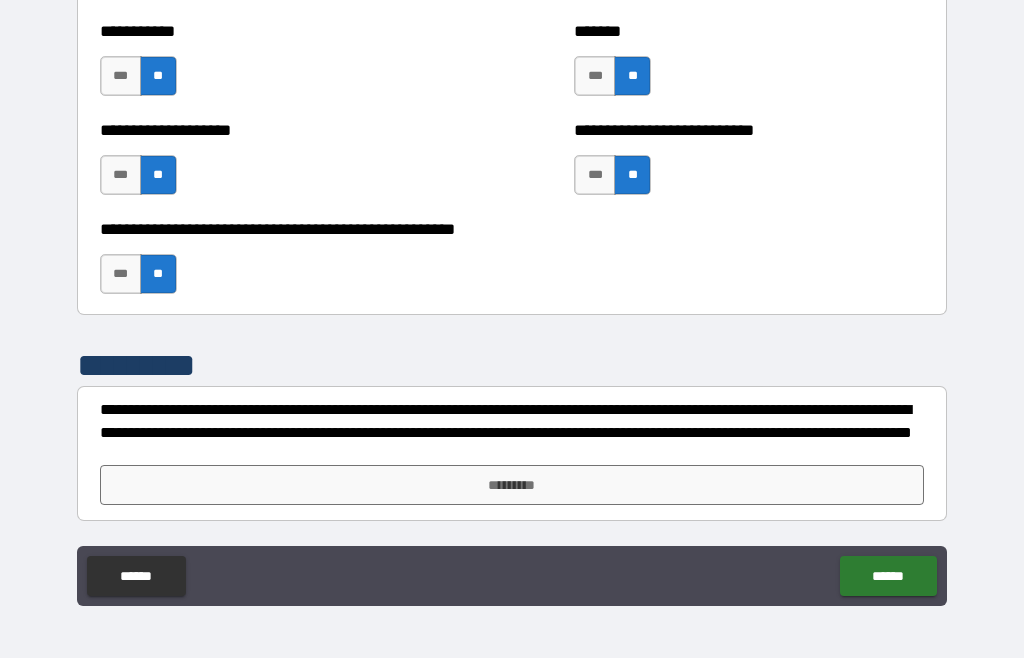 scroll, scrollTop: 8040, scrollLeft: 0, axis: vertical 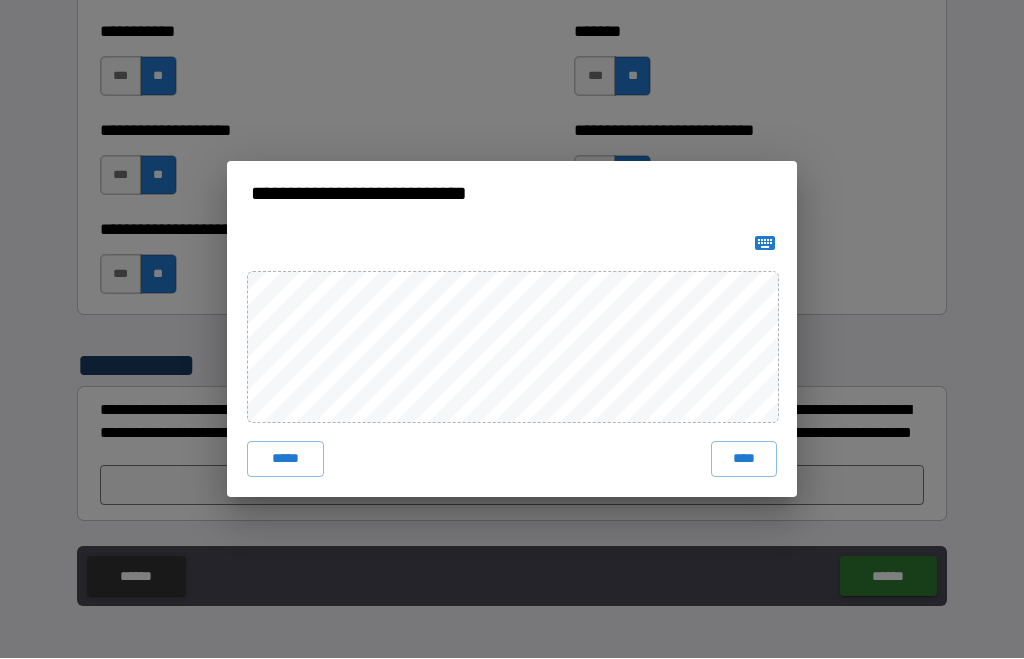 click on "****" at bounding box center [744, 460] 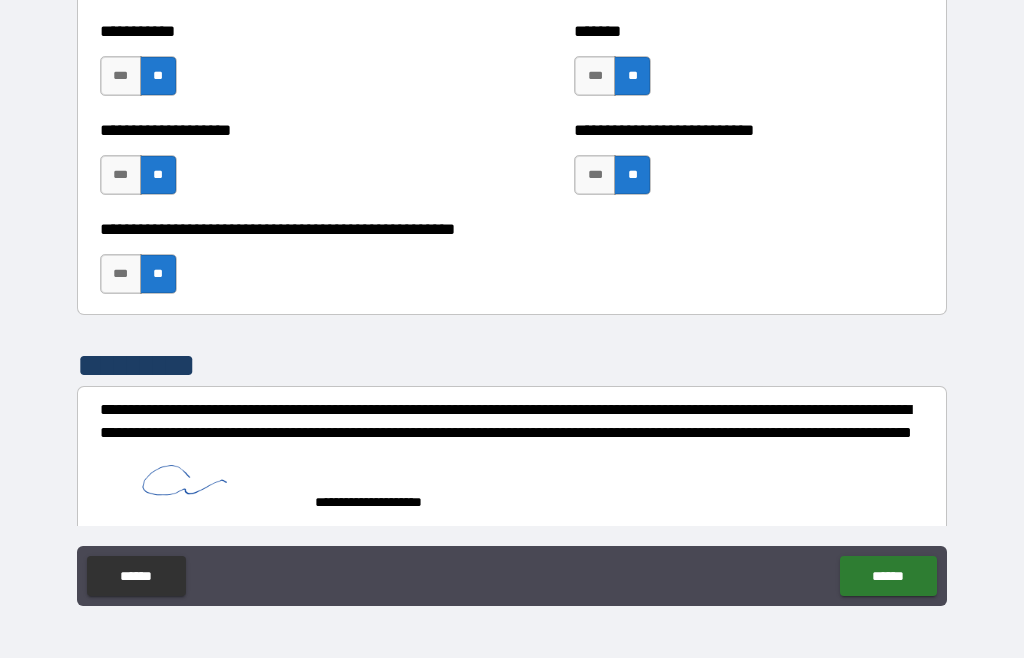 click on "******" at bounding box center (888, 577) 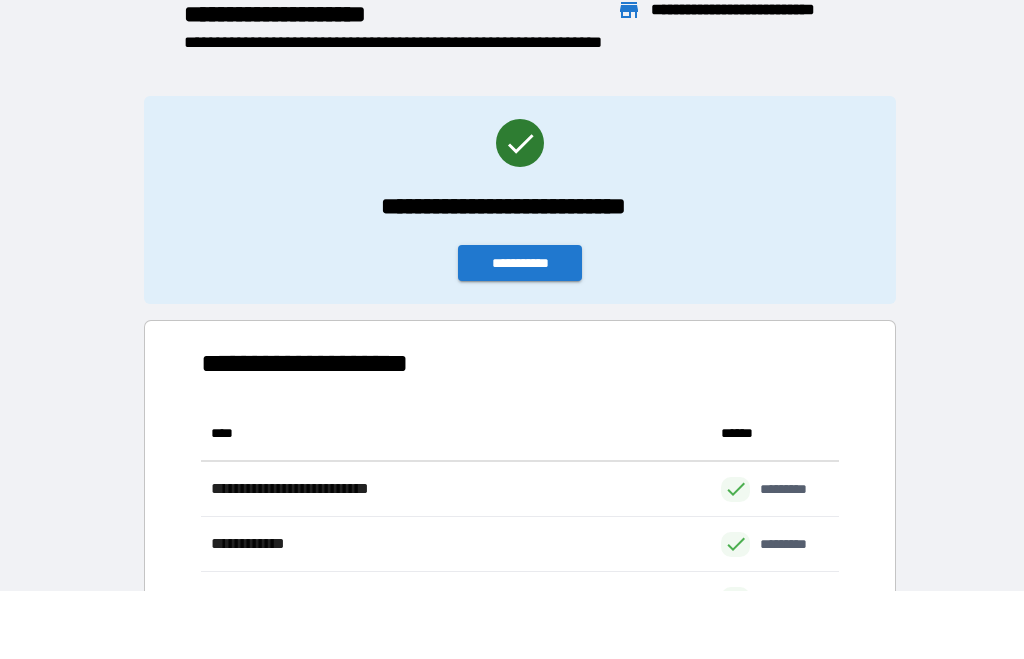 scroll, scrollTop: 1, scrollLeft: 1, axis: both 